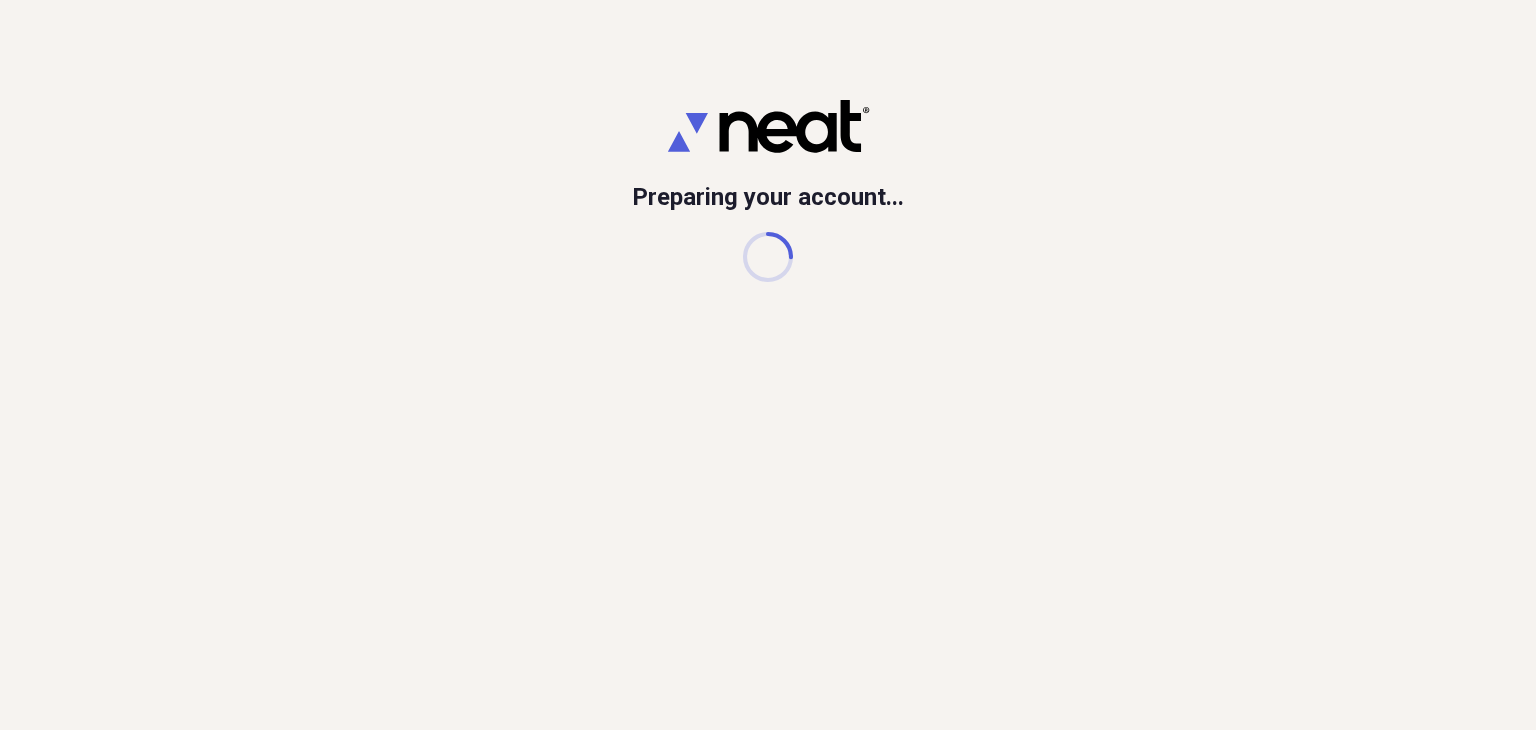 scroll, scrollTop: 0, scrollLeft: 0, axis: both 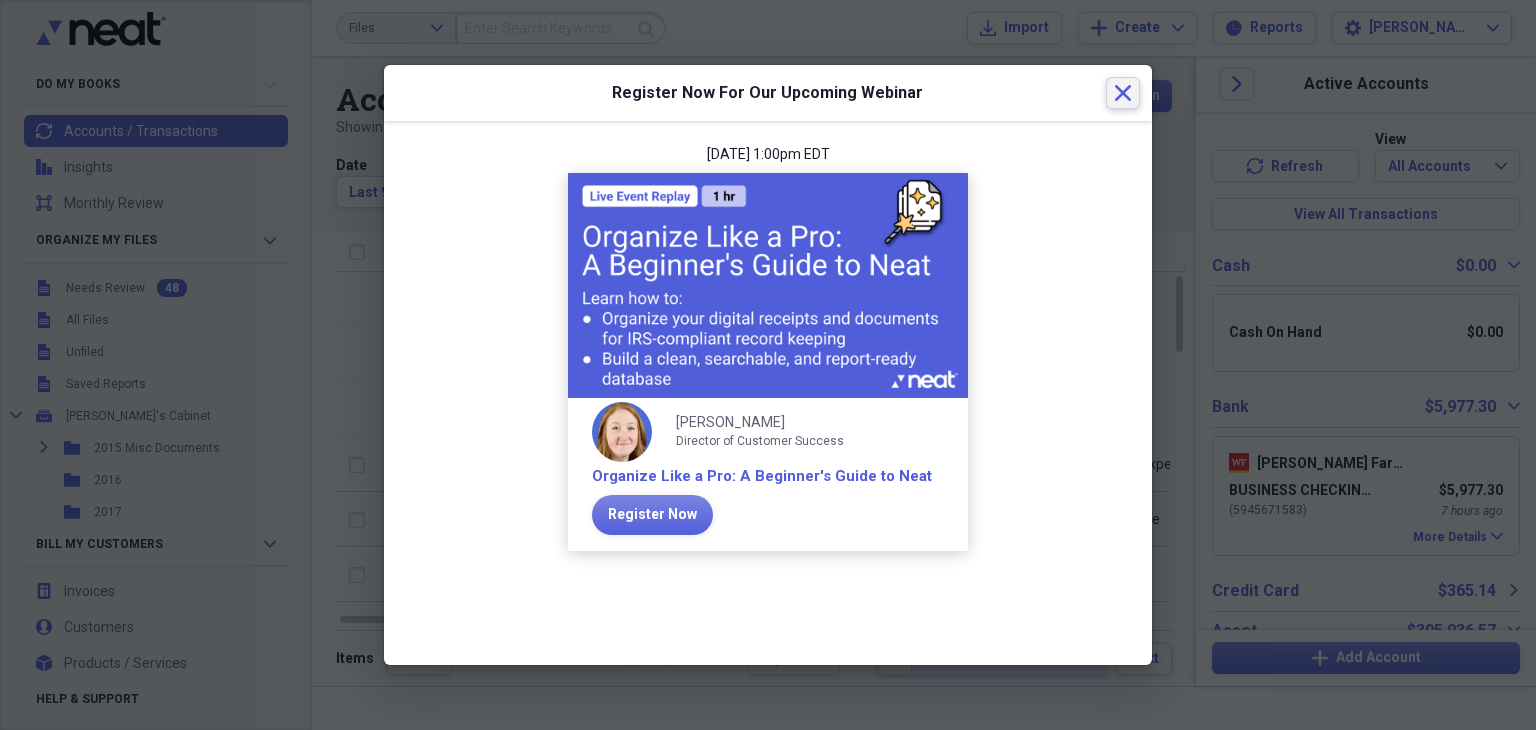 click 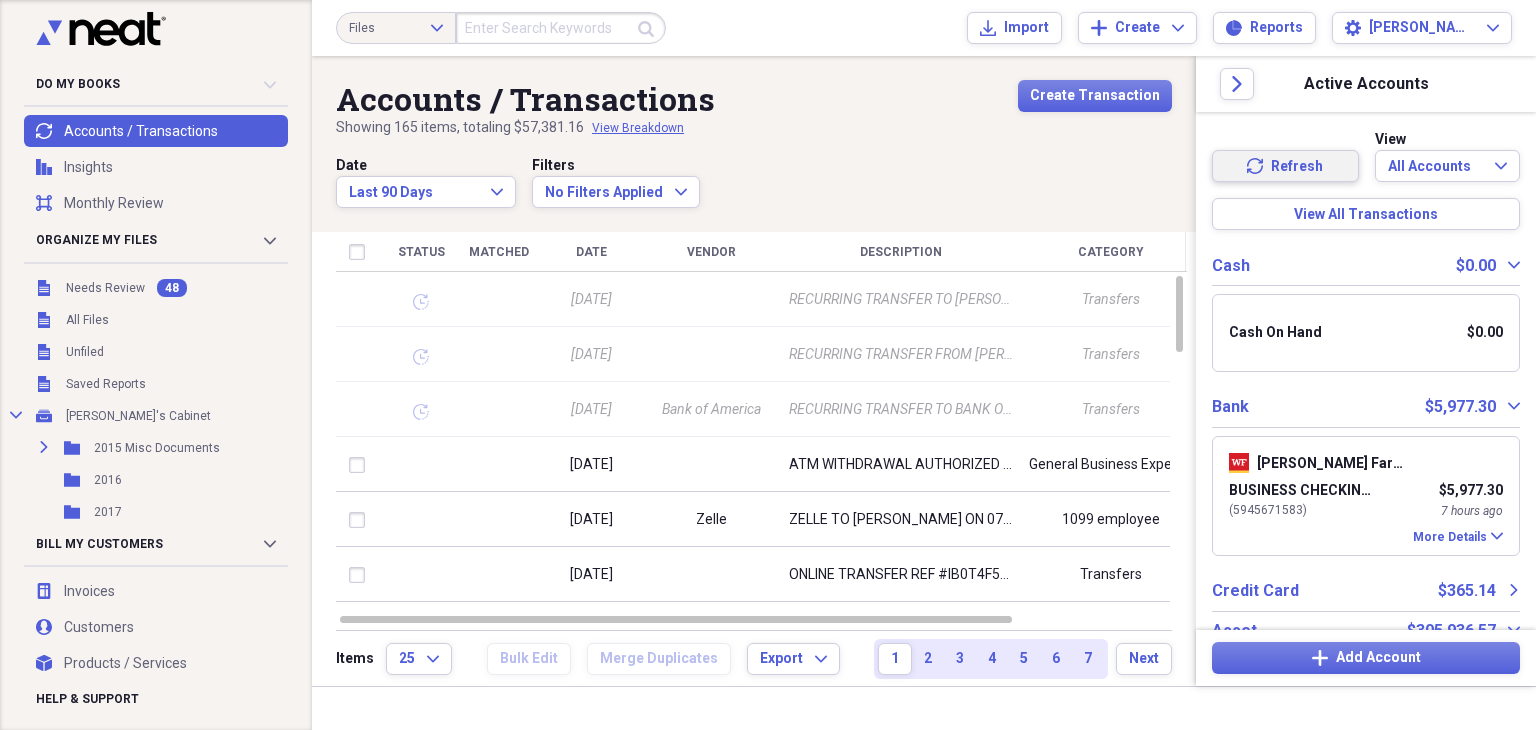 click on "Refresh" at bounding box center [1297, 167] 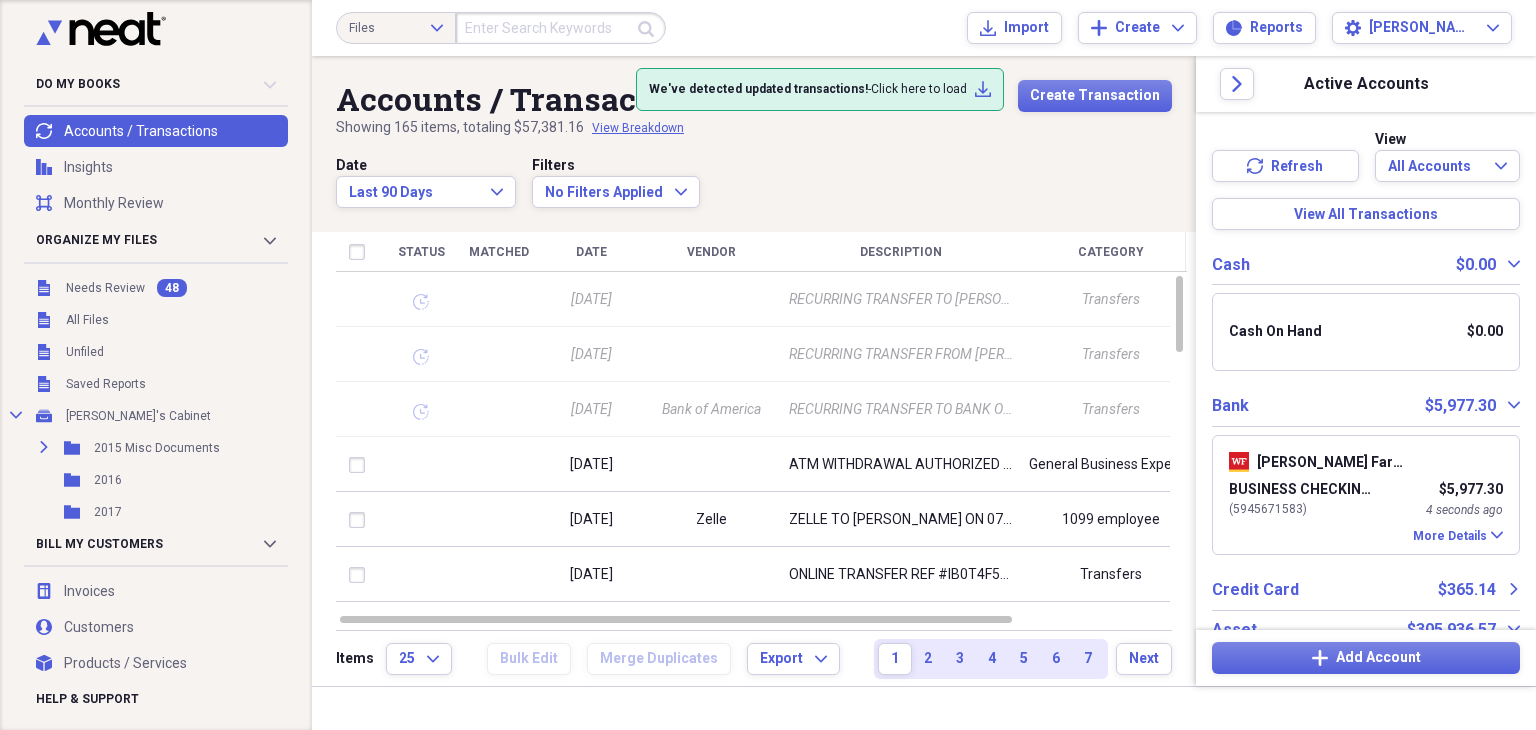 scroll, scrollTop: 0, scrollLeft: 0, axis: both 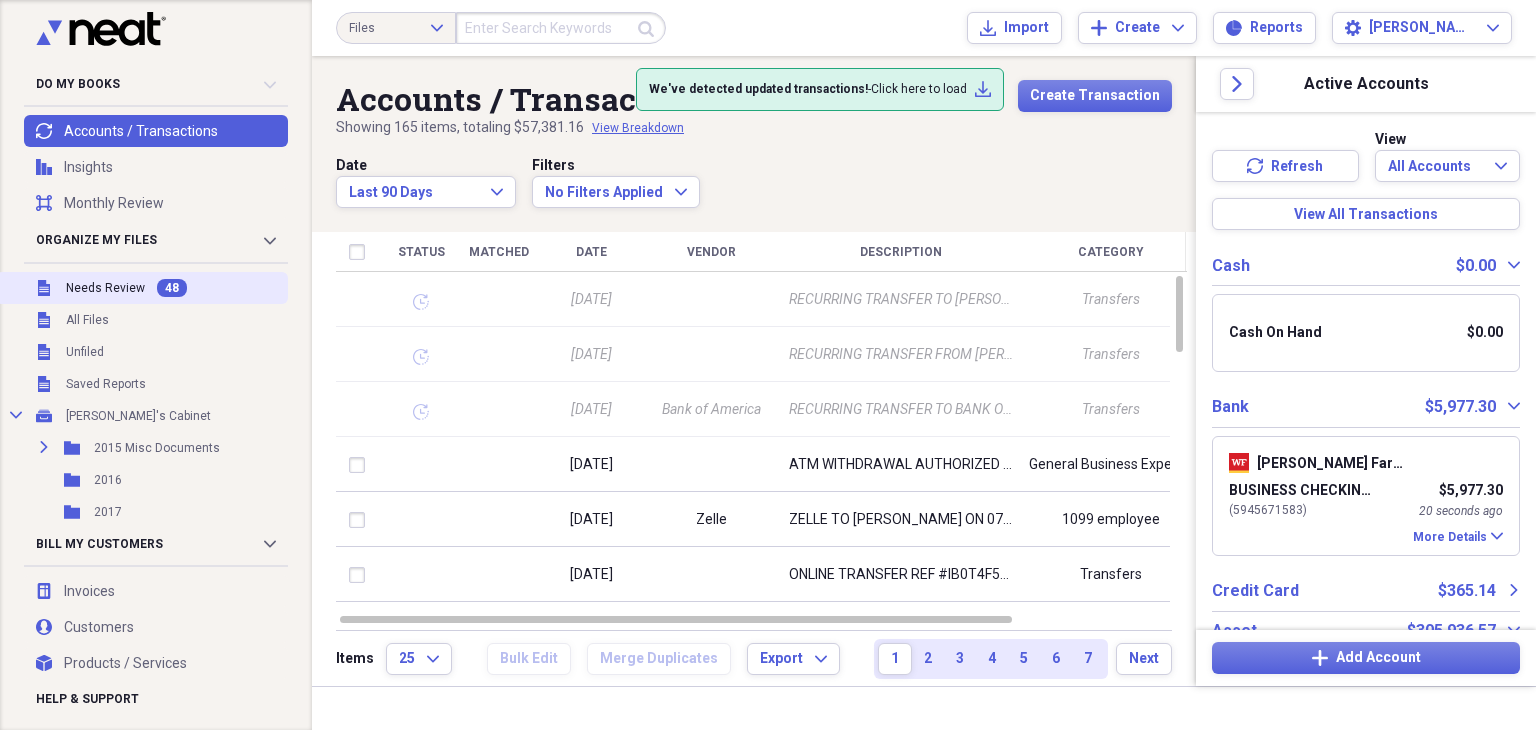 click on "Unfiled Needs Review 48" at bounding box center [142, 288] 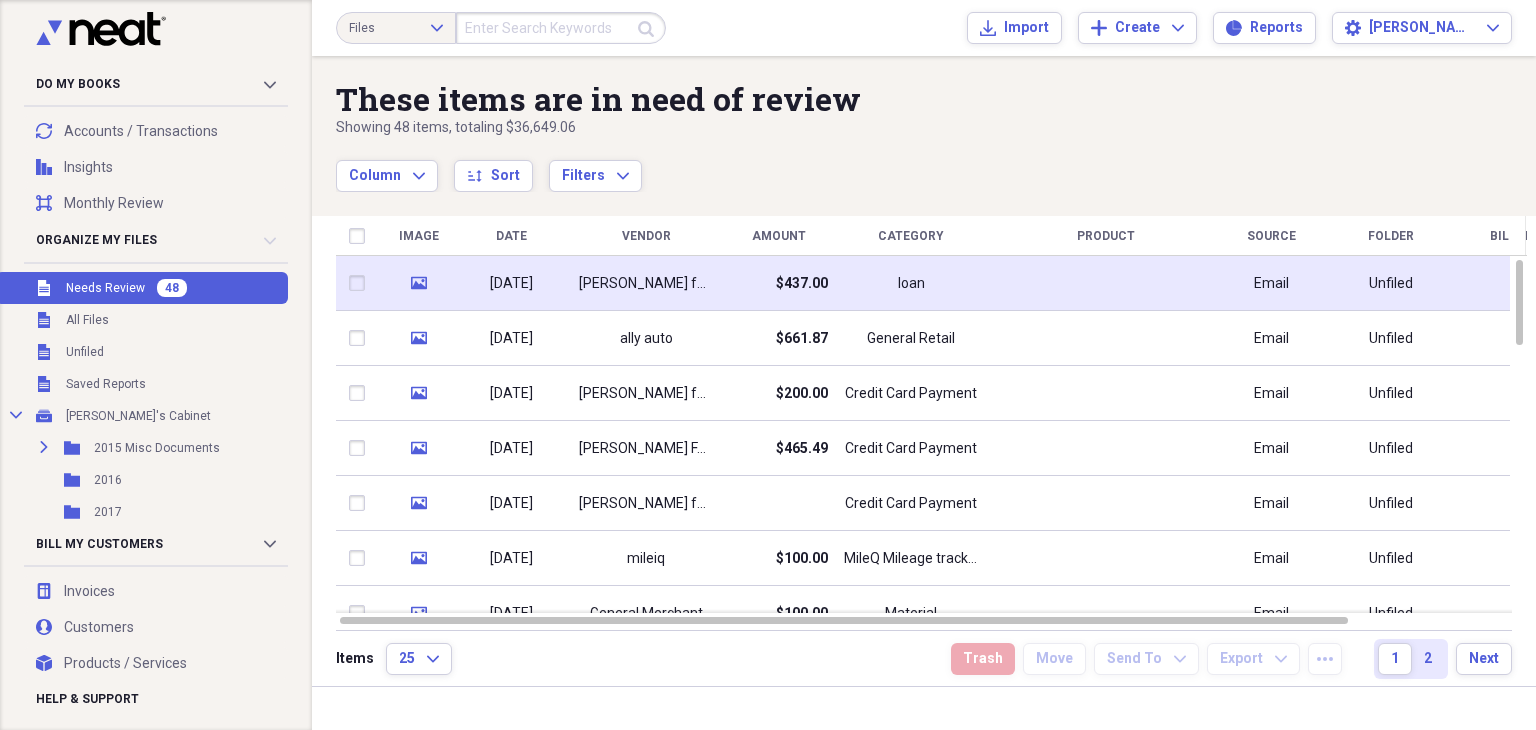 click on "$437.00" at bounding box center [778, 283] 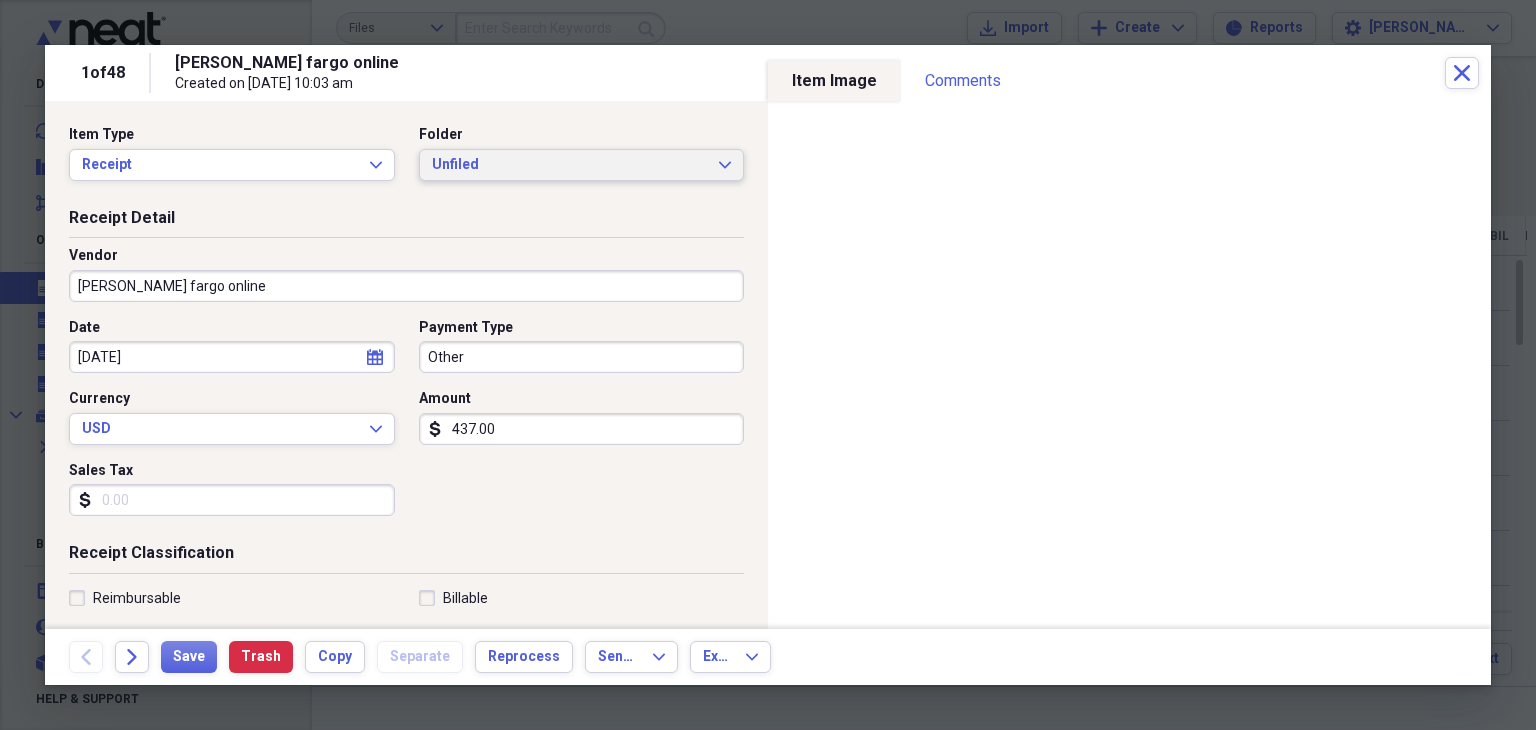click on "Expand" 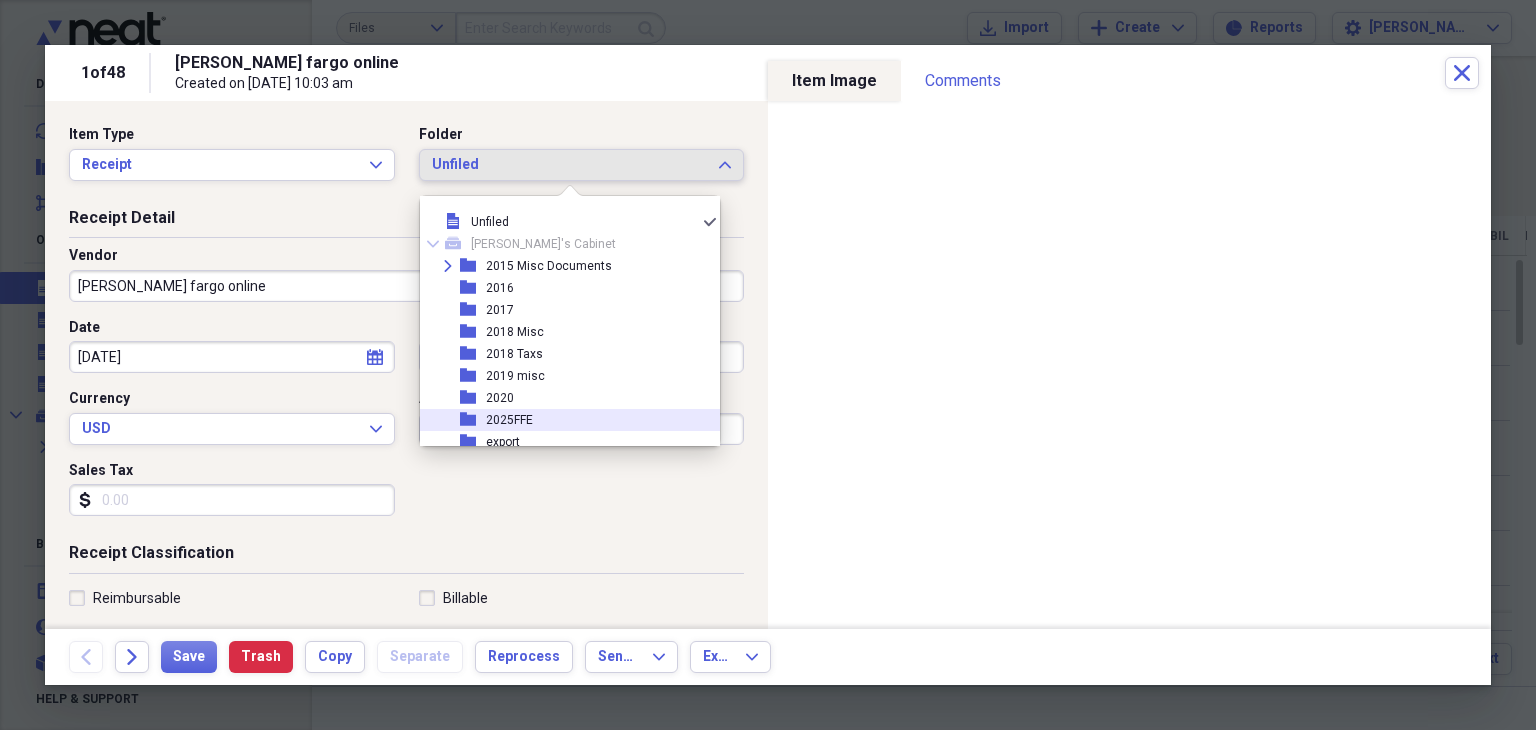 click on "folder 2025FFE" at bounding box center (562, 420) 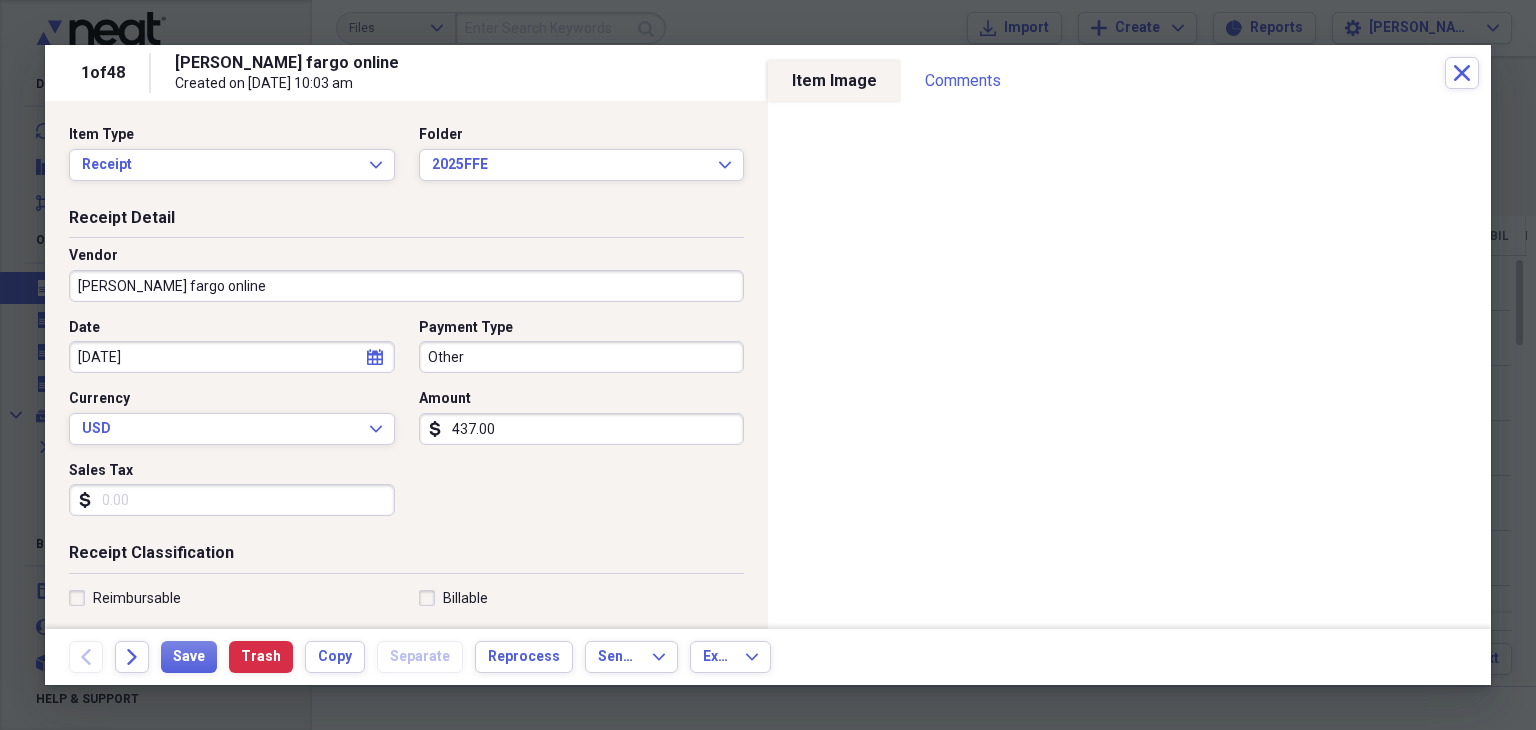 click on "Other" at bounding box center (582, 357) 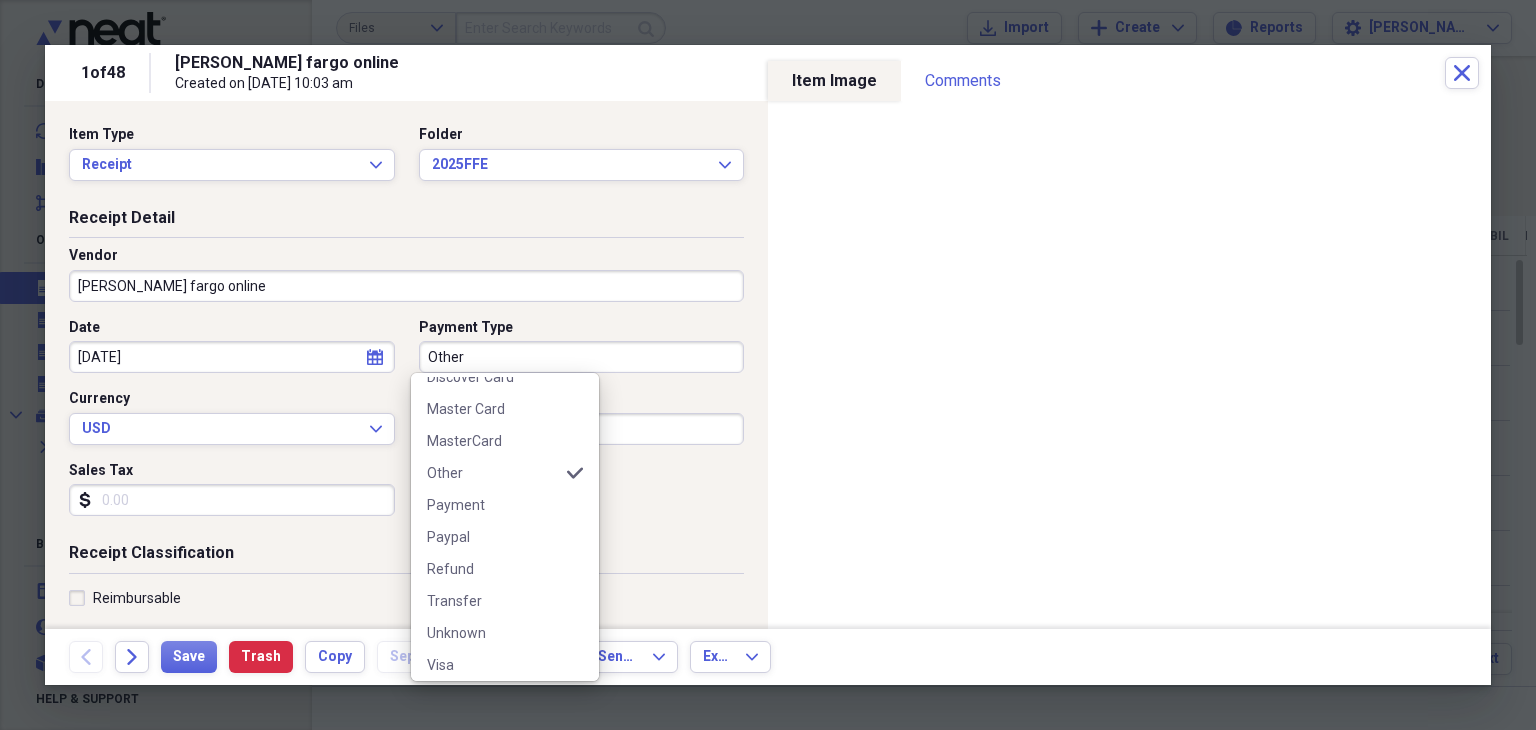 scroll, scrollTop: 600, scrollLeft: 0, axis: vertical 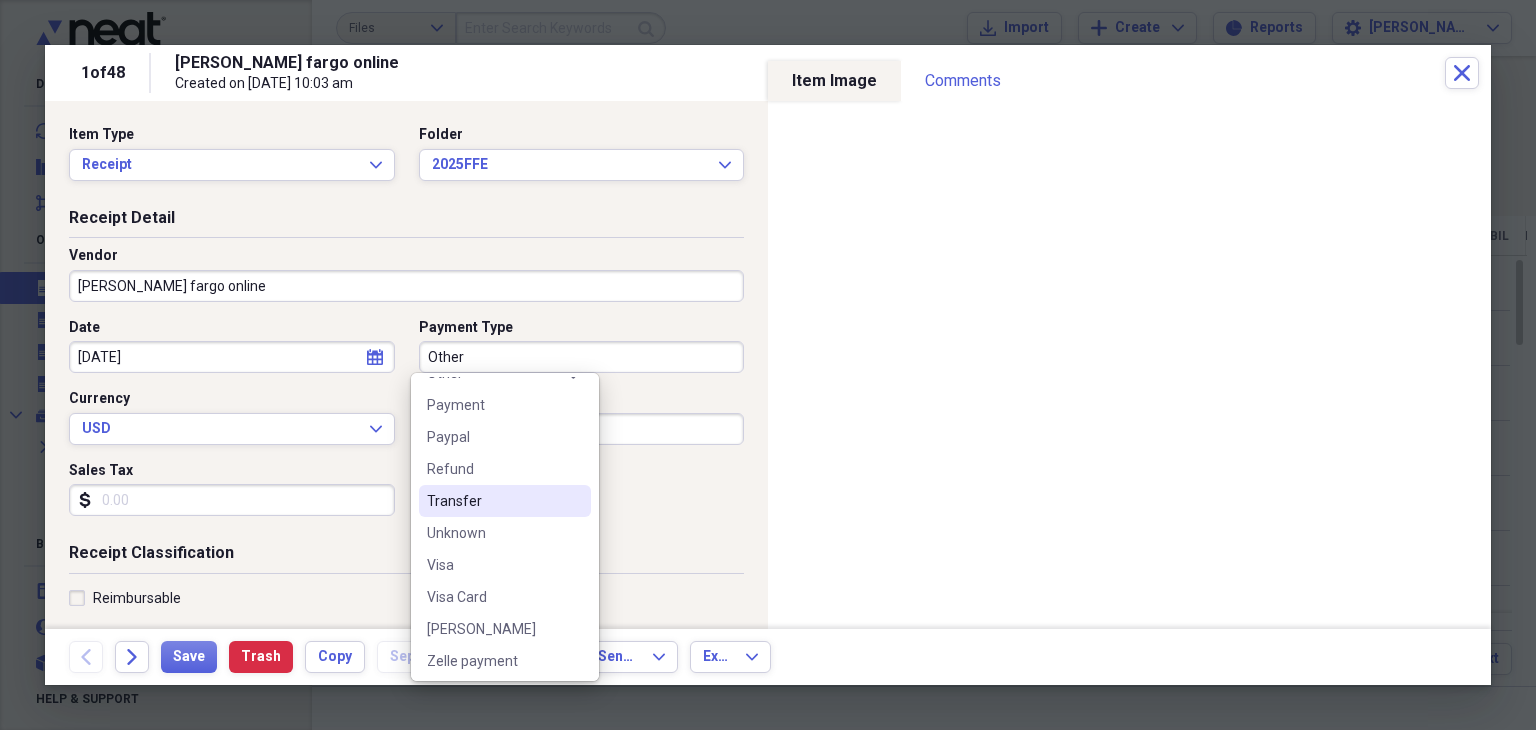click on "Transfer" at bounding box center (493, 501) 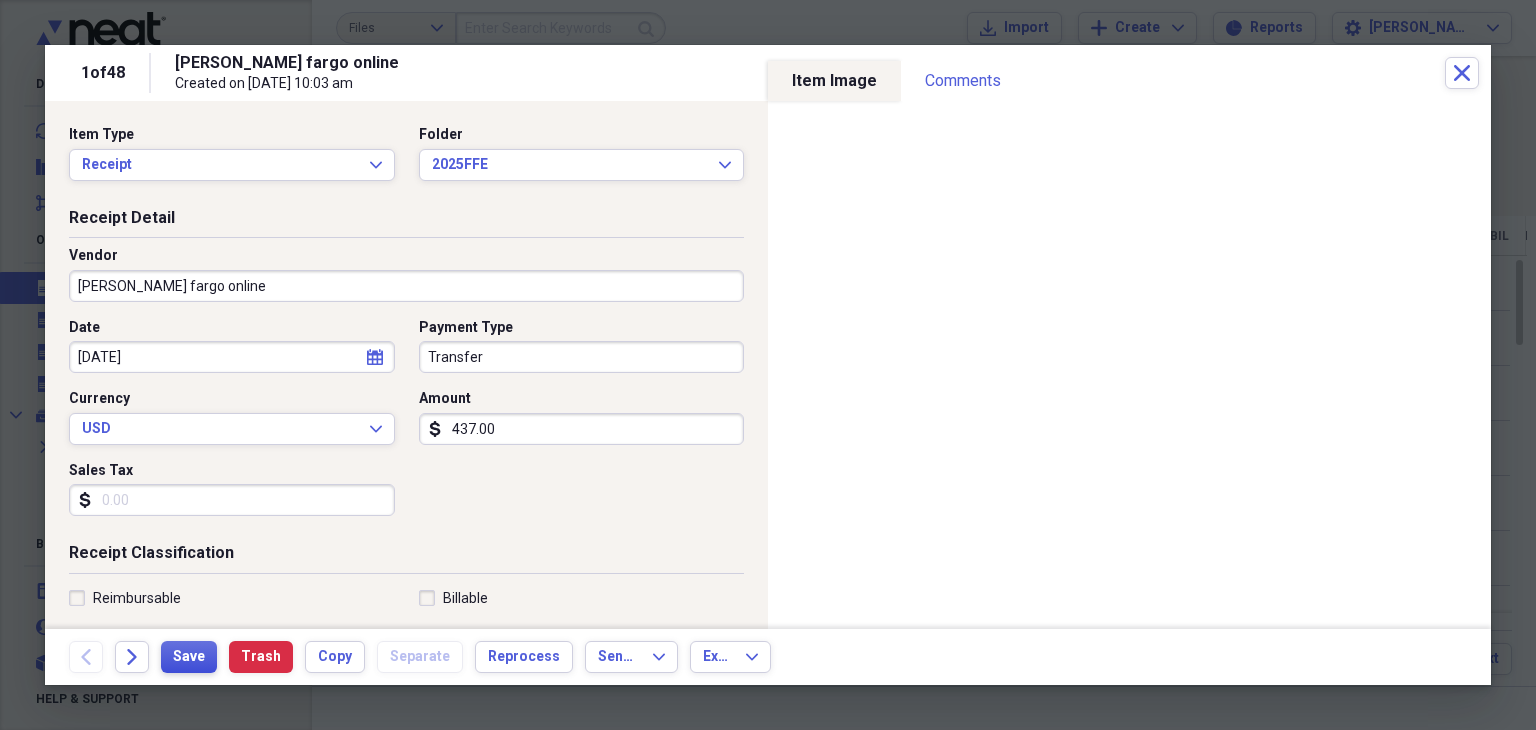 click on "Save" at bounding box center [189, 657] 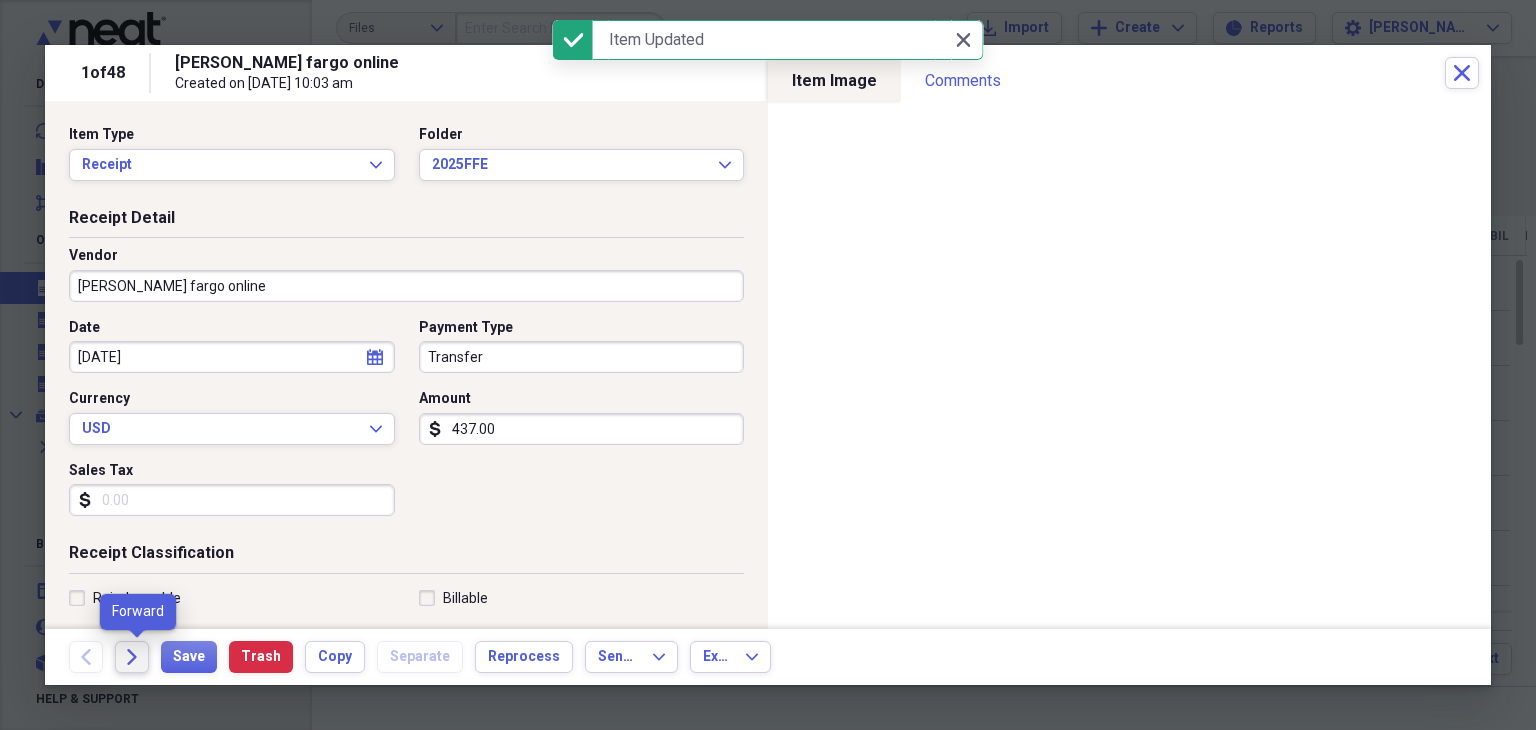 click on "Forward" 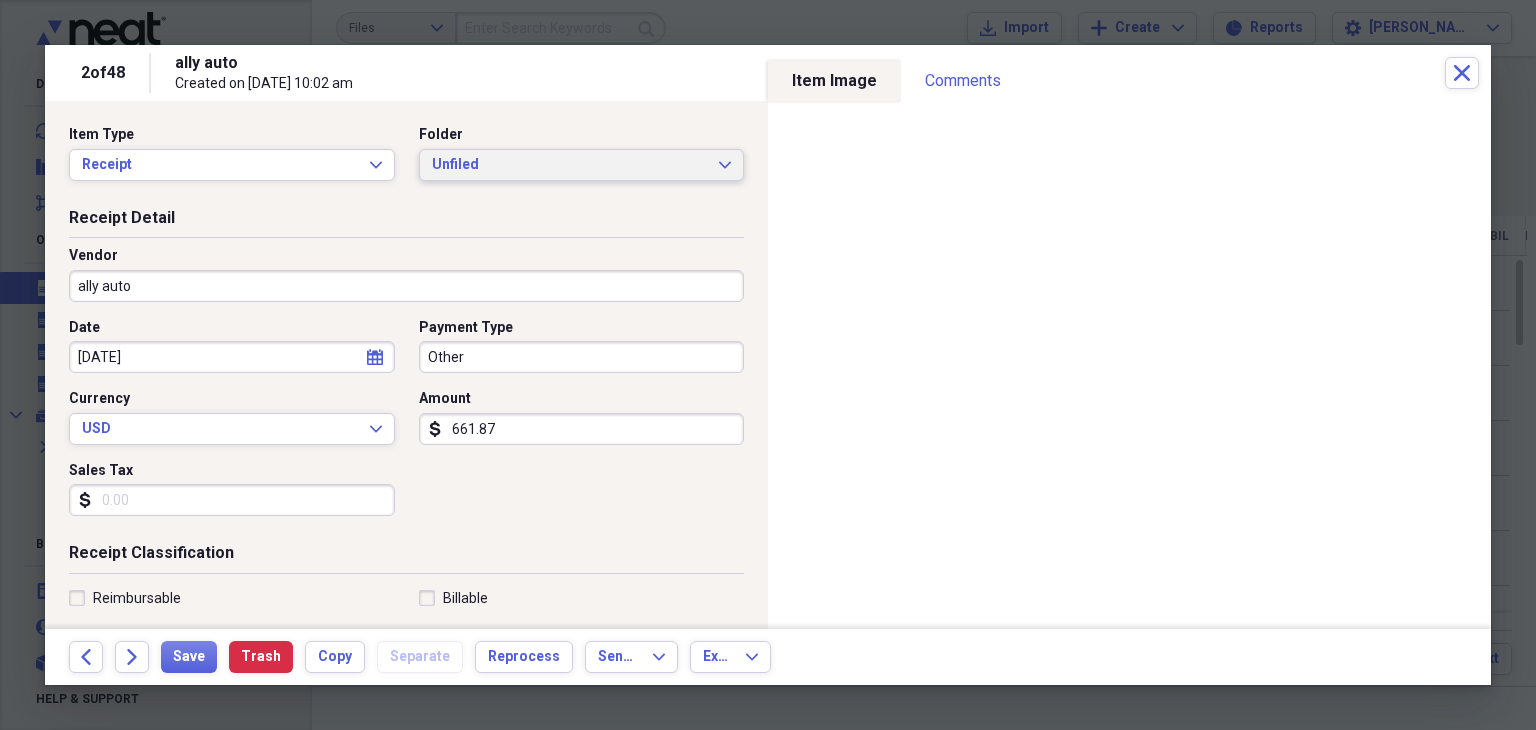 click on "Unfiled Expand" at bounding box center (582, 165) 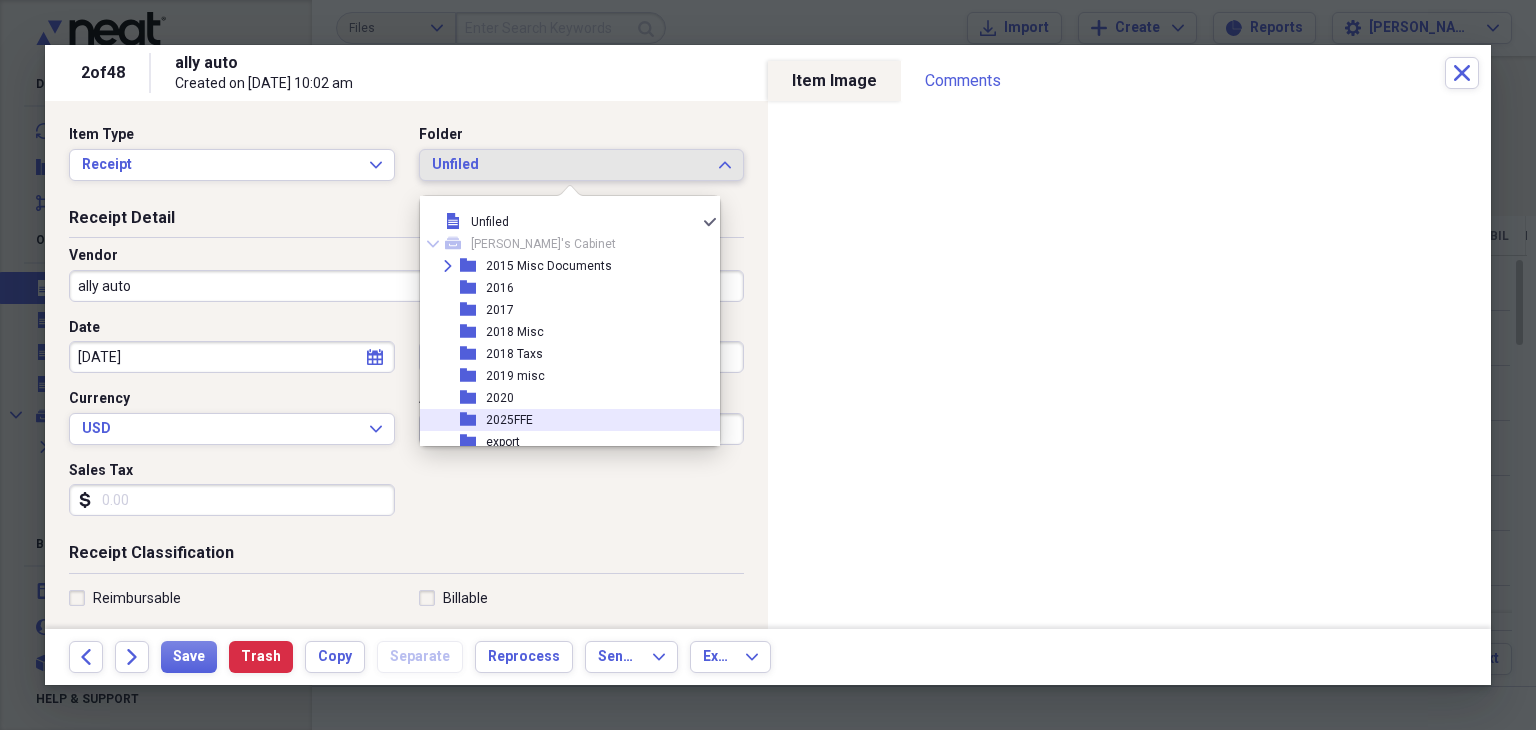 click on "folder 2025FFE" at bounding box center [562, 420] 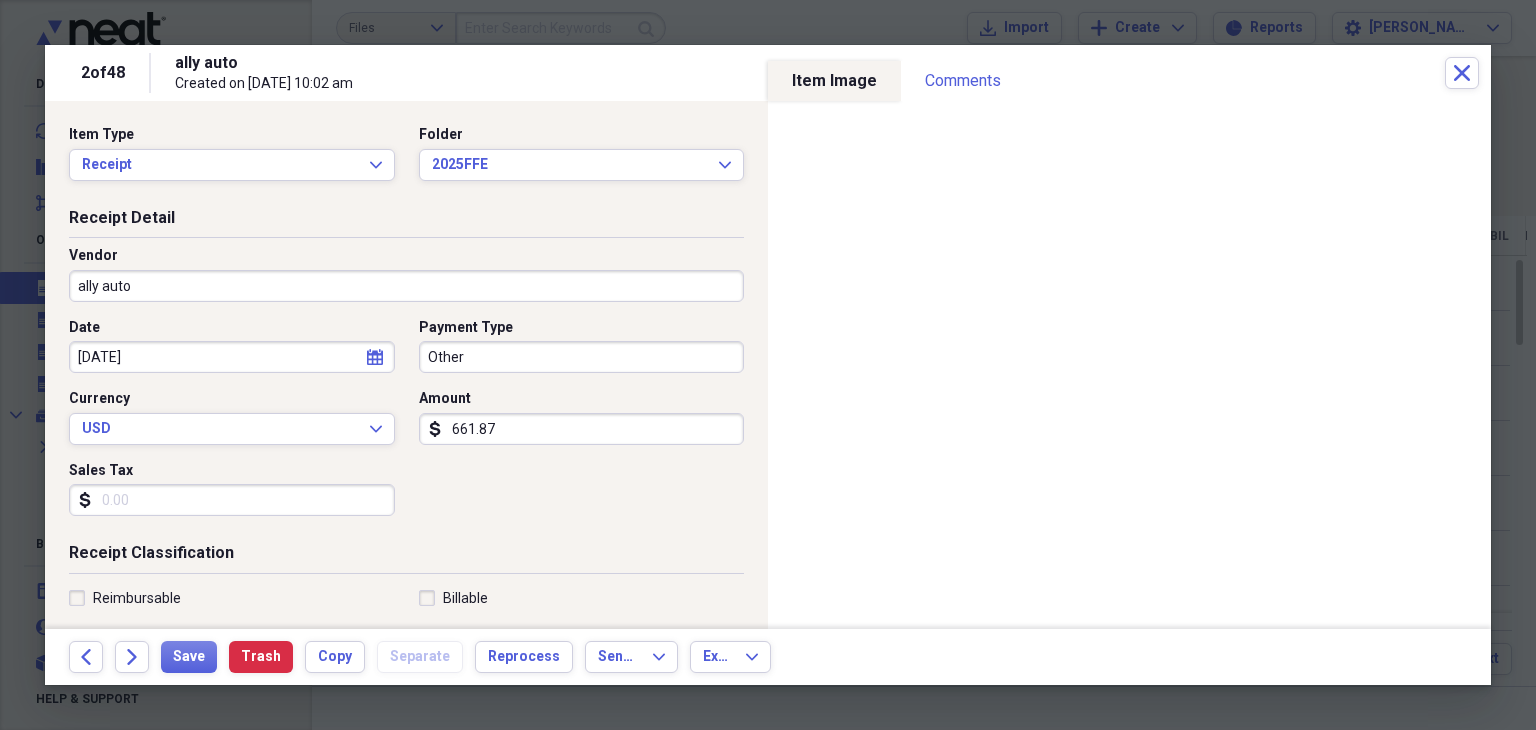 click on "Other" at bounding box center (582, 357) 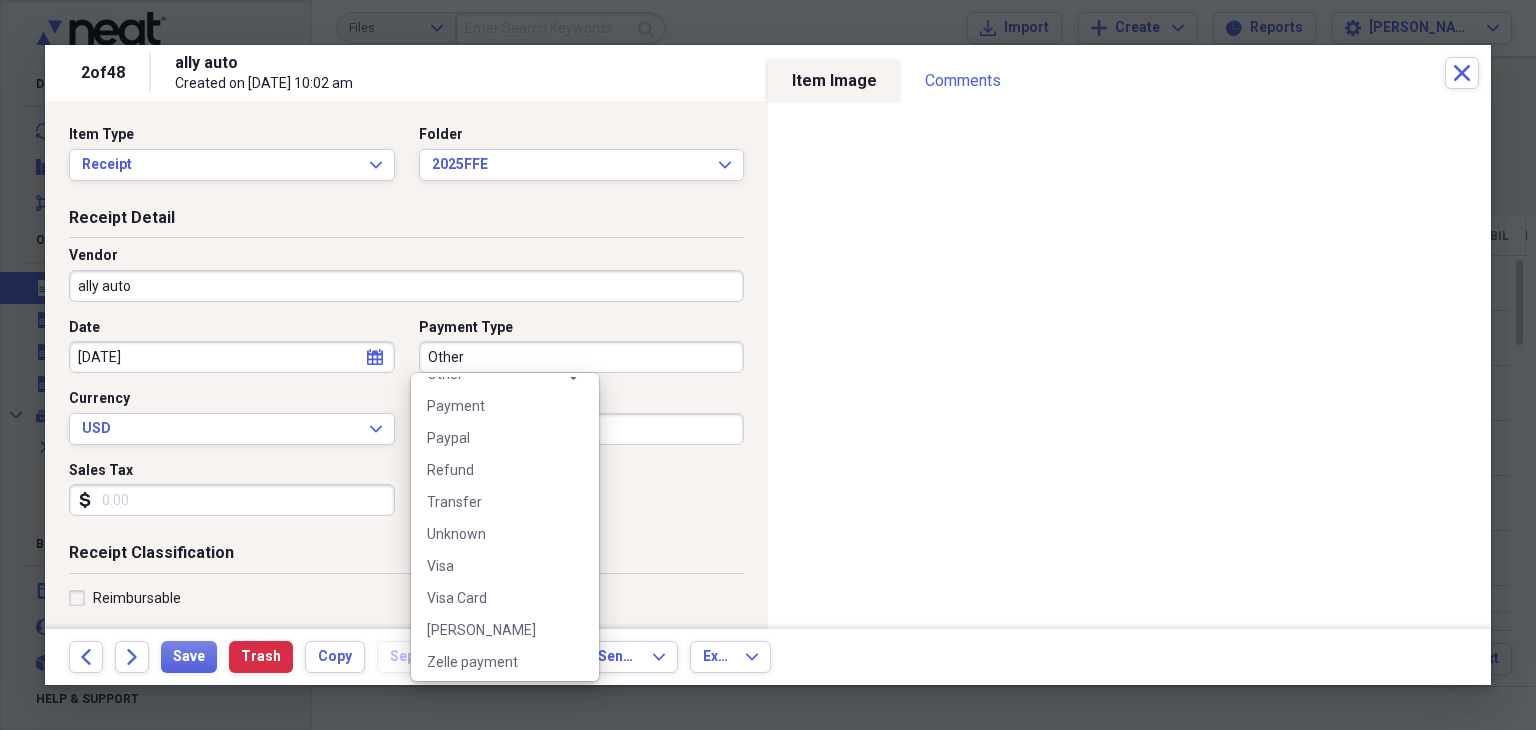 scroll, scrollTop: 600, scrollLeft: 0, axis: vertical 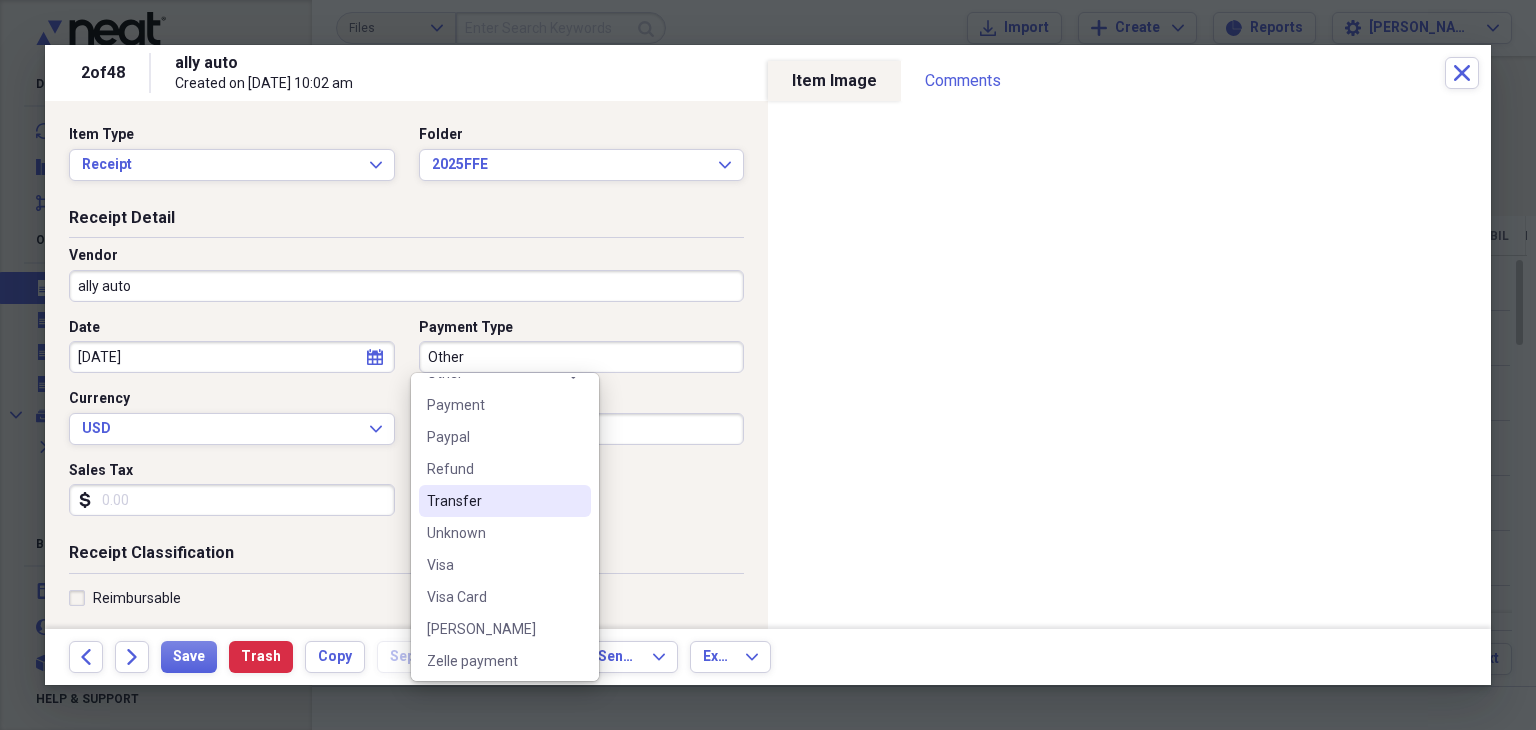 click on "Transfer" at bounding box center (493, 501) 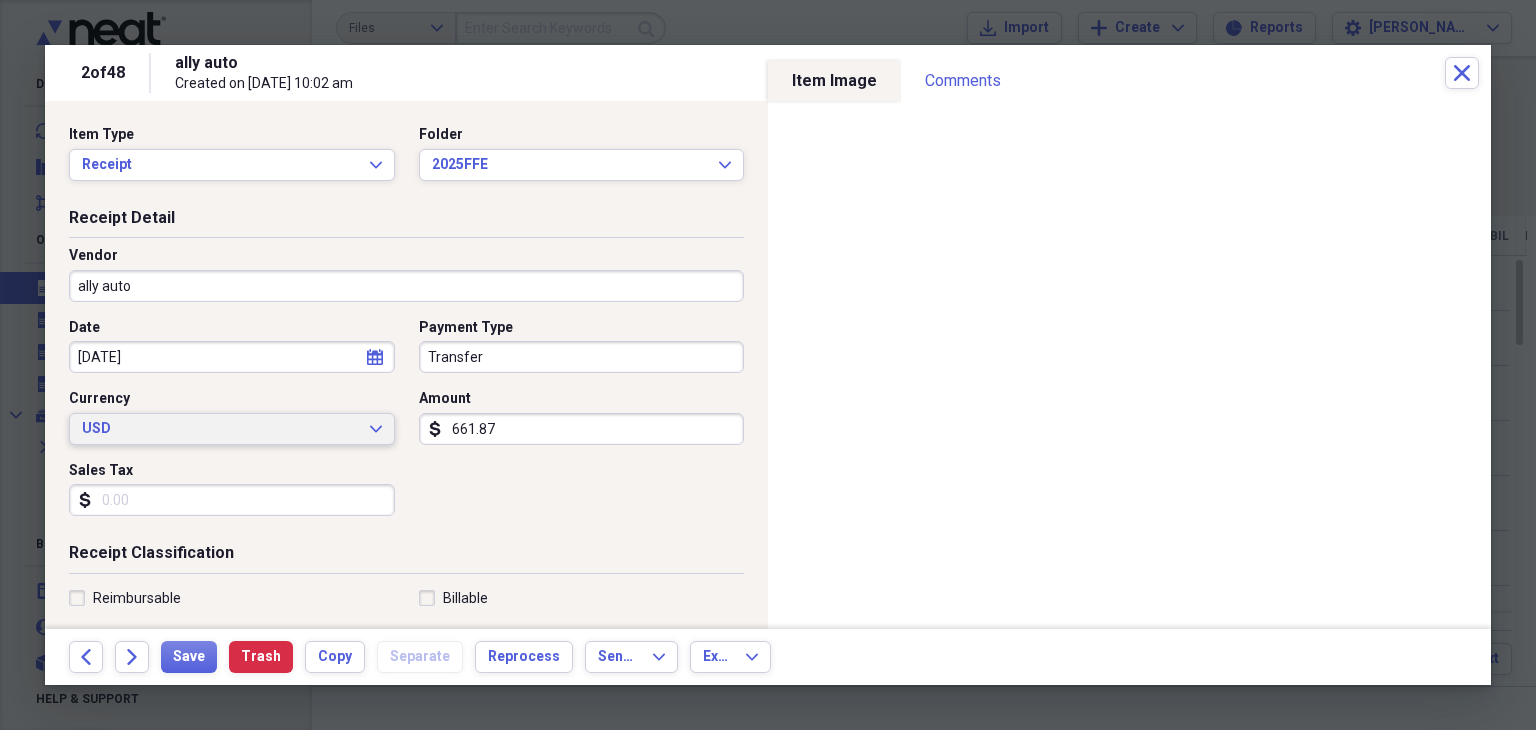 scroll, scrollTop: 300, scrollLeft: 0, axis: vertical 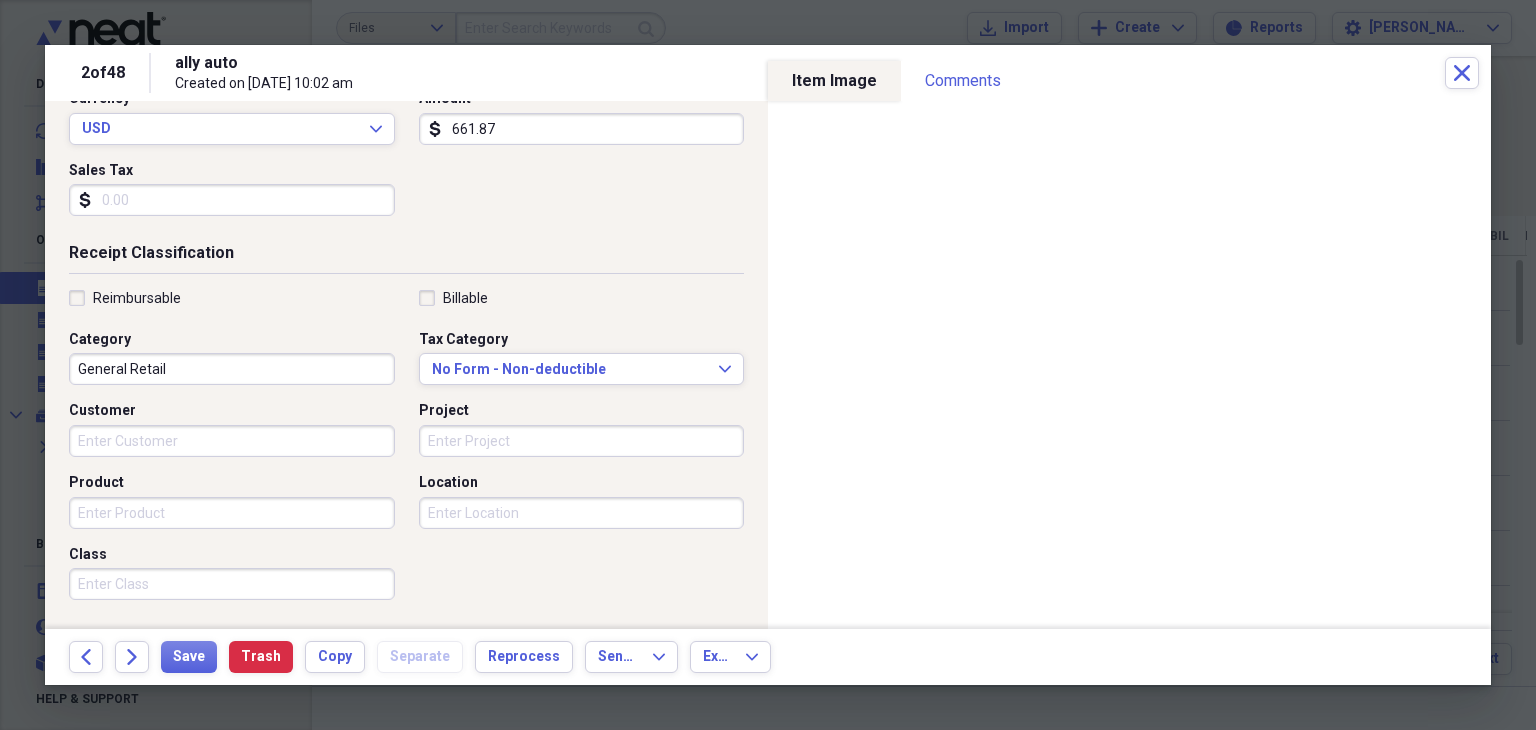 click on "General Retail" at bounding box center [232, 369] 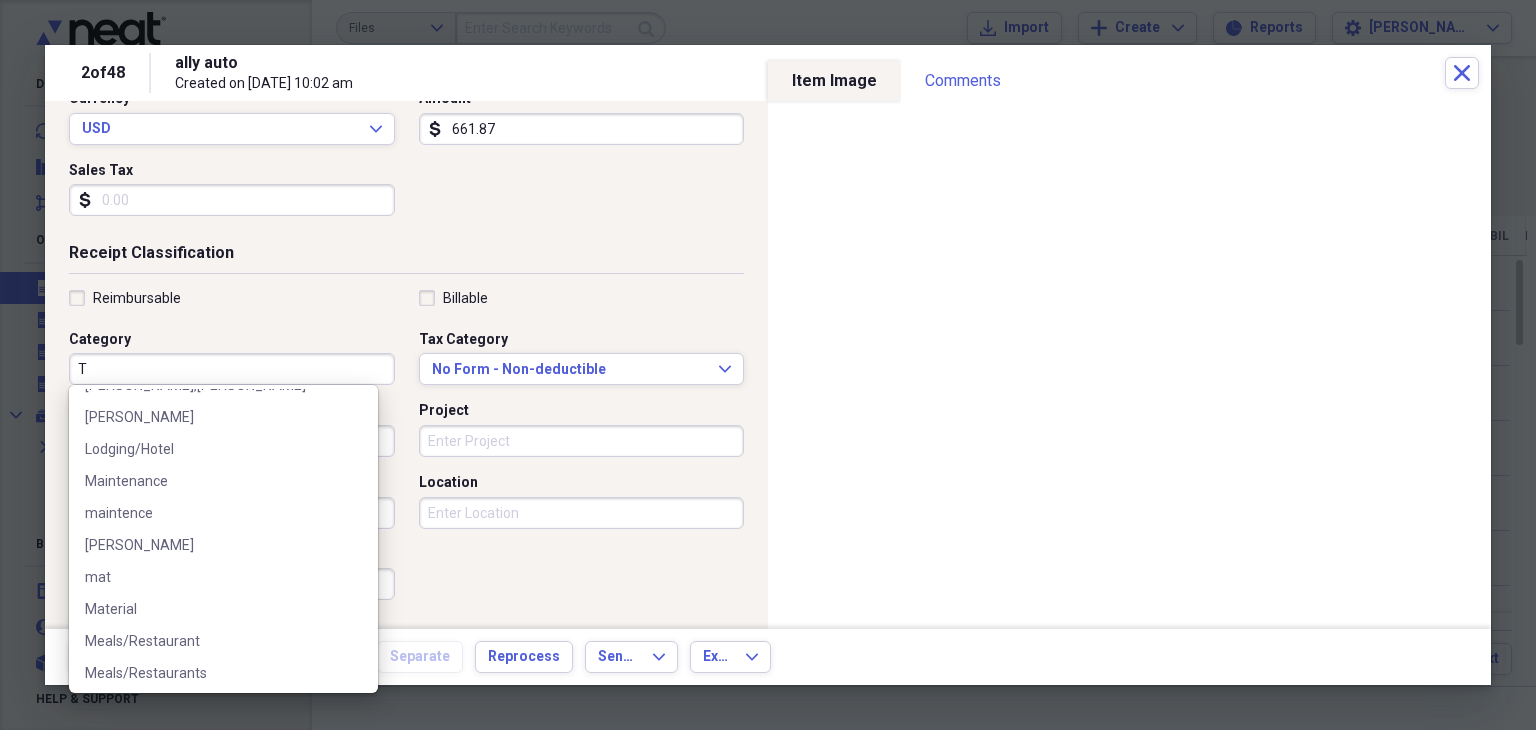 scroll, scrollTop: 0, scrollLeft: 0, axis: both 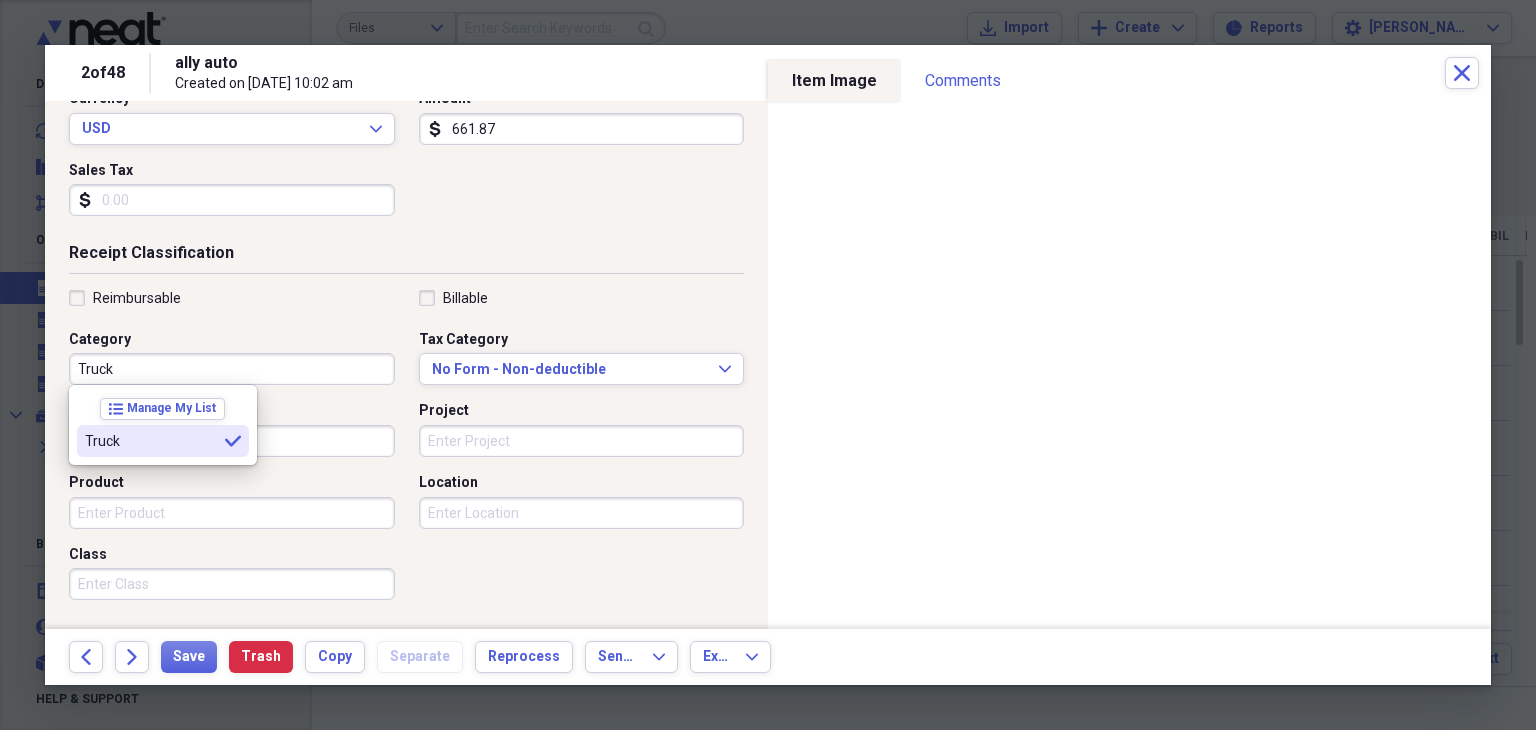 type on "Truck" 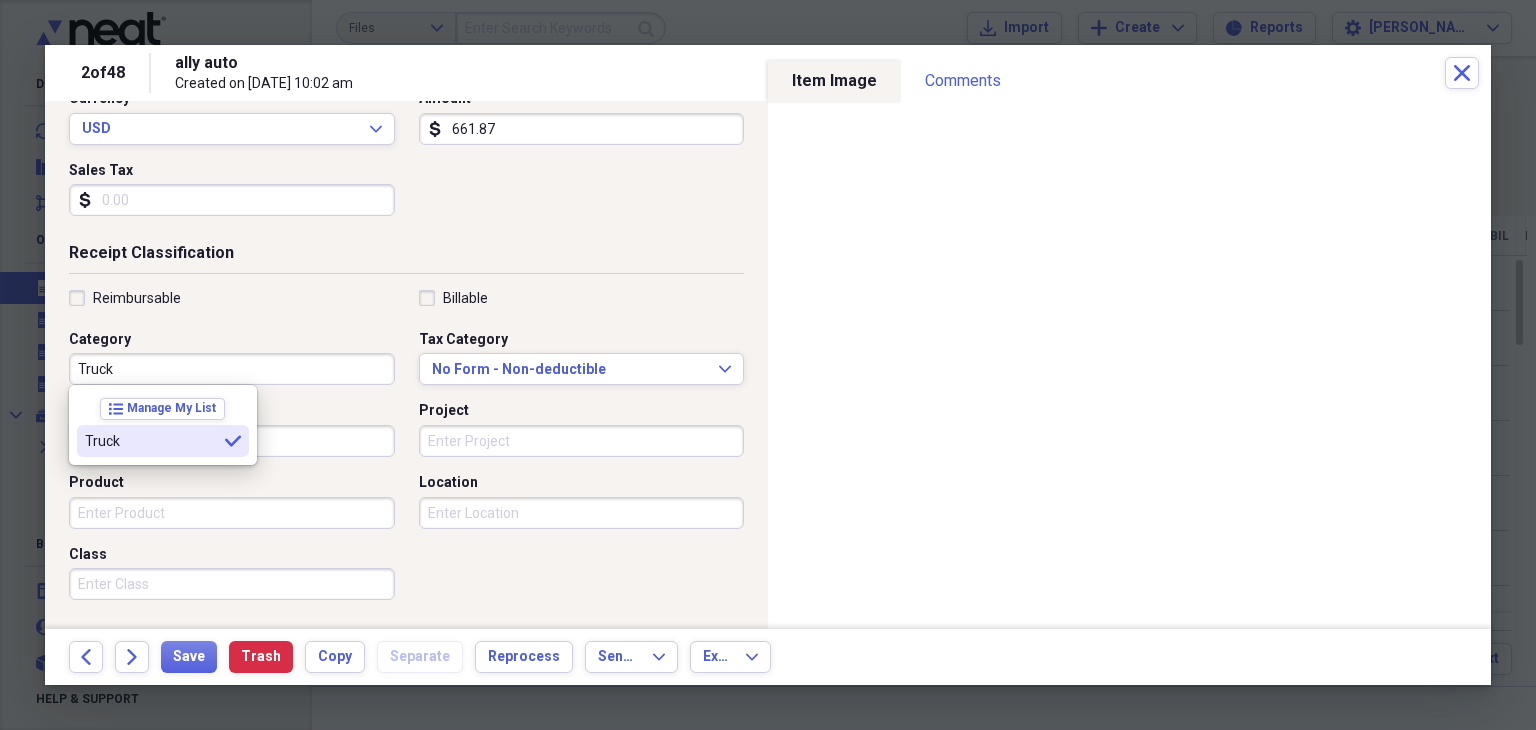 click on "Truck selected" at bounding box center [163, 441] 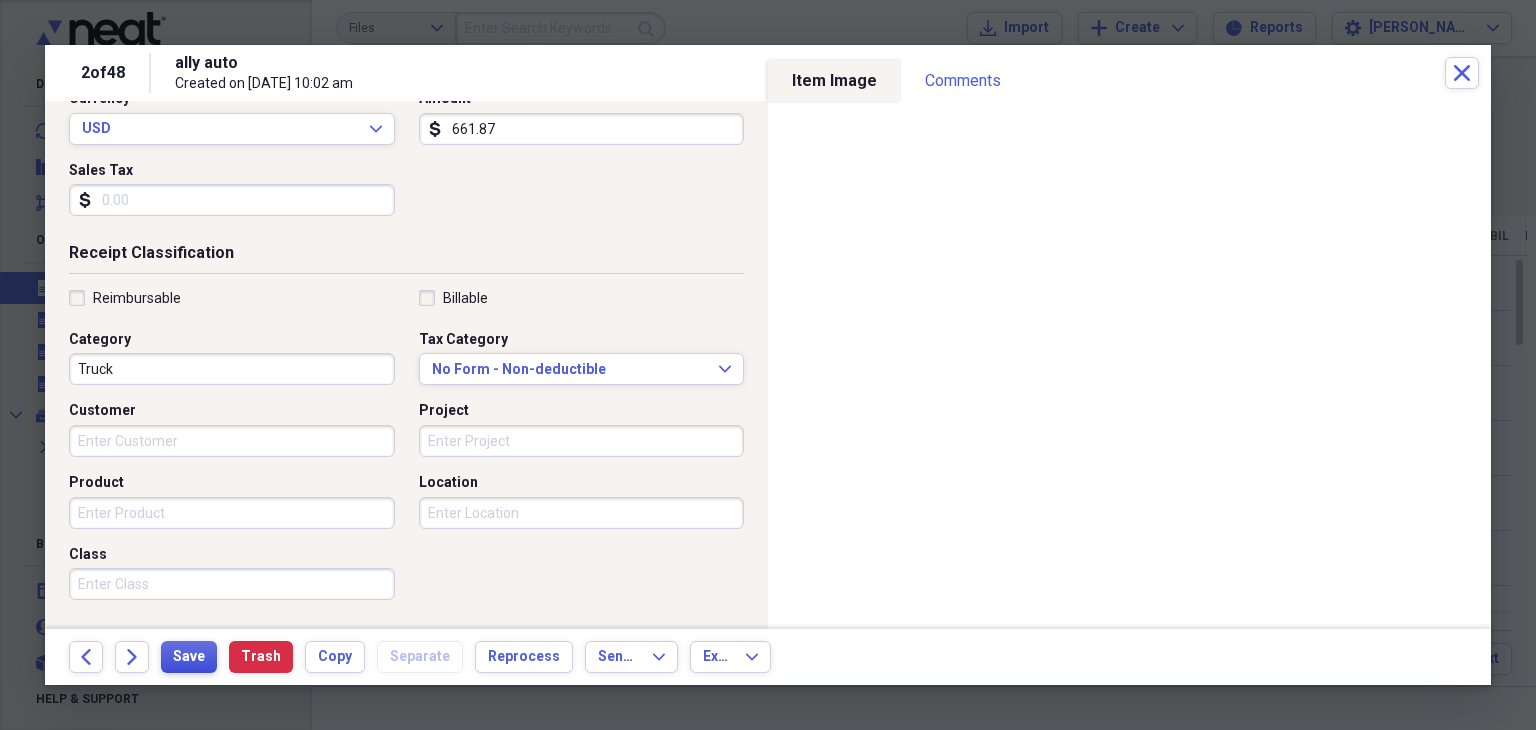 click on "Save" at bounding box center [189, 657] 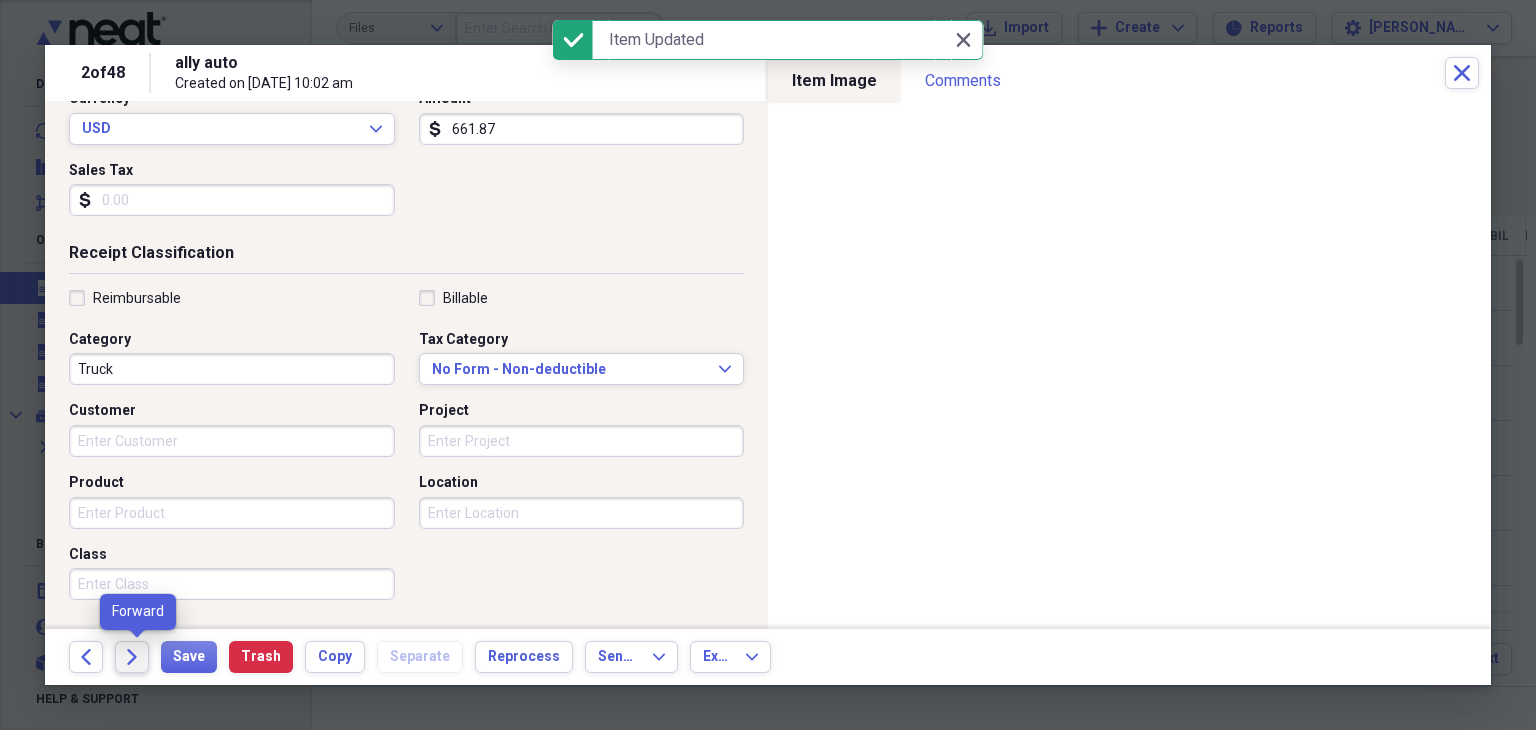 click on "Forward" 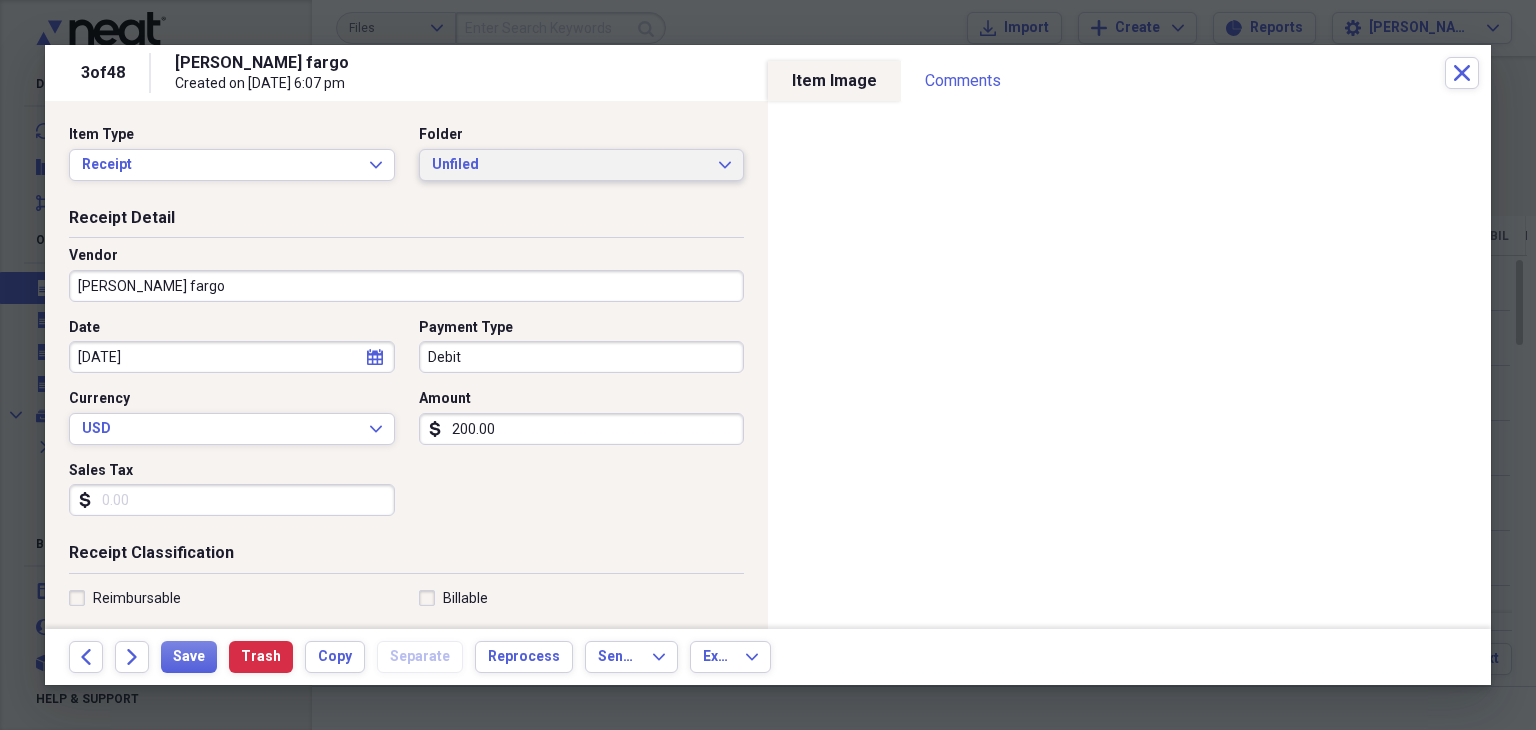 click on "Unfiled Expand" at bounding box center [582, 165] 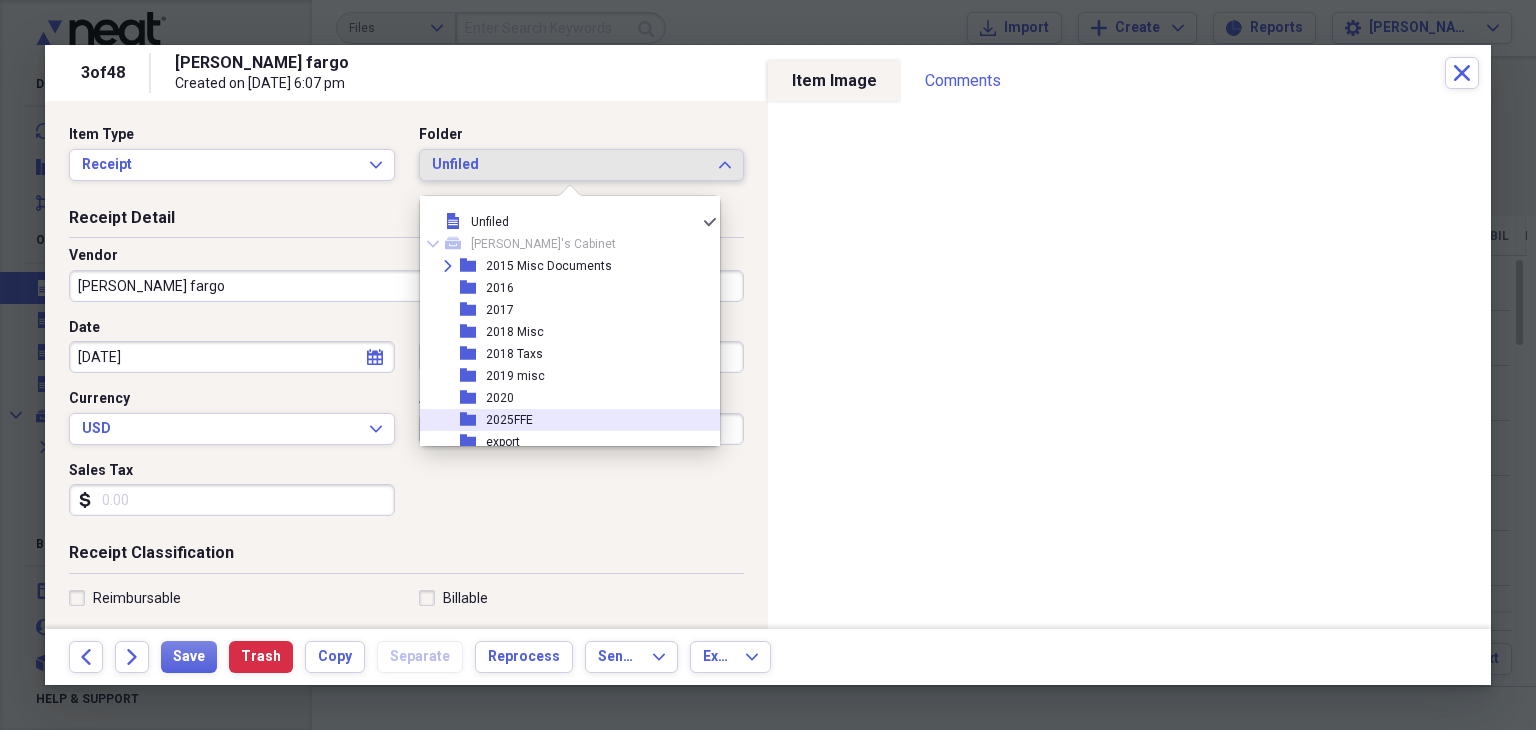 click on "folder 2025FFE" at bounding box center (562, 420) 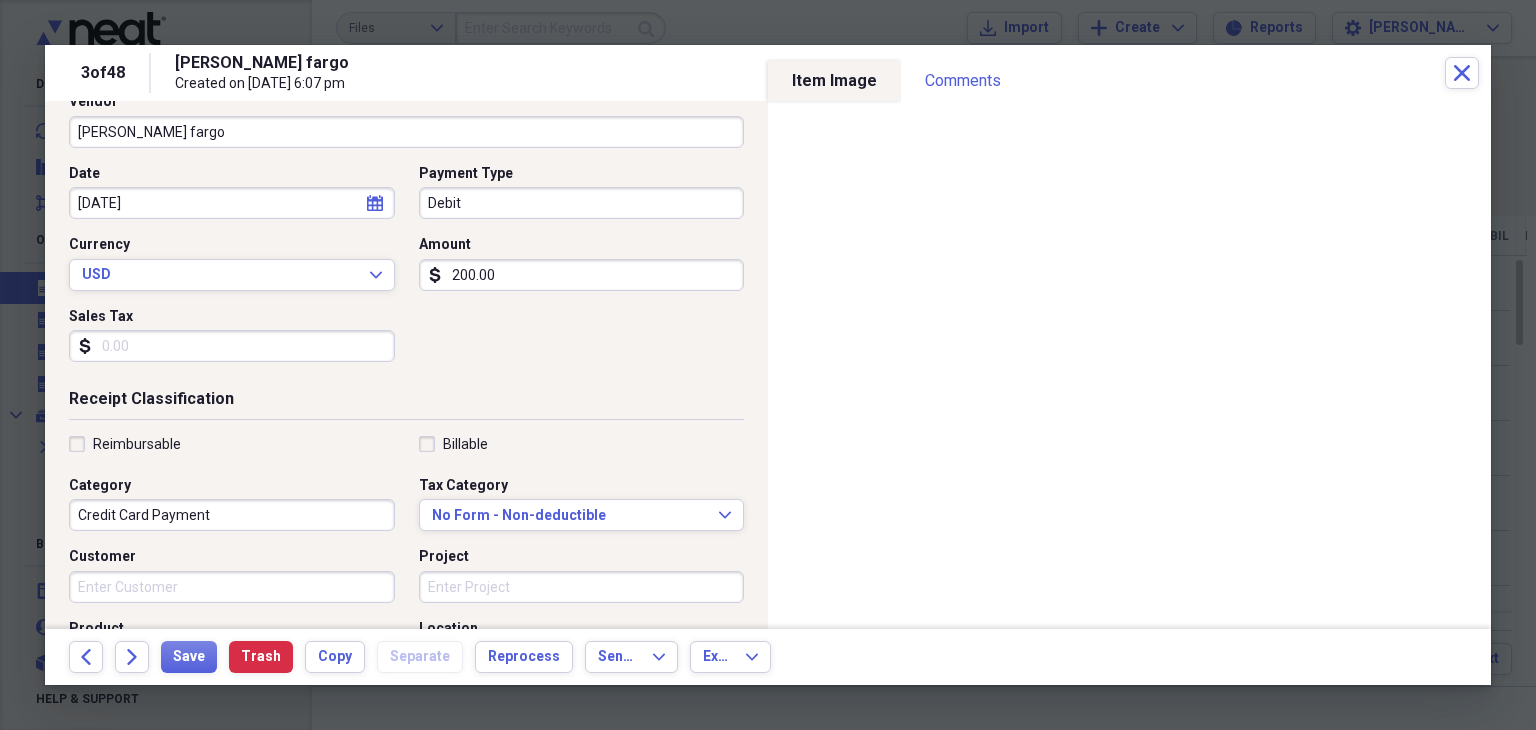 scroll, scrollTop: 400, scrollLeft: 0, axis: vertical 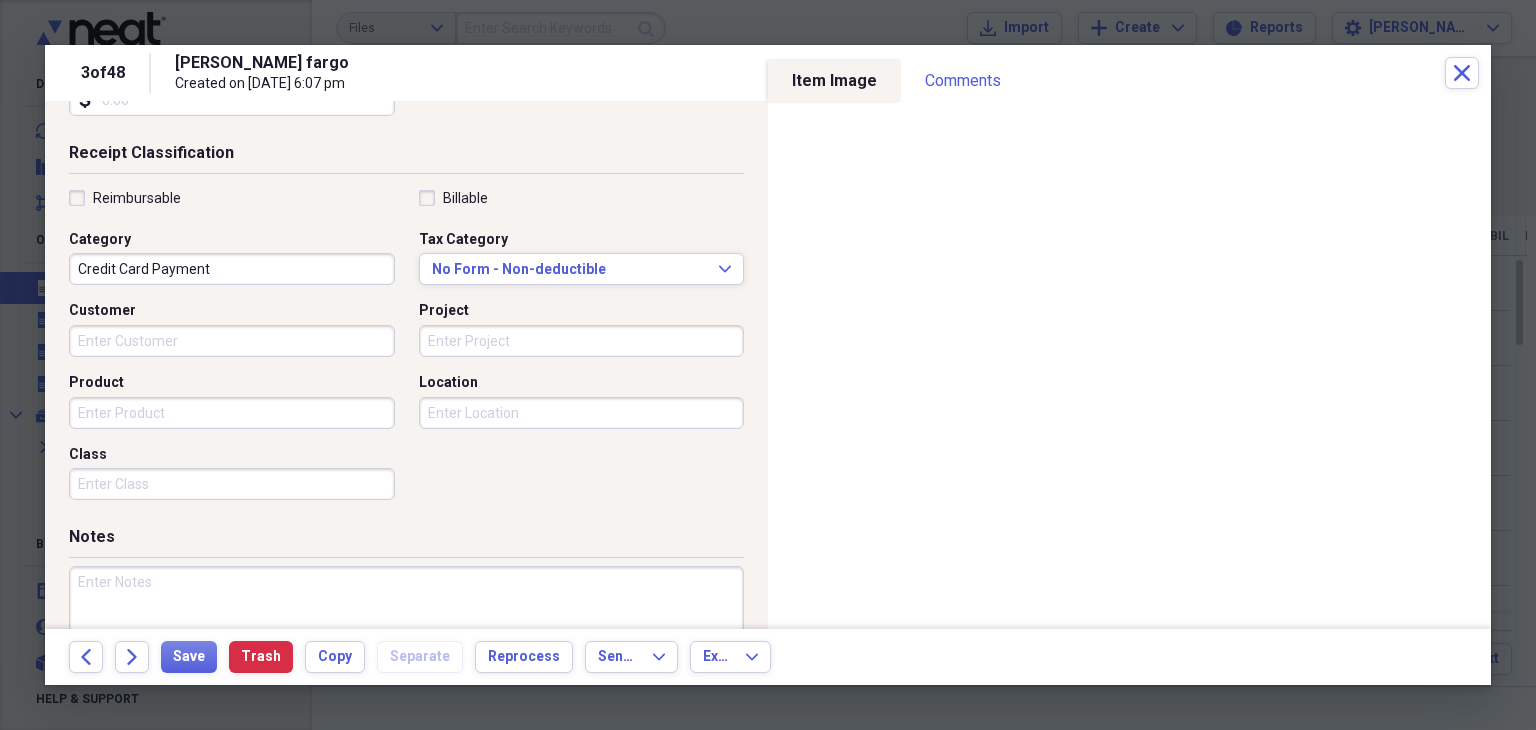 click on "Credit Card Payment" at bounding box center [232, 269] 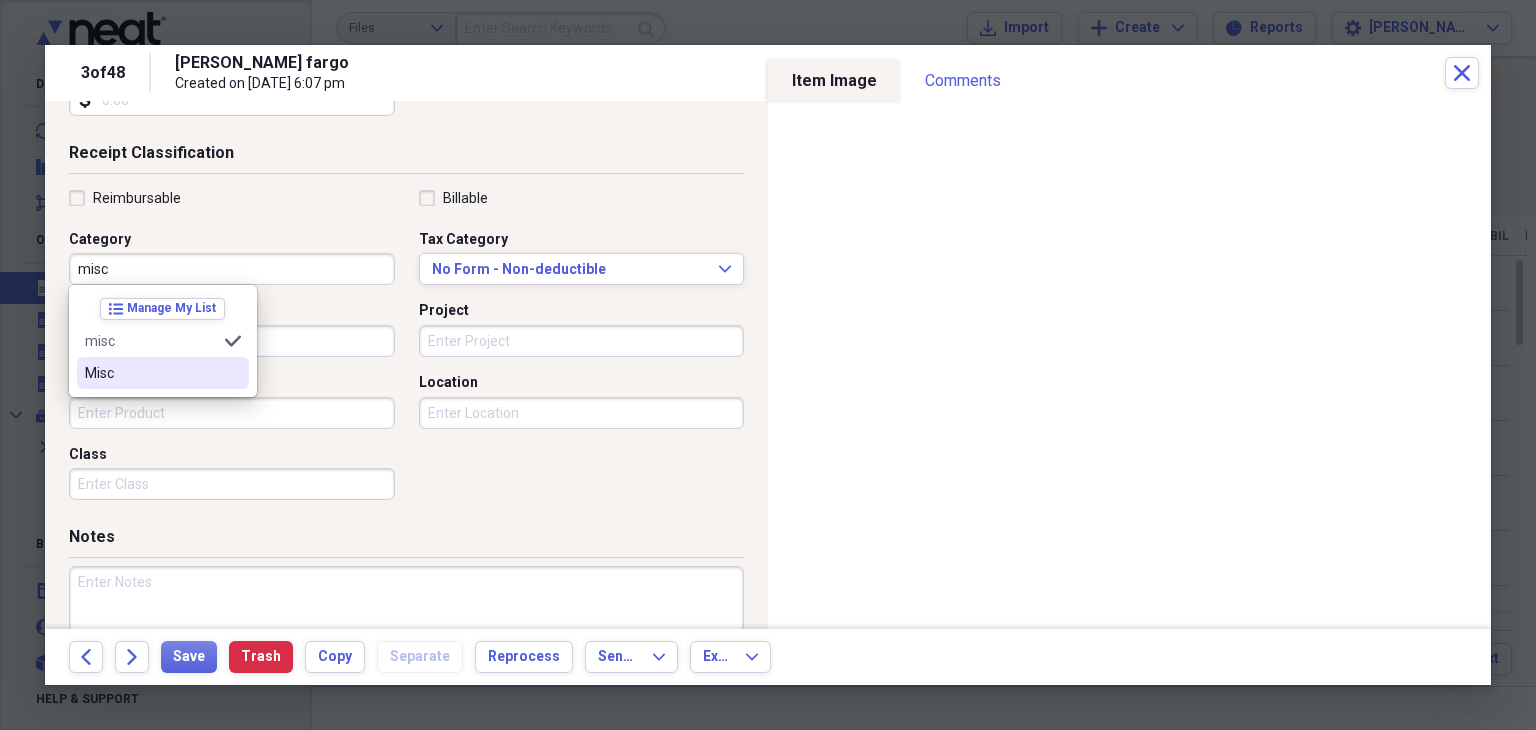 click on "Misc" at bounding box center [151, 373] 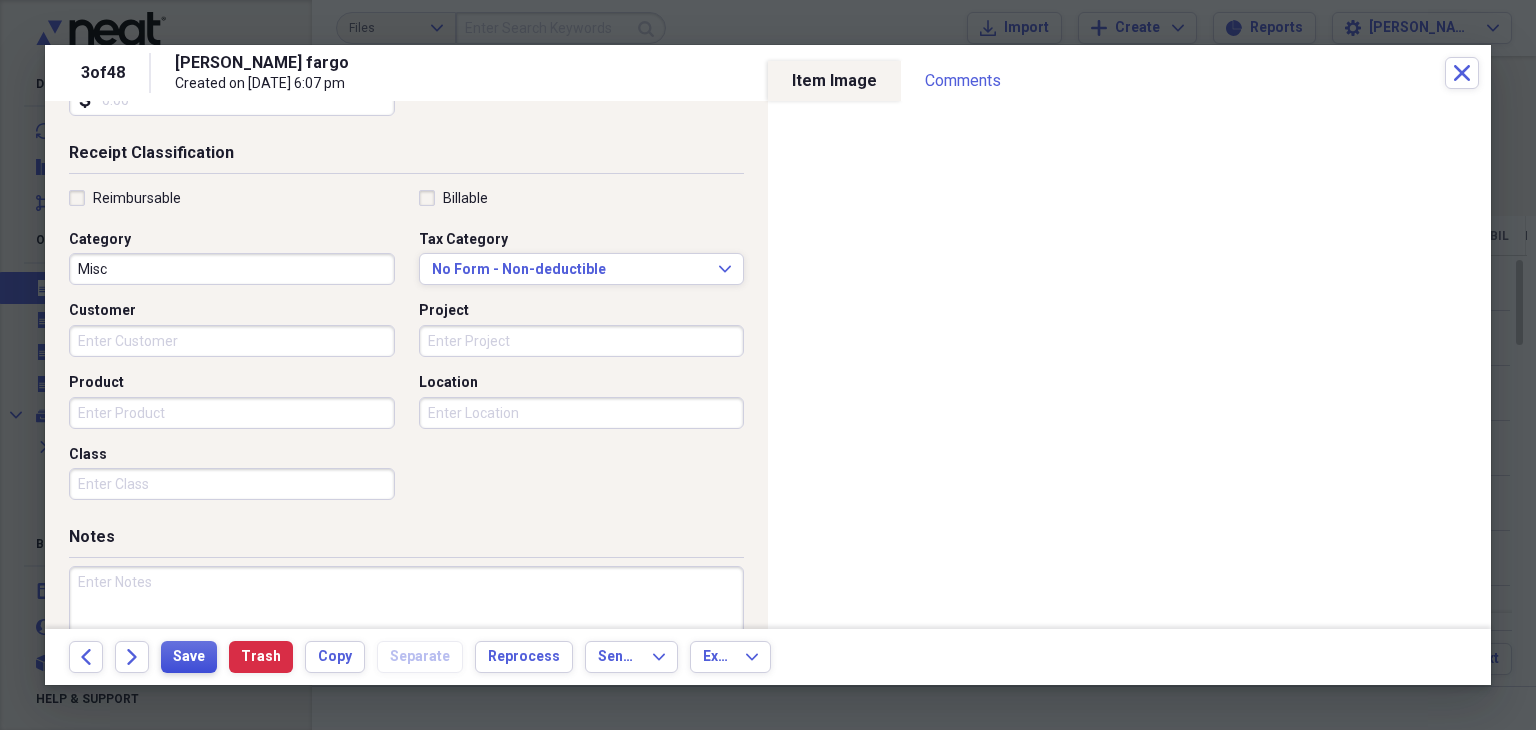 click on "Save" at bounding box center (189, 657) 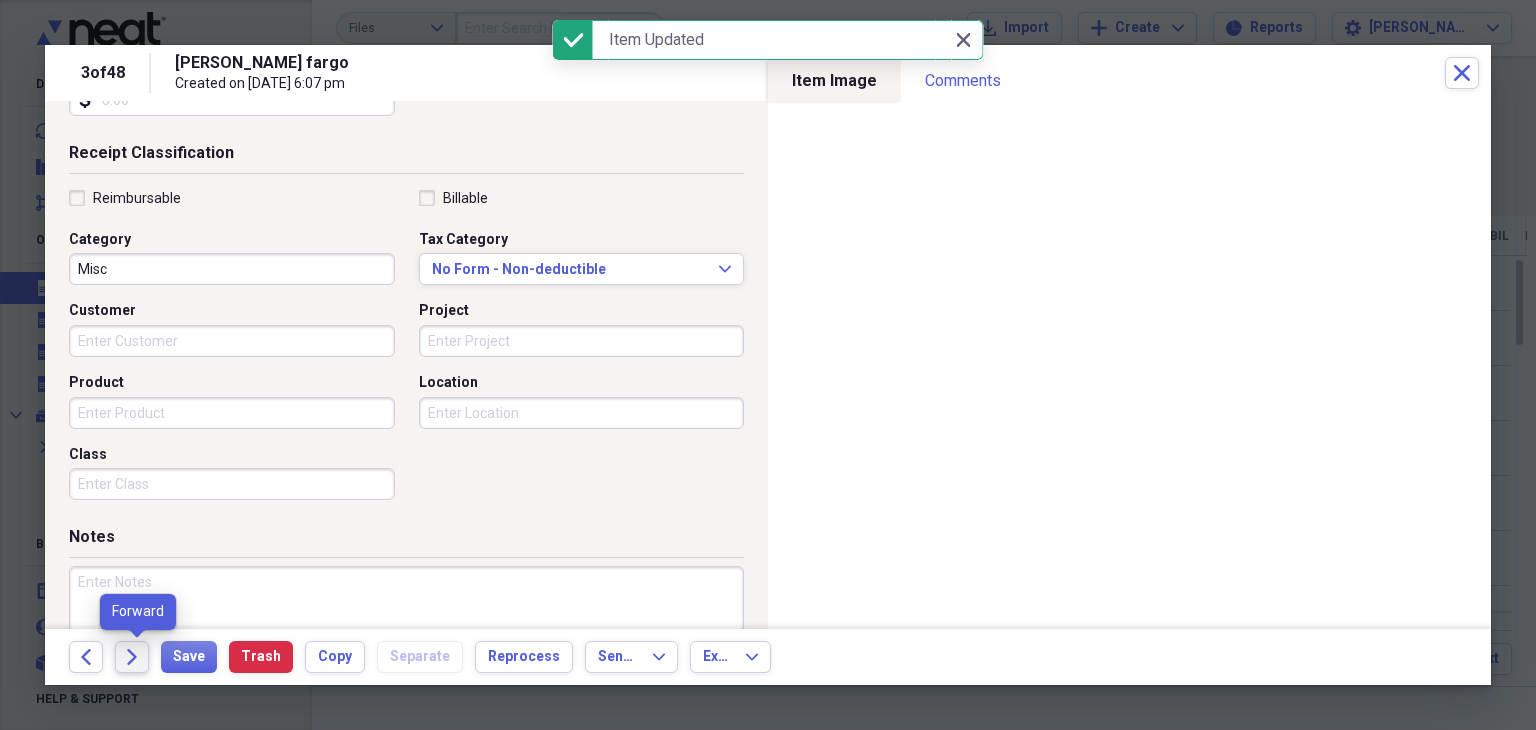 click on "Forward" 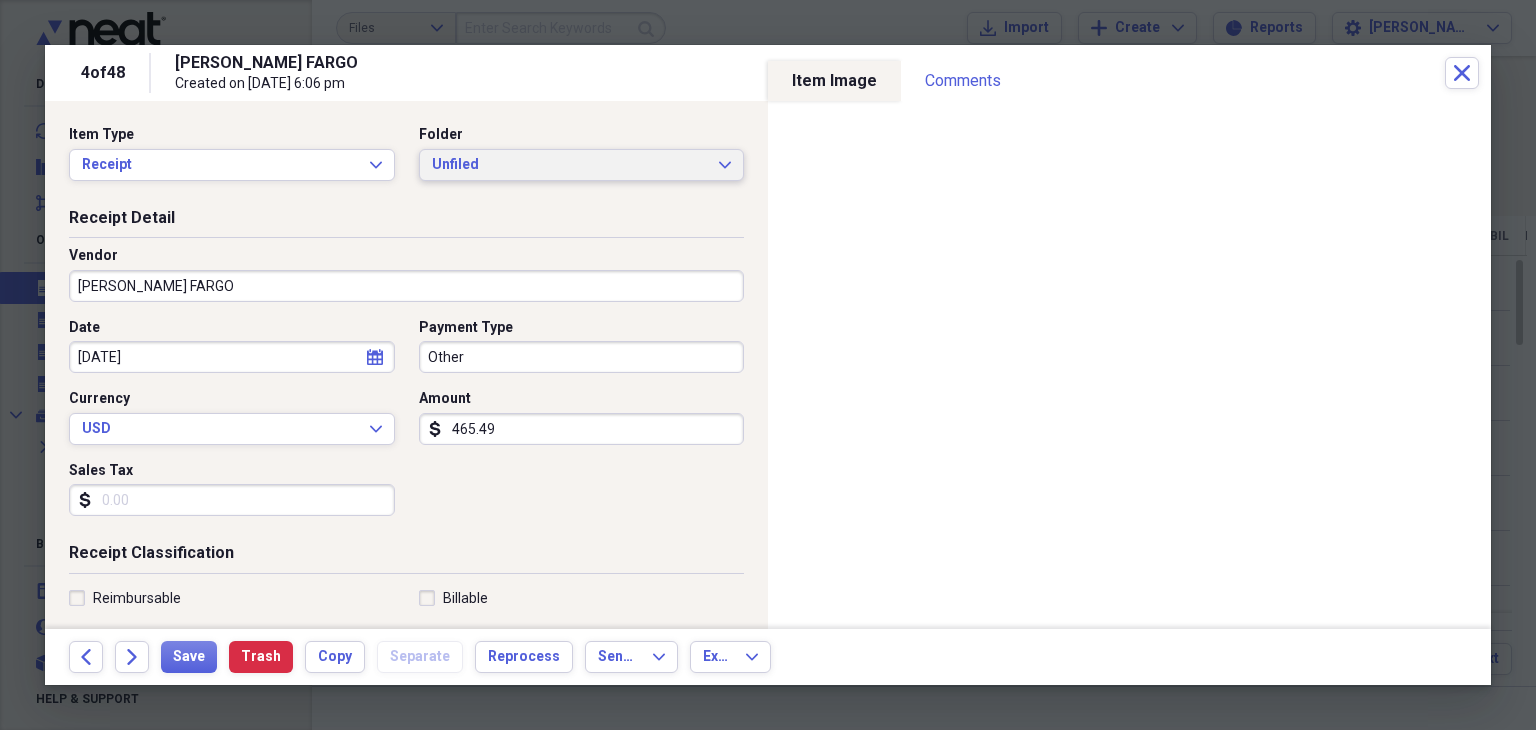 click on "Unfiled Expand" at bounding box center [582, 165] 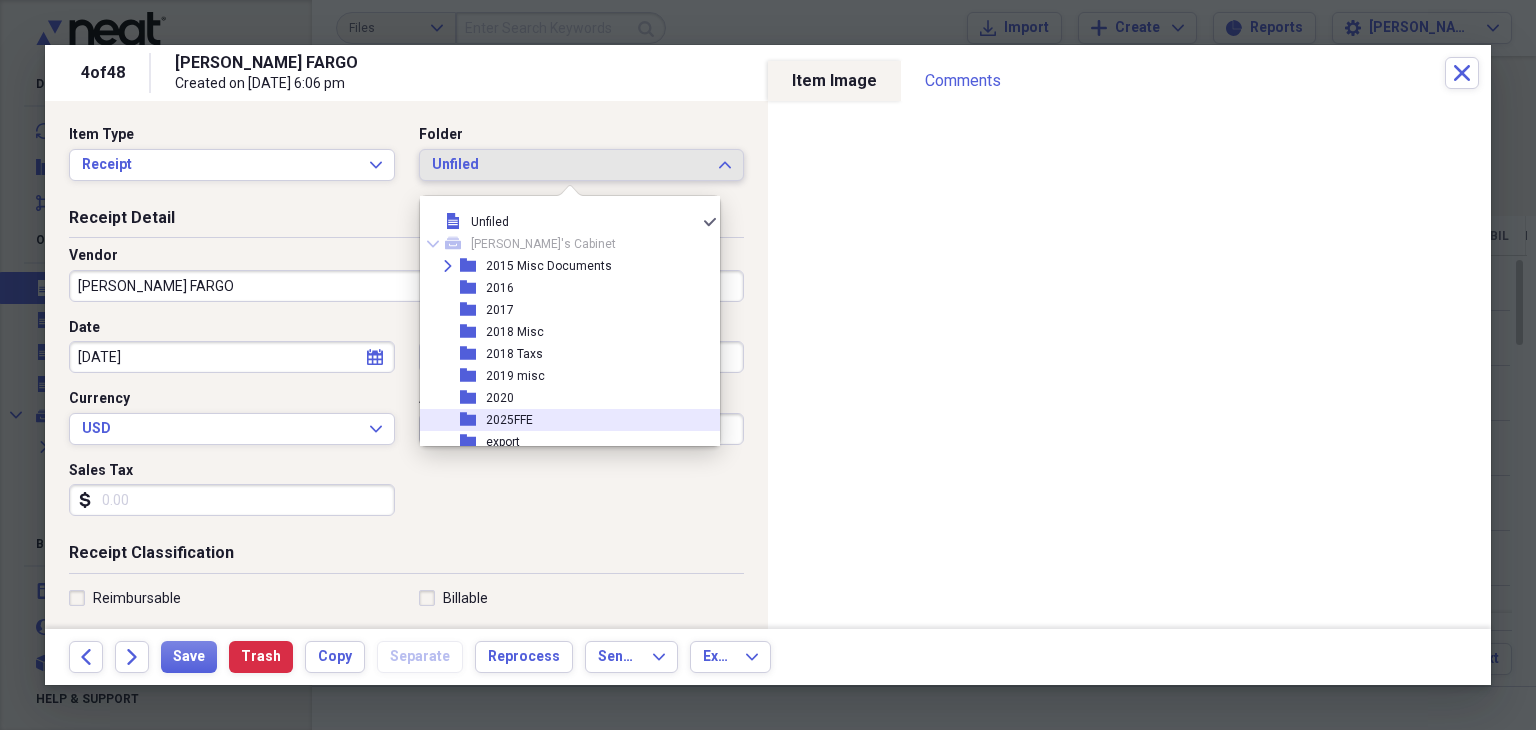 click on "folder 2025FFE" at bounding box center (562, 420) 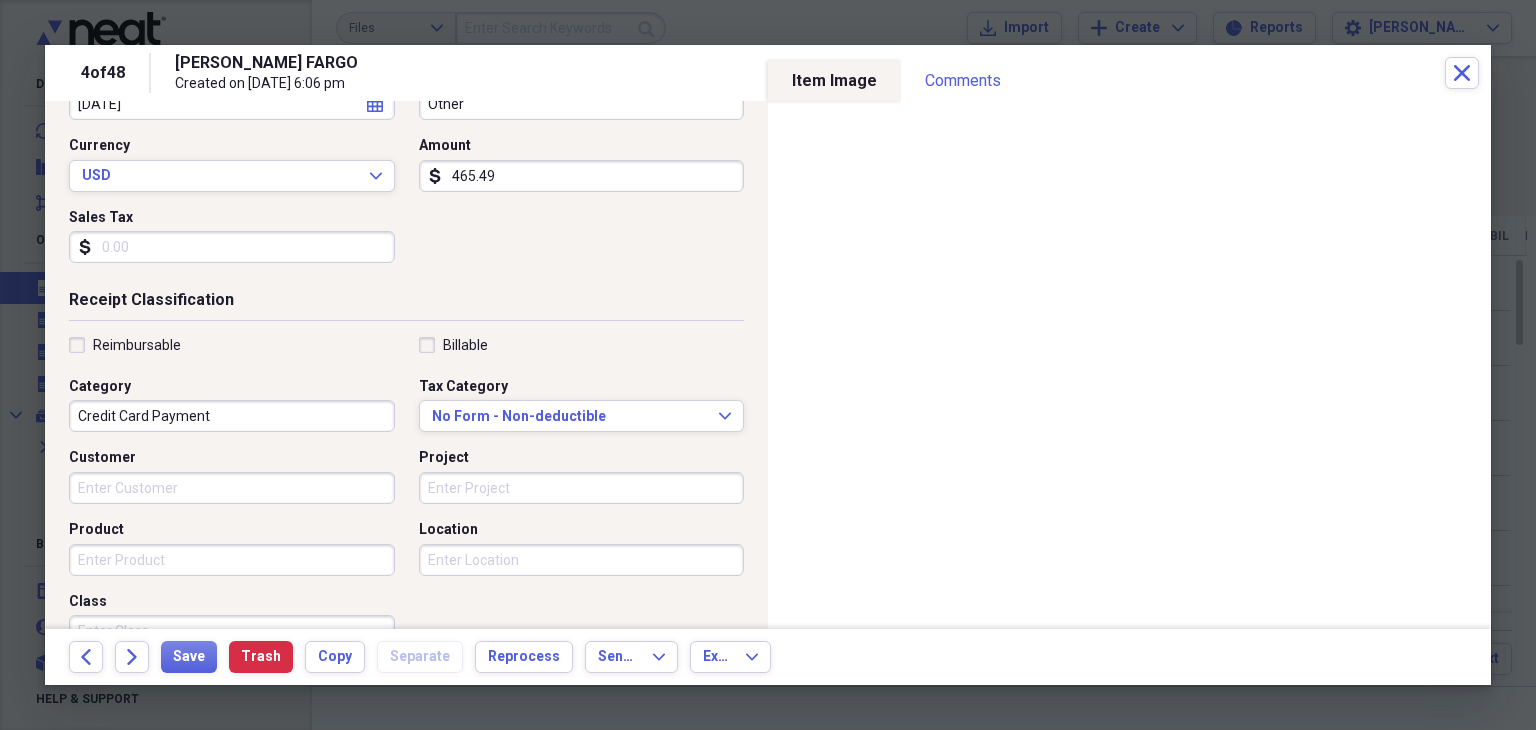 scroll, scrollTop: 300, scrollLeft: 0, axis: vertical 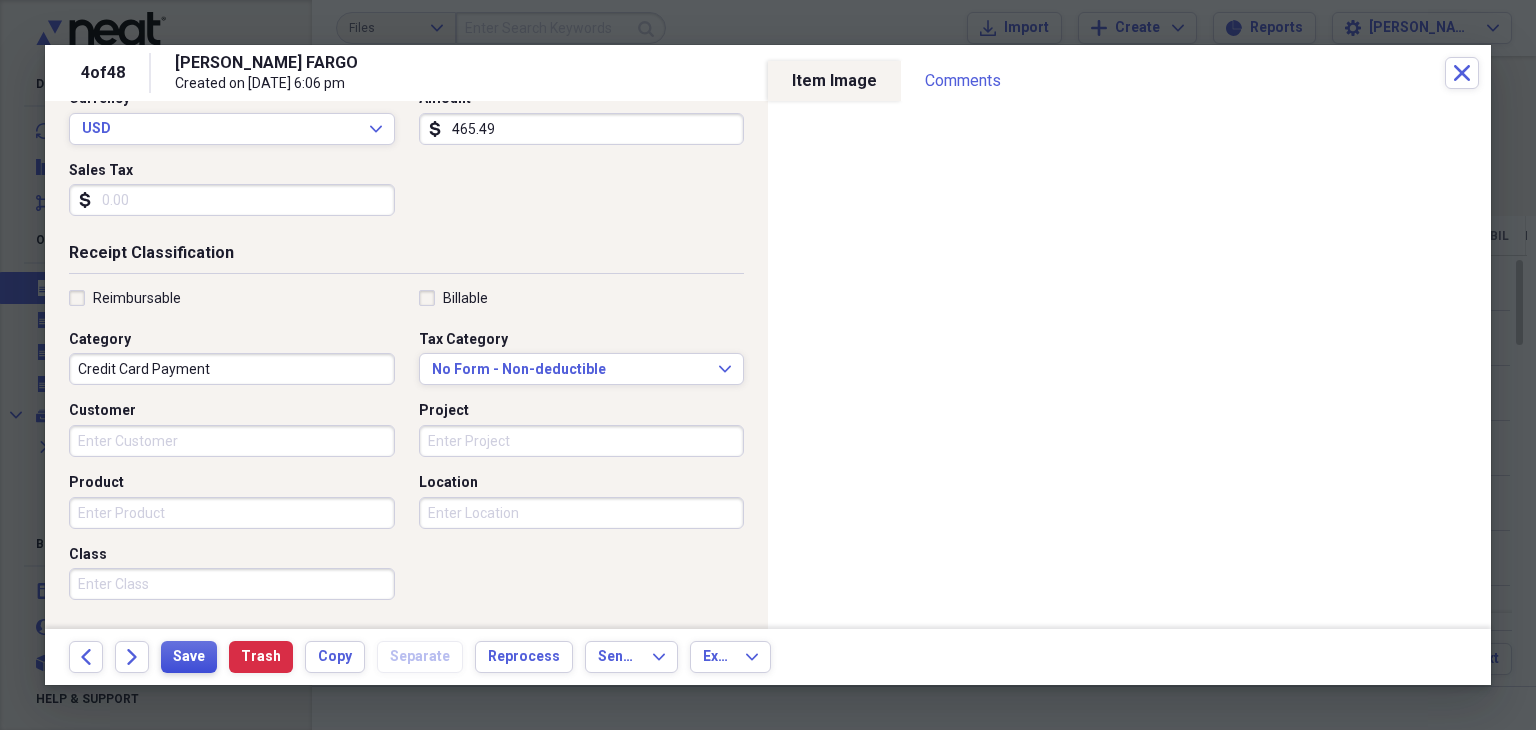 click on "Save" at bounding box center (189, 657) 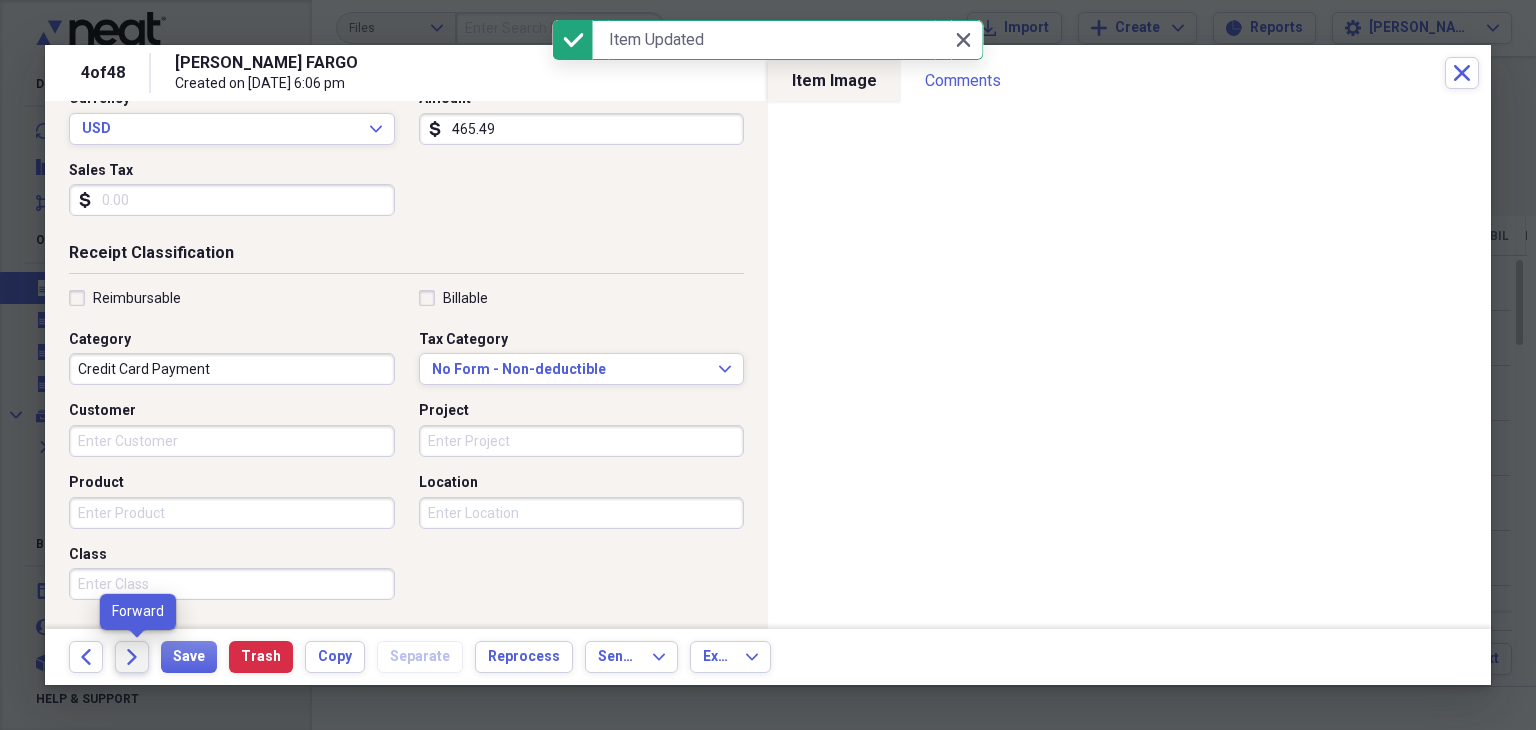 click on "Forward" 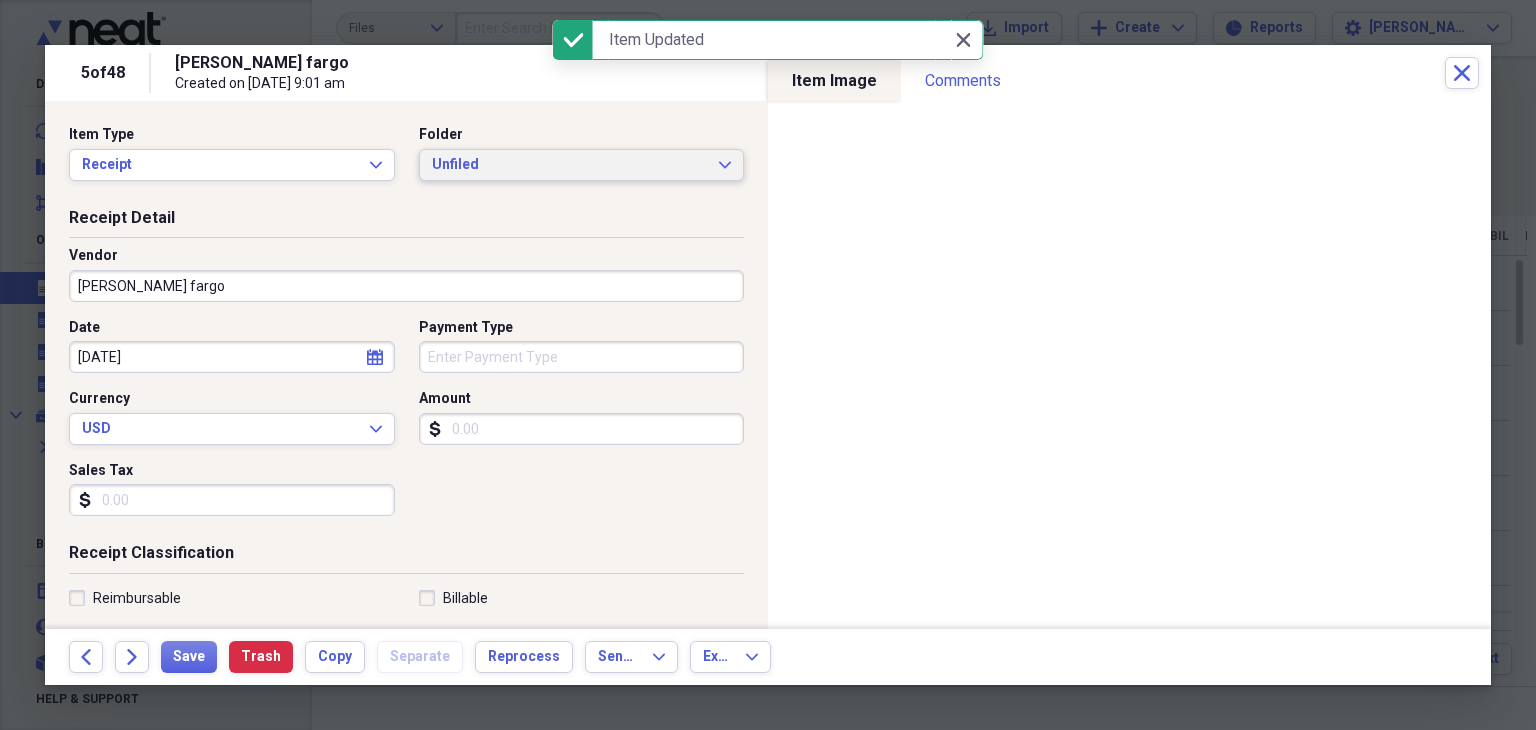 click on "Unfiled Expand" at bounding box center [582, 165] 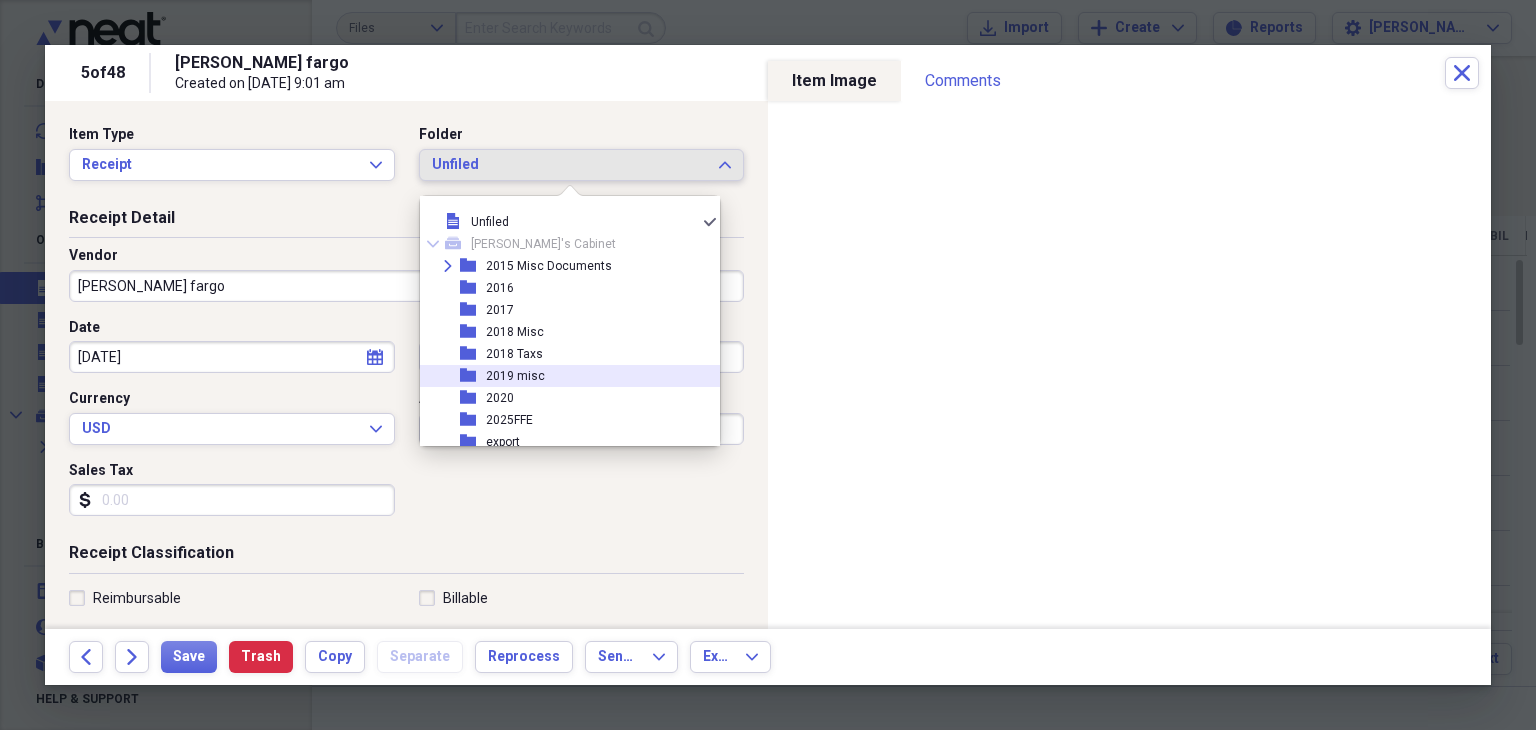 scroll, scrollTop: 100, scrollLeft: 0, axis: vertical 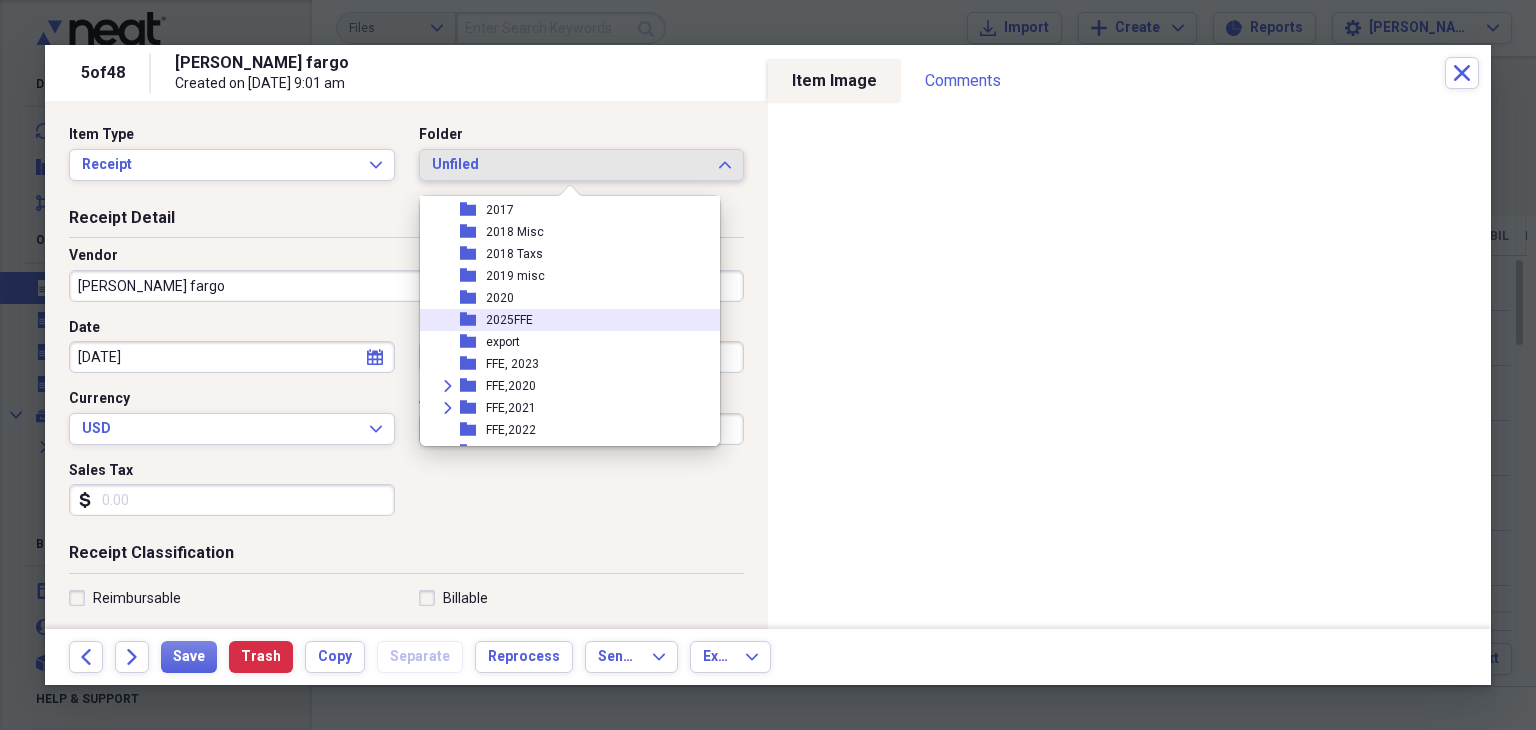click on "folder 2025FFE" at bounding box center [562, 320] 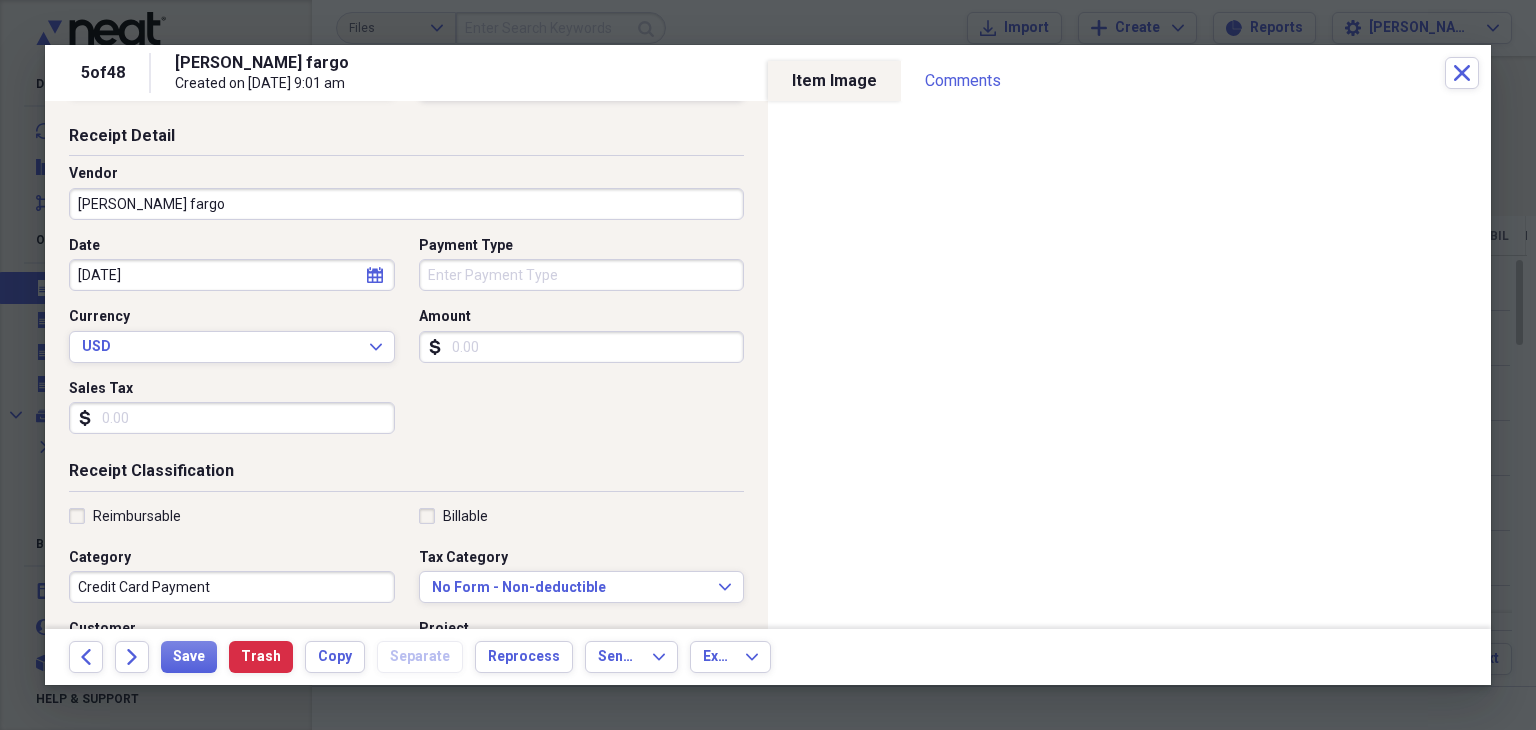 scroll, scrollTop: 200, scrollLeft: 0, axis: vertical 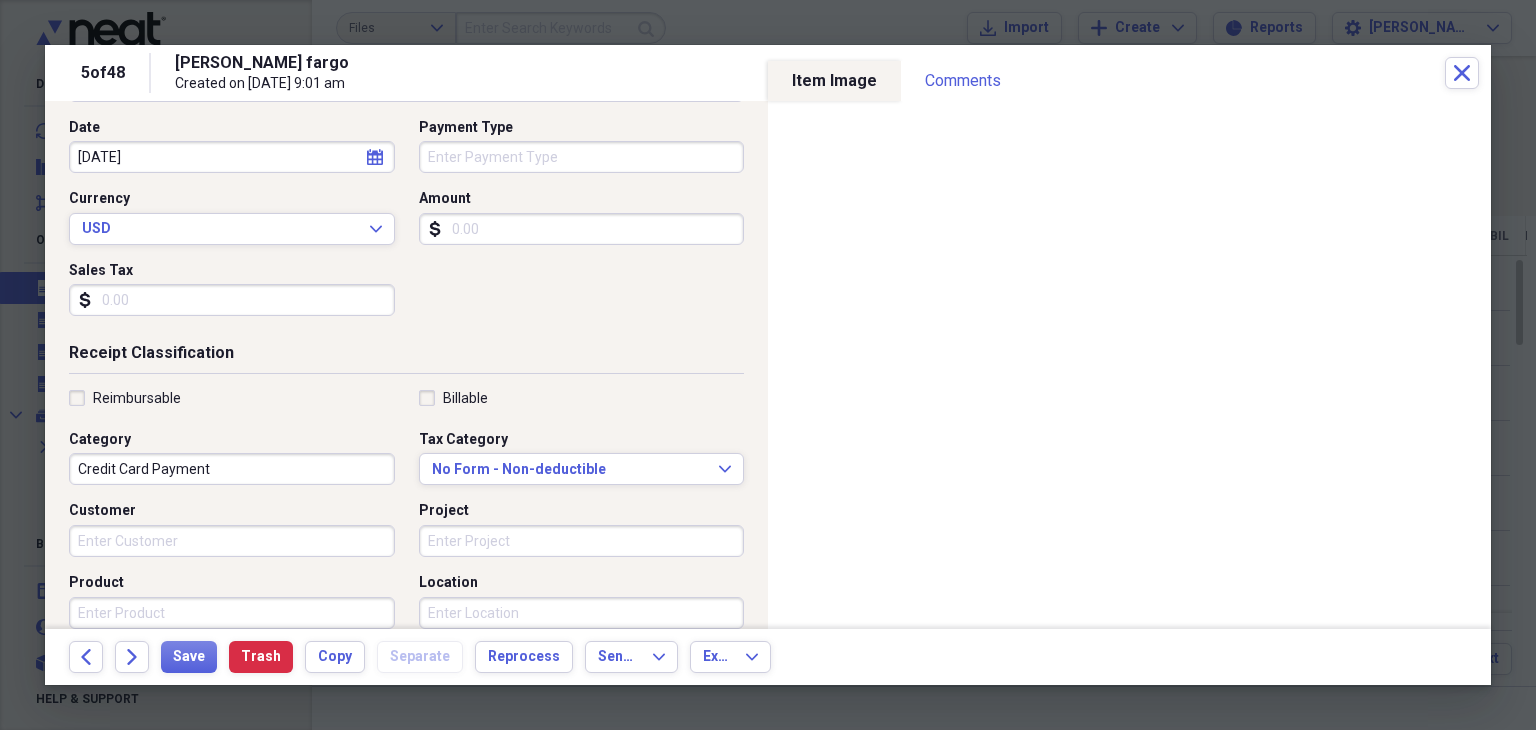 click on "Credit Card Payment" at bounding box center (232, 469) 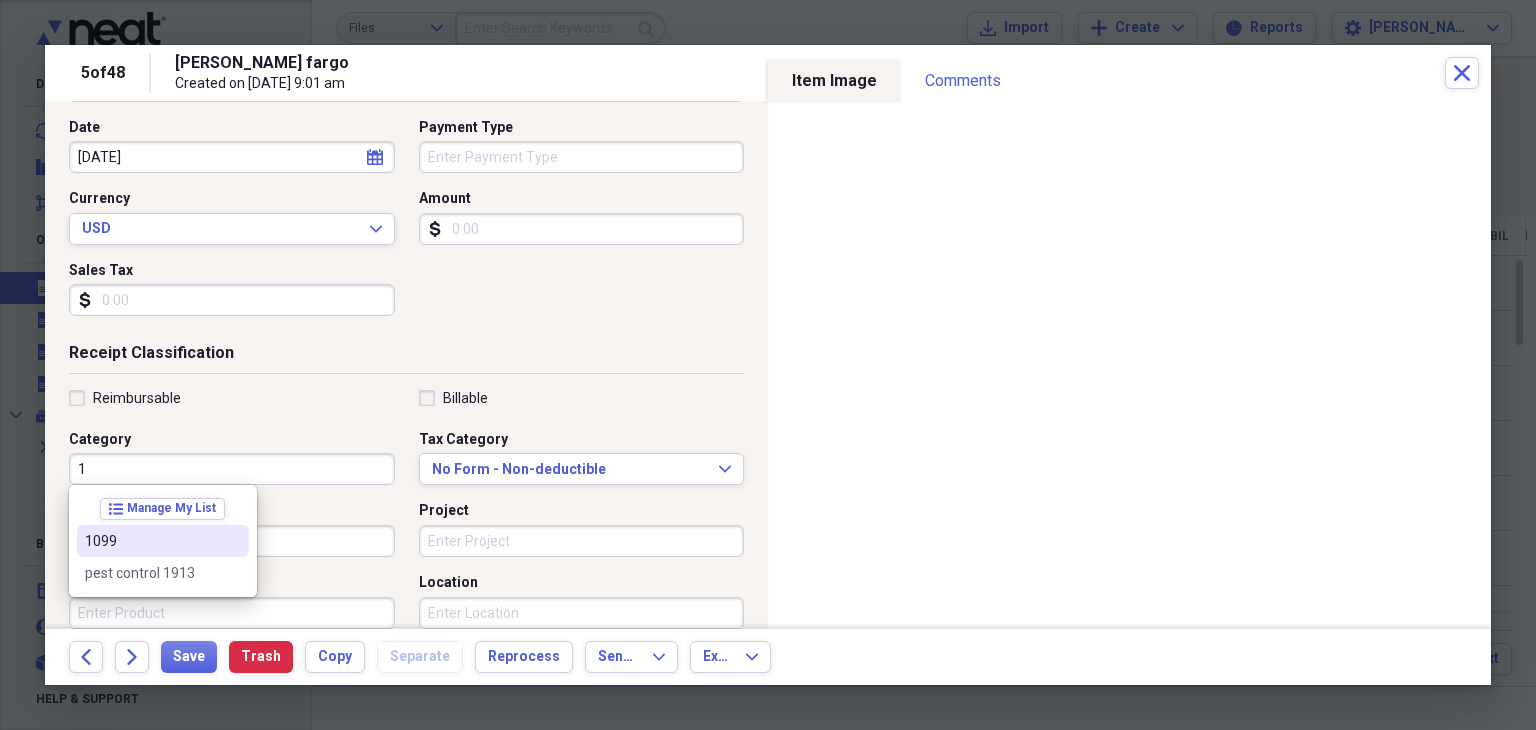 click on "1099" at bounding box center (151, 541) 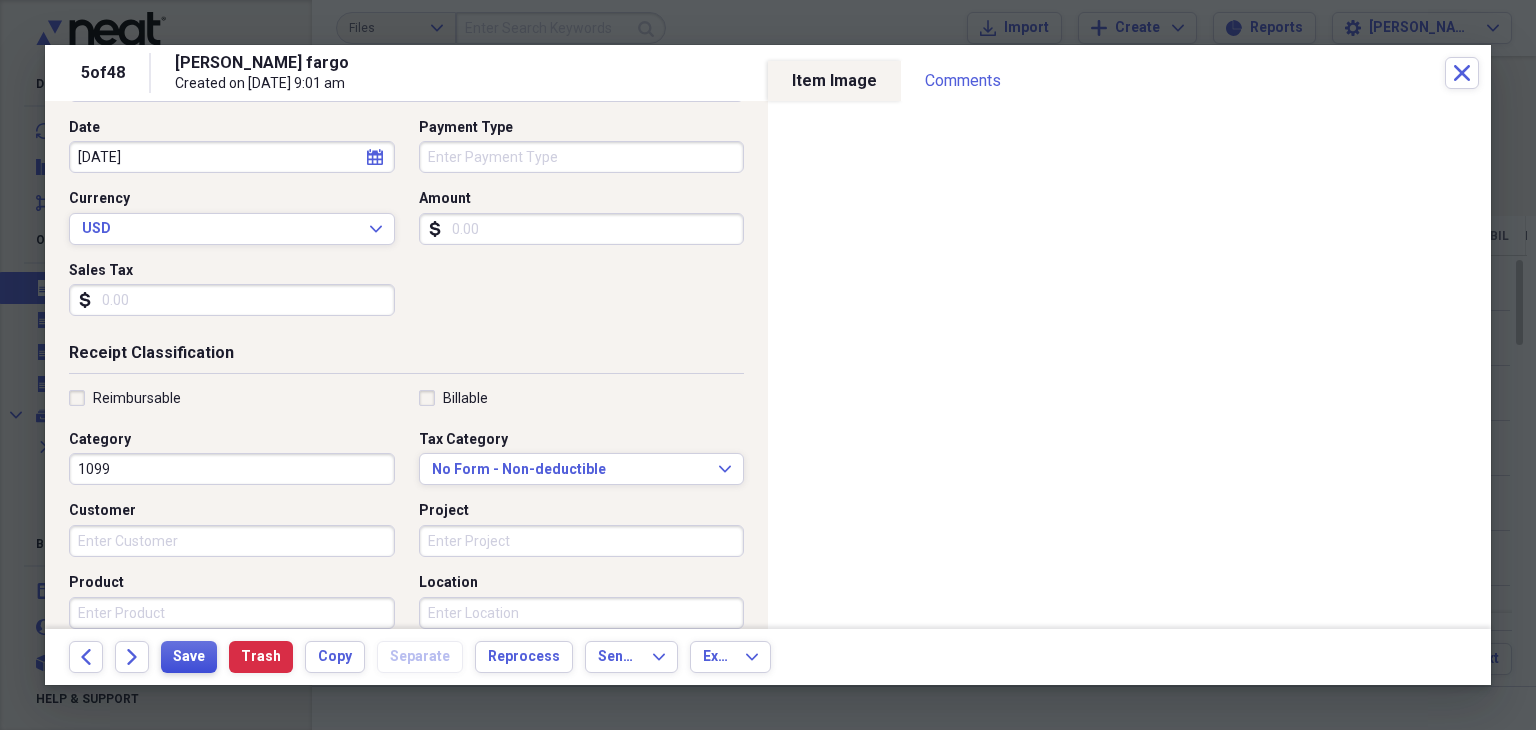 click on "Save" at bounding box center [189, 657] 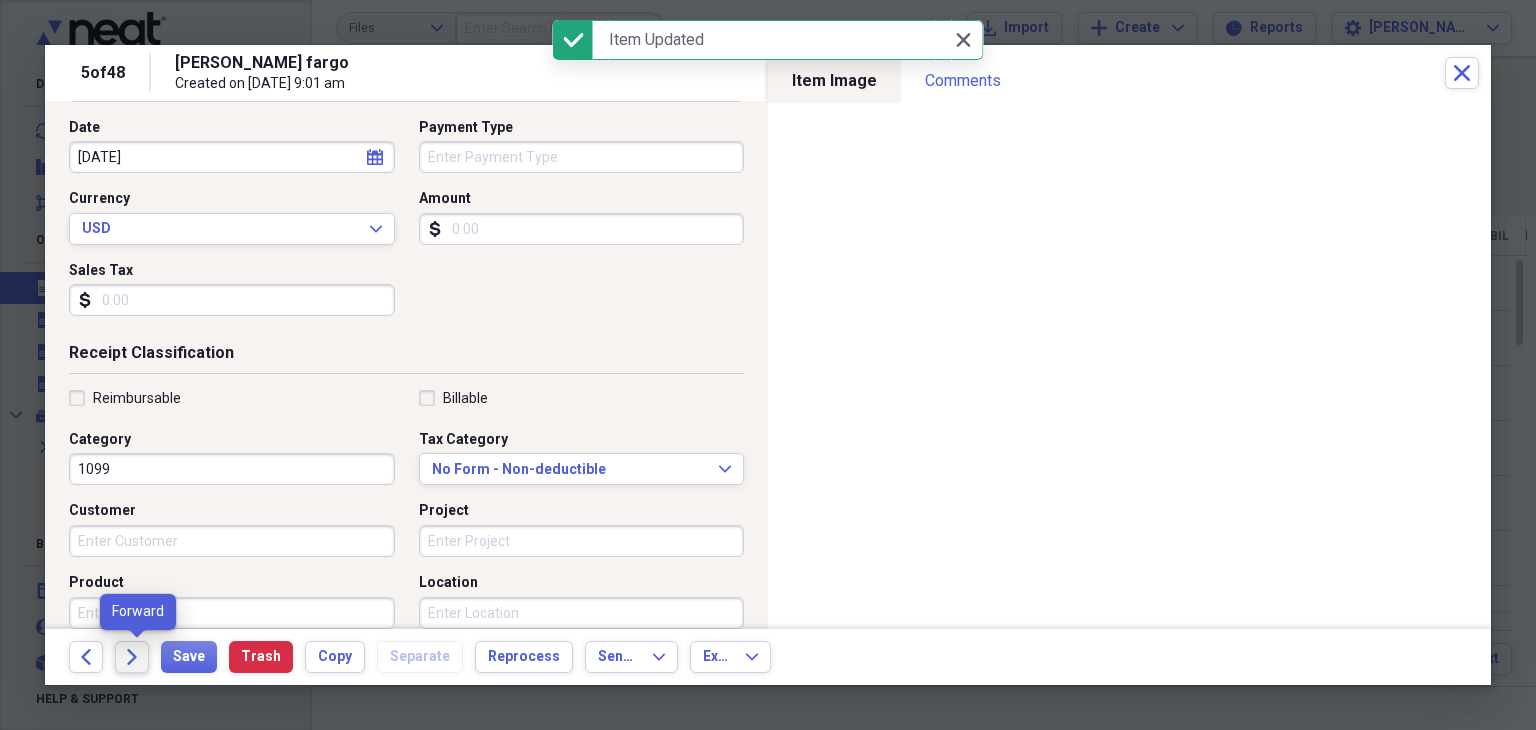 click on "Forward" 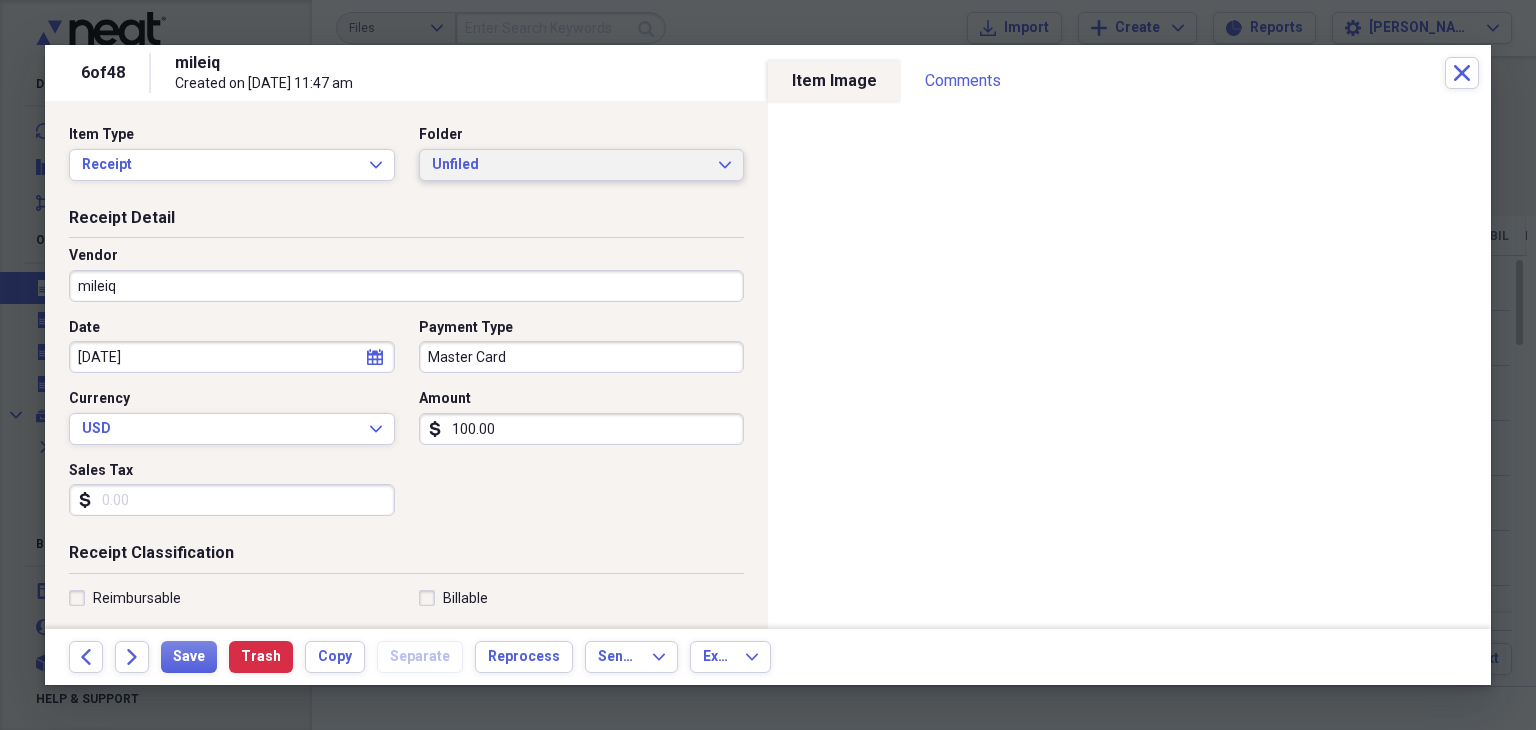 click on "Expand" 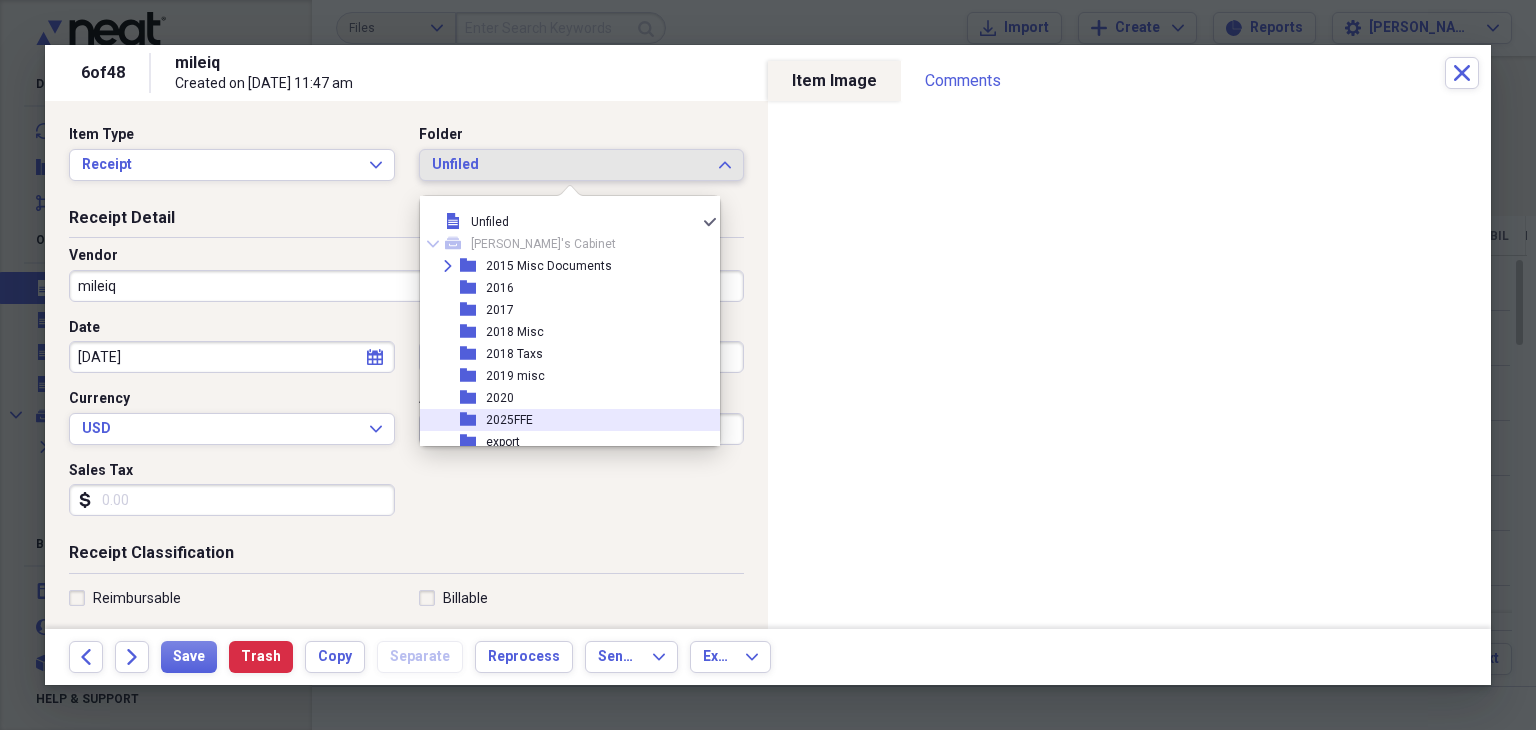 click on "folder 2025FFE" at bounding box center [562, 420] 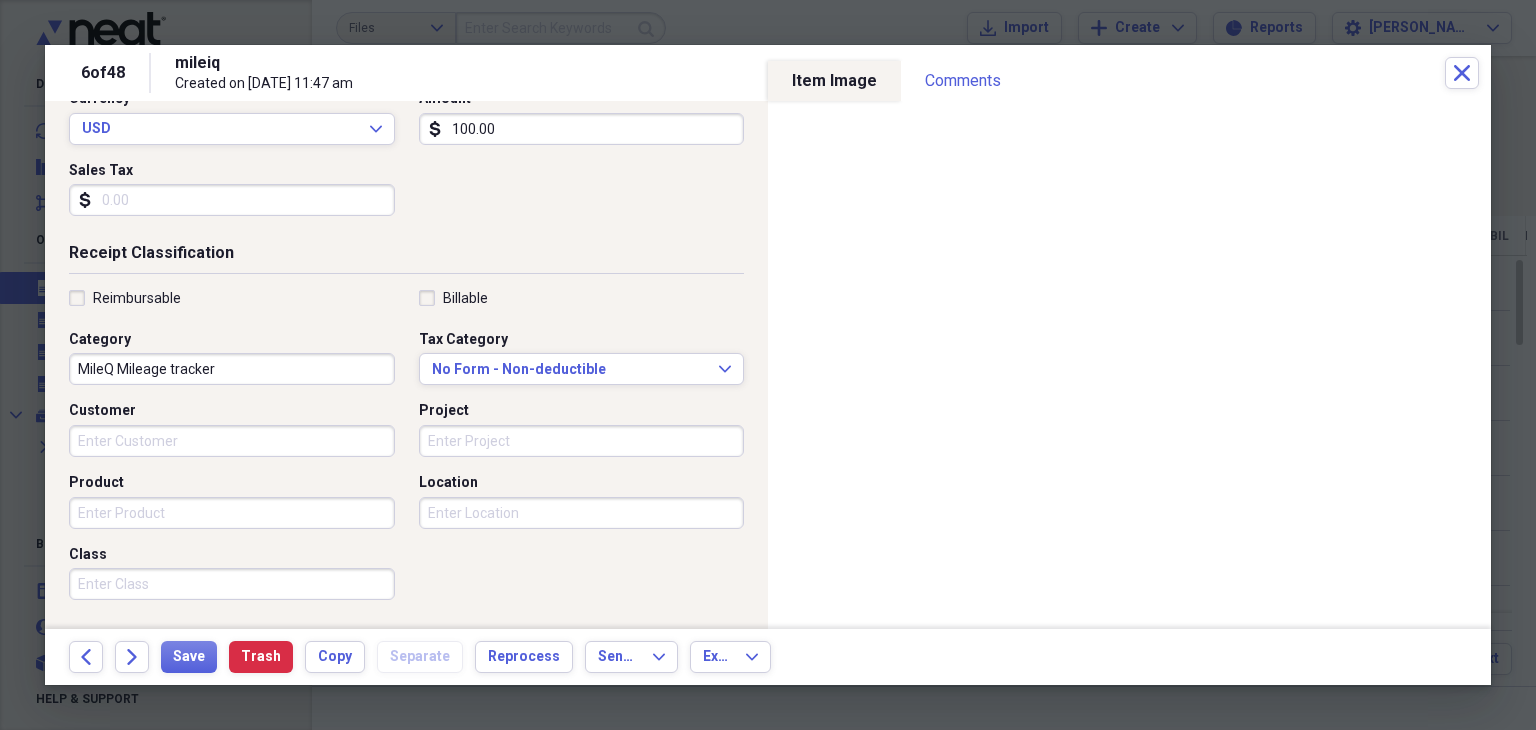 scroll, scrollTop: 200, scrollLeft: 0, axis: vertical 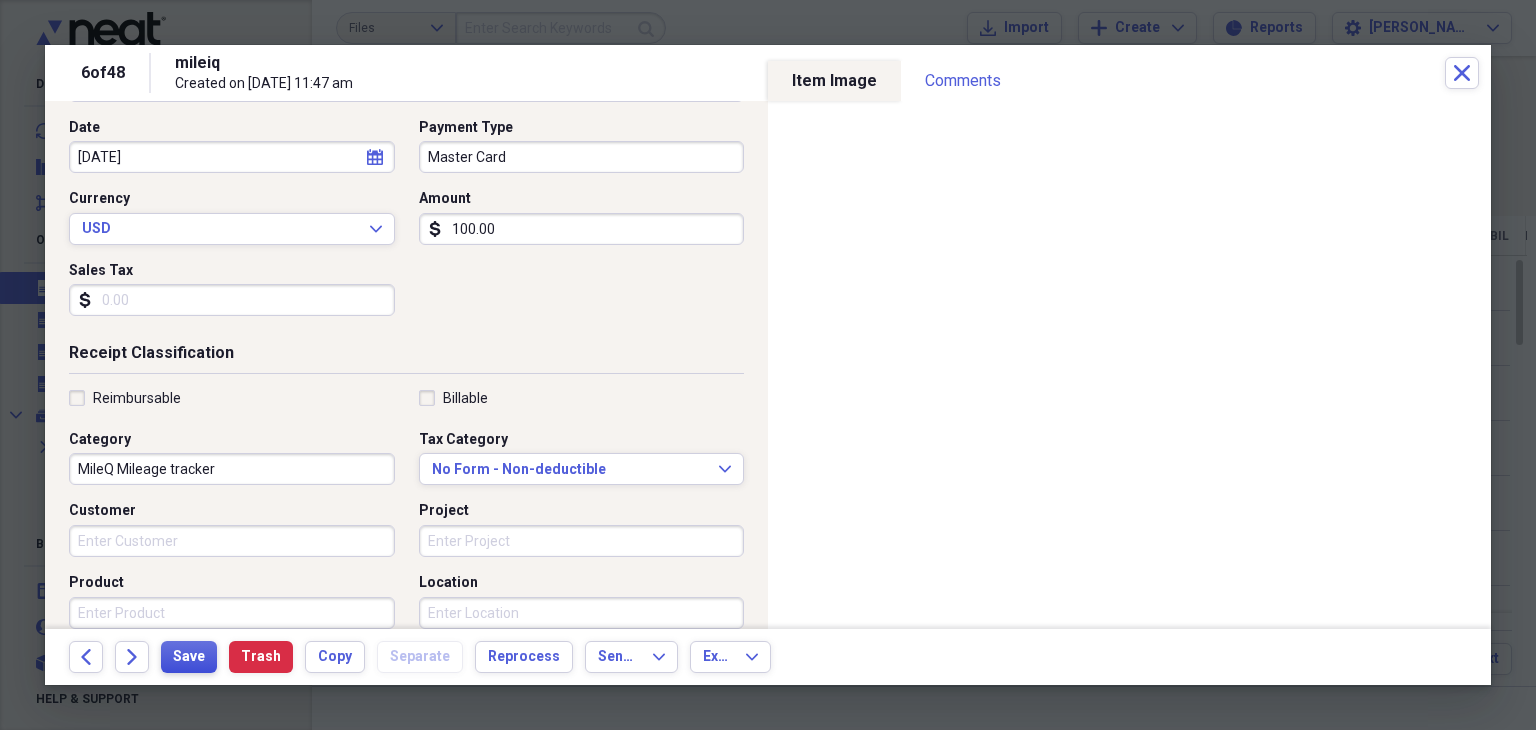 click on "Save" at bounding box center (189, 657) 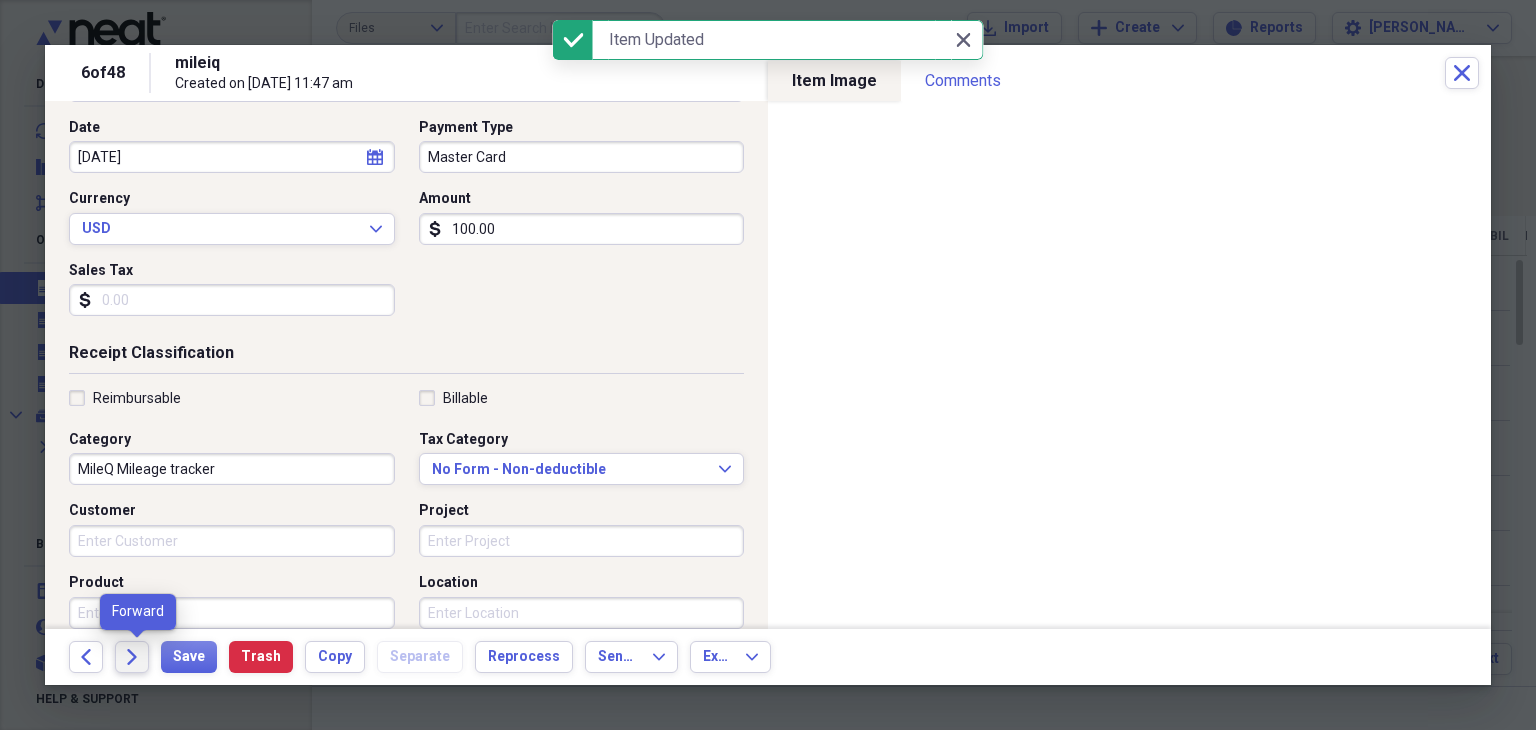 click 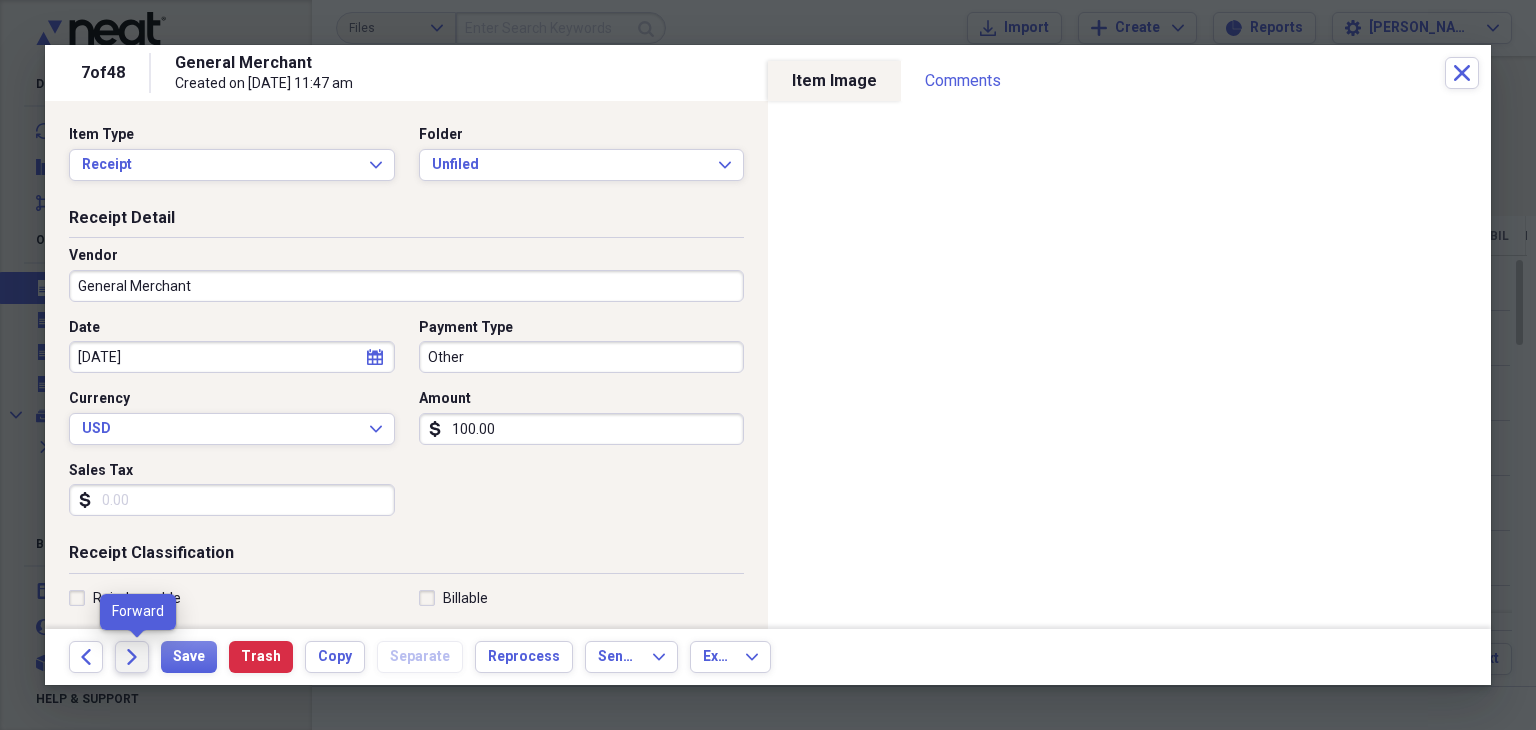 click on "Forward" at bounding box center [132, 657] 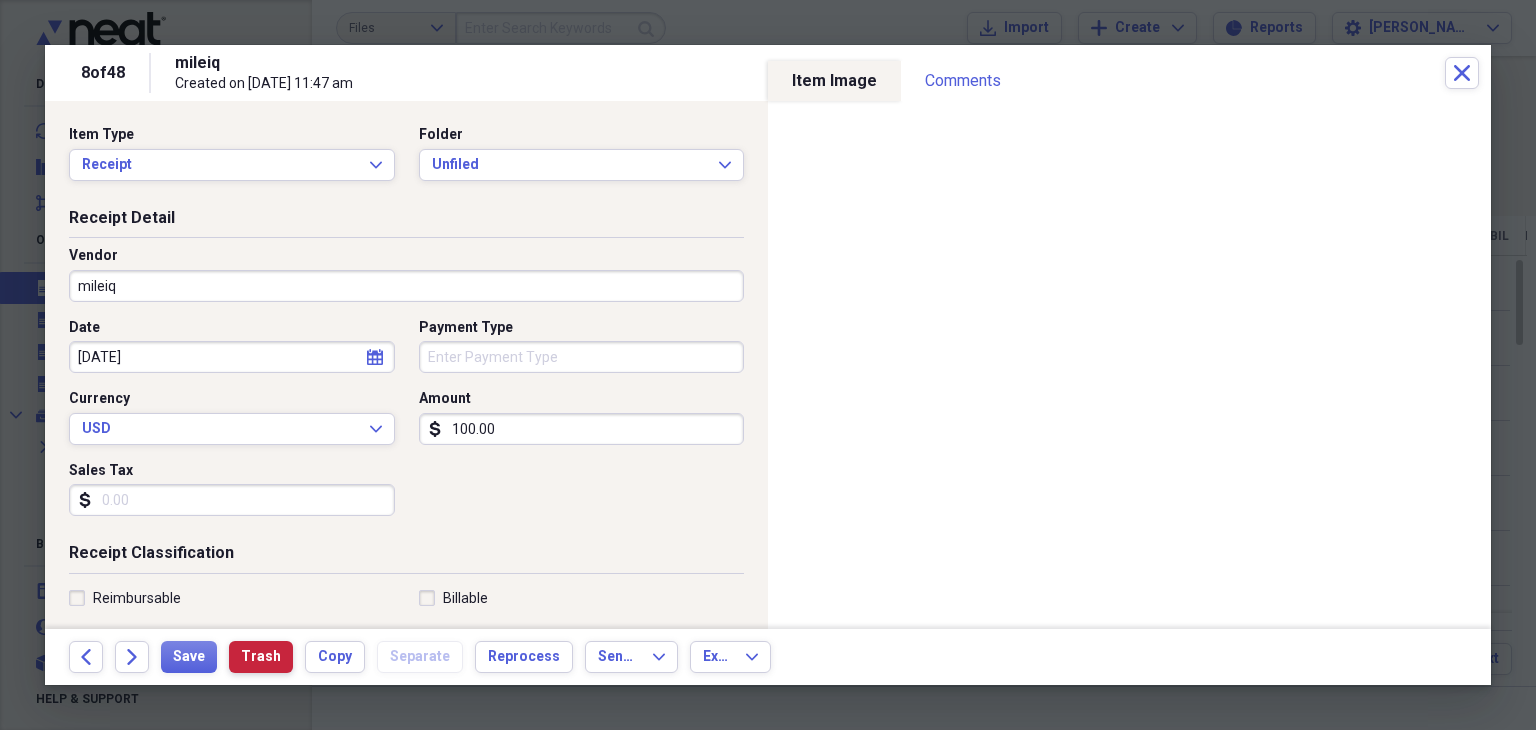 click on "Trash" at bounding box center (261, 657) 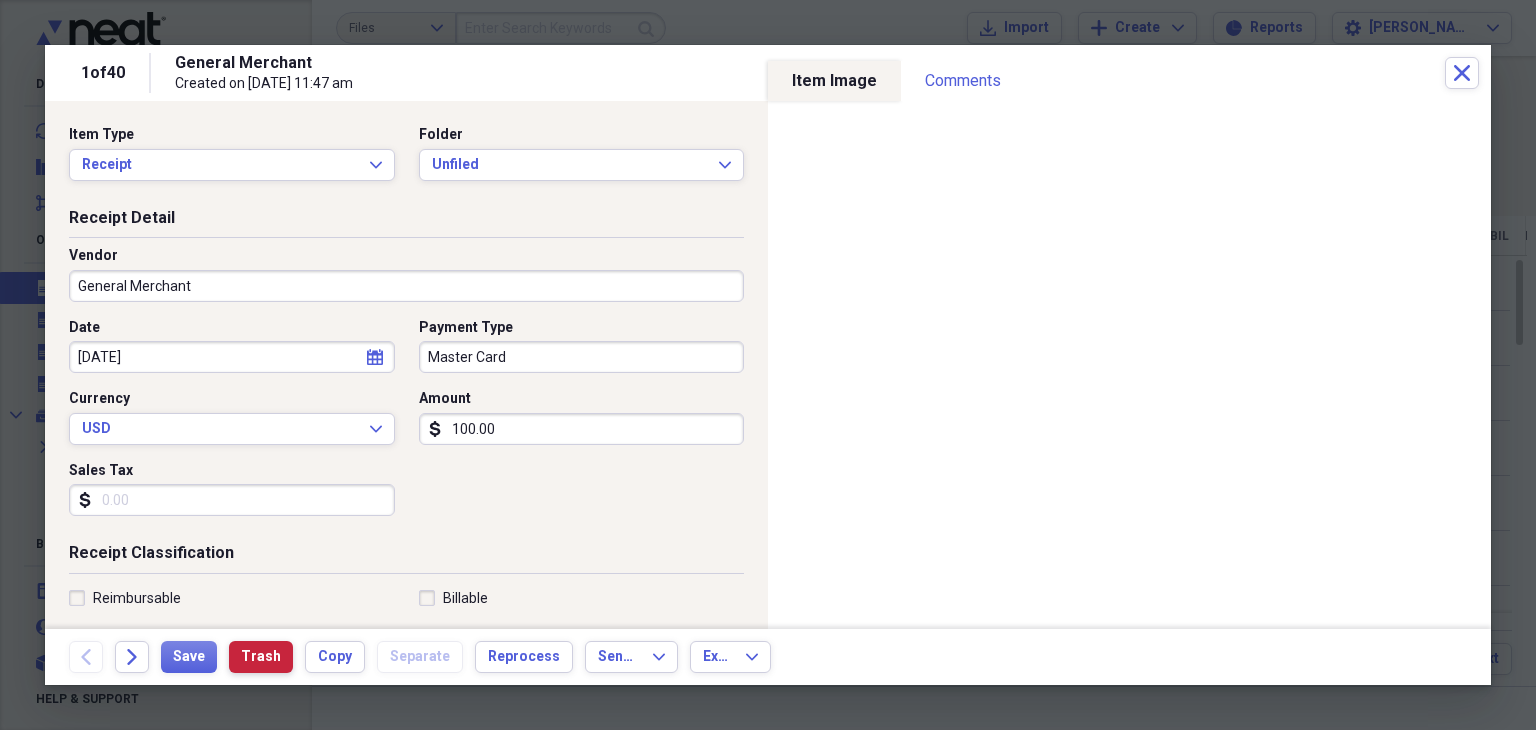 click on "Trash" at bounding box center (261, 657) 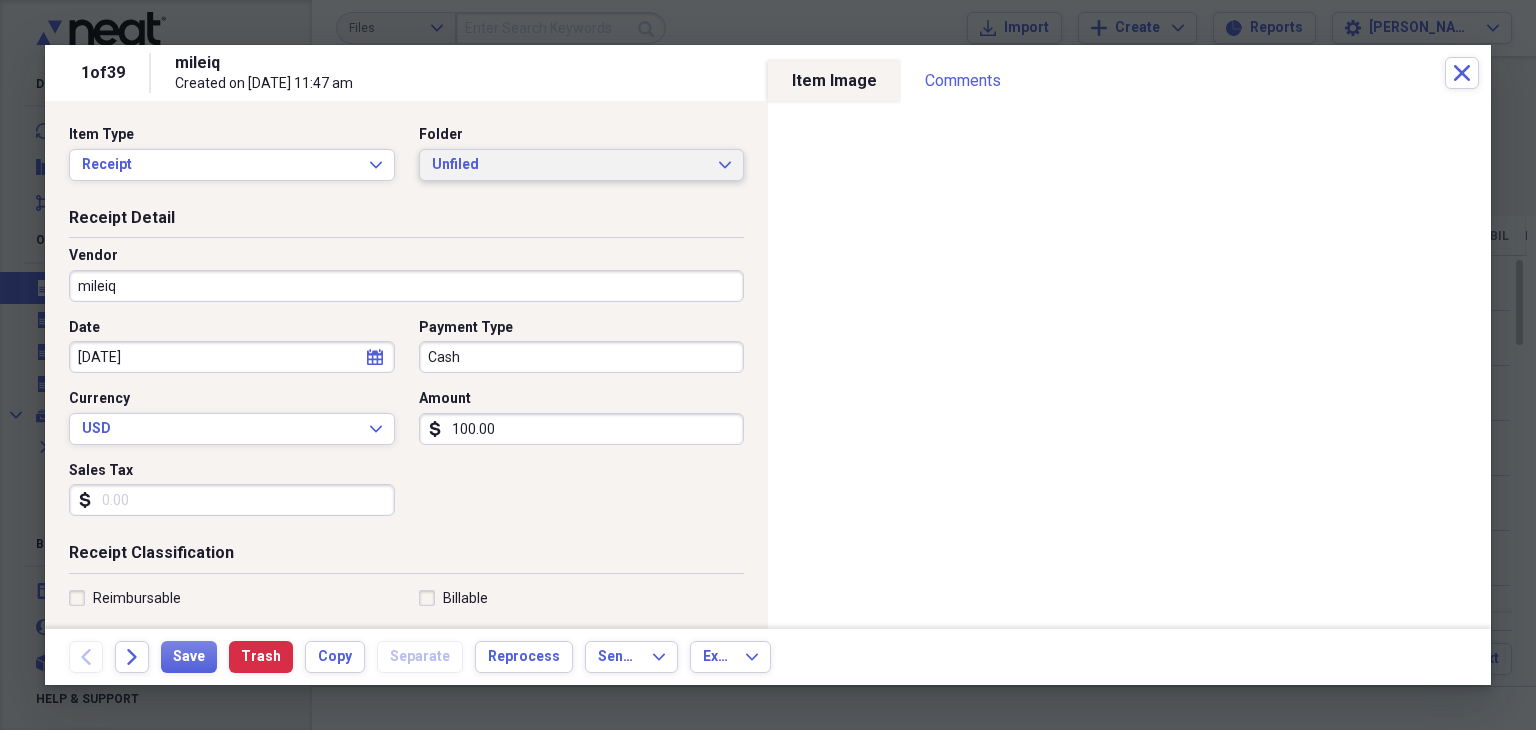 click on "Unfiled Expand" at bounding box center (582, 165) 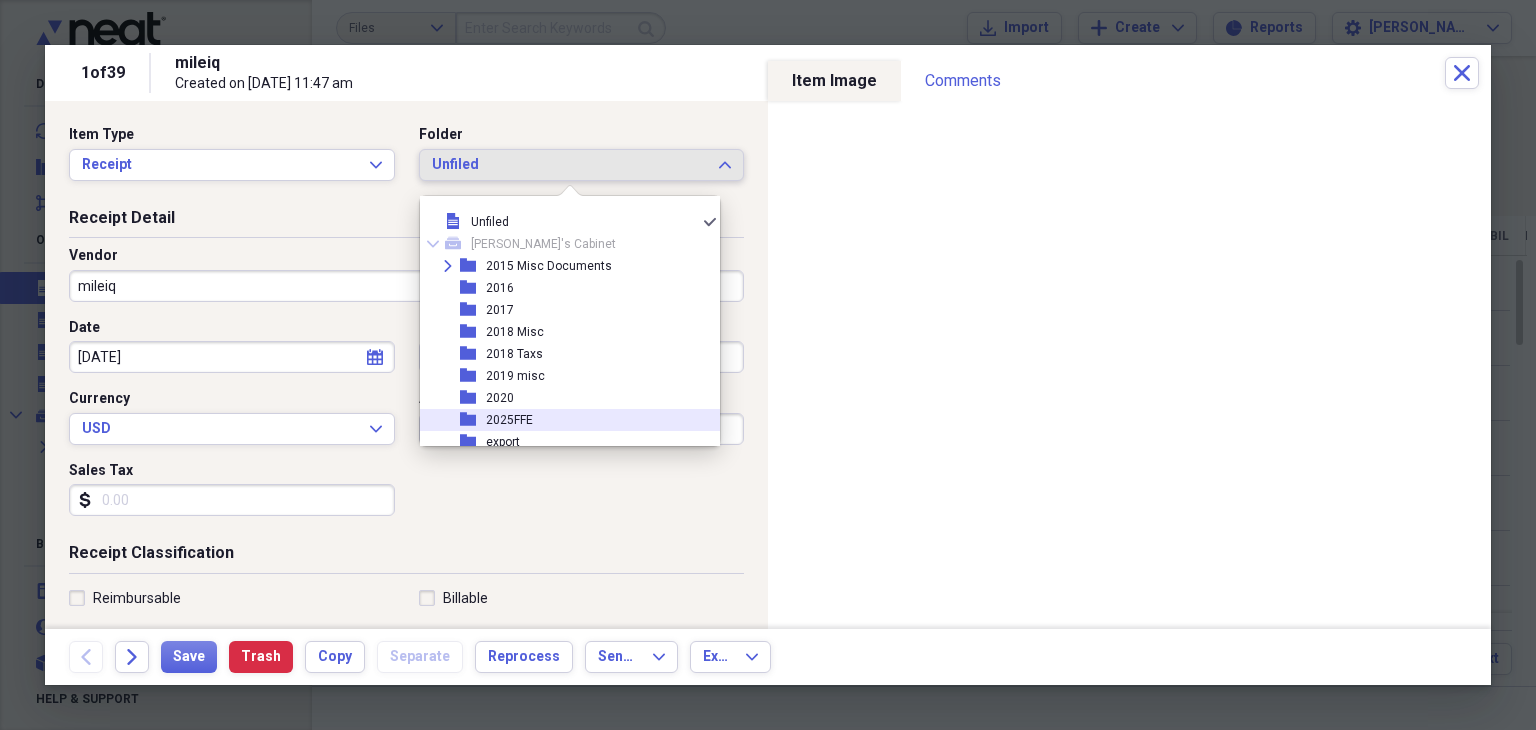 click on "folder 2025FFE" at bounding box center (562, 420) 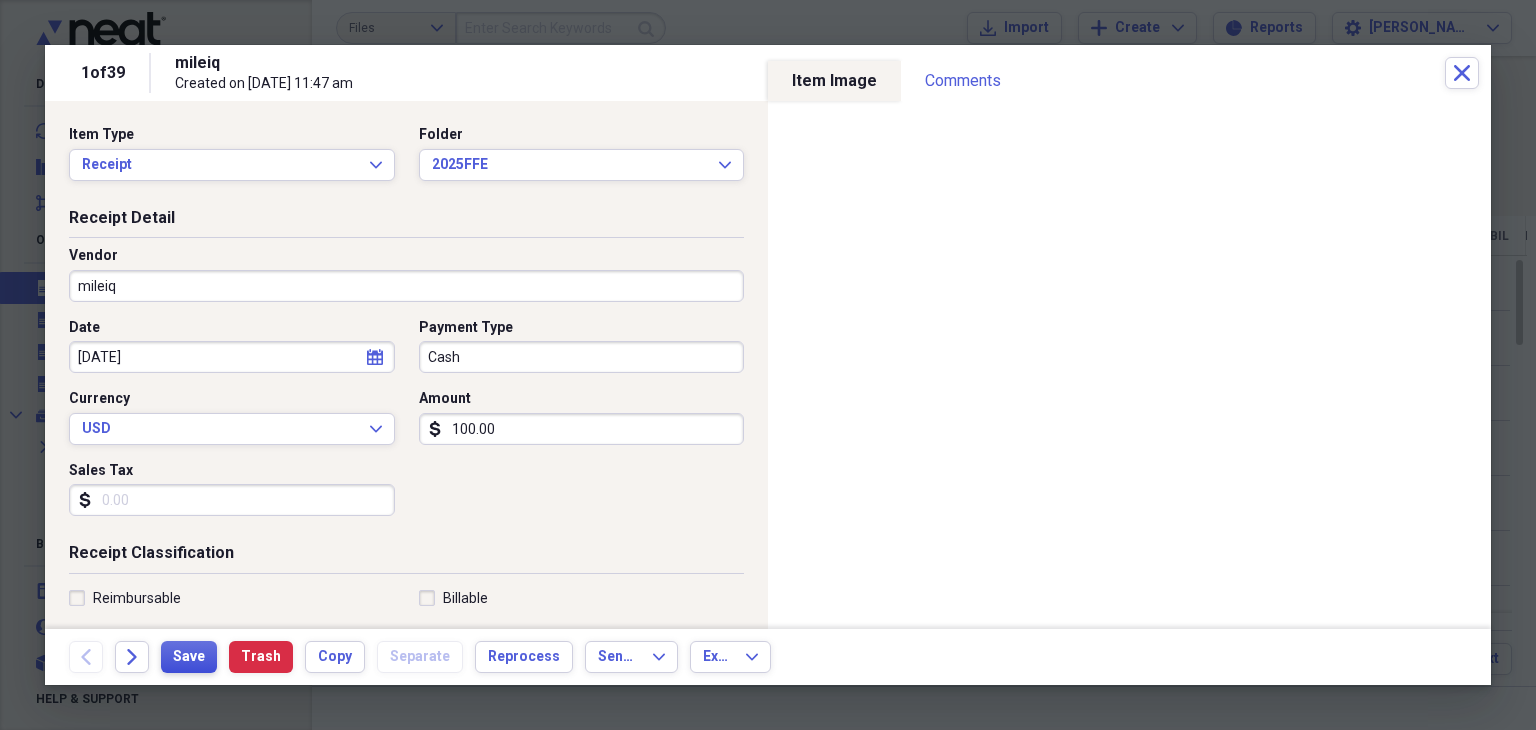 click on "Save" at bounding box center [189, 657] 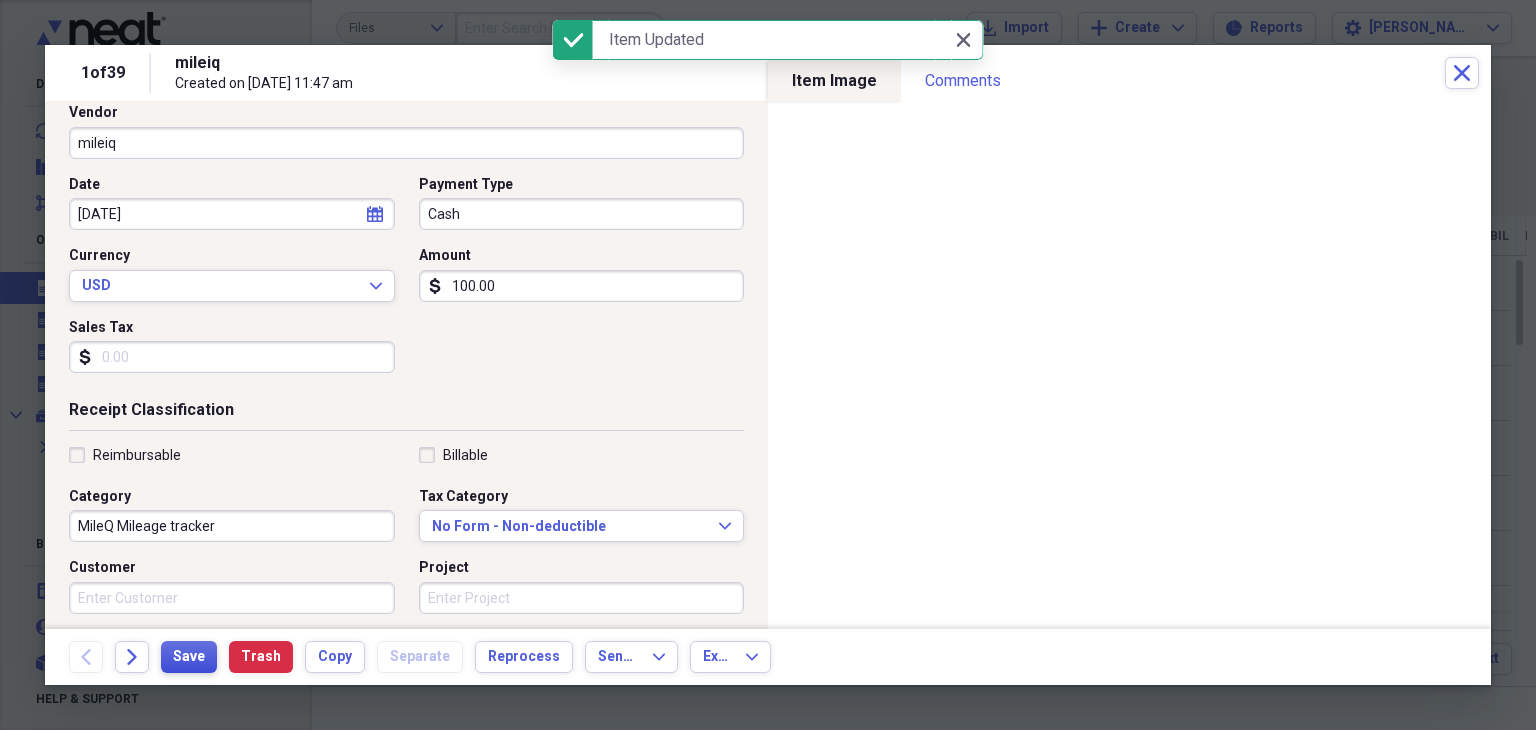 scroll, scrollTop: 0, scrollLeft: 0, axis: both 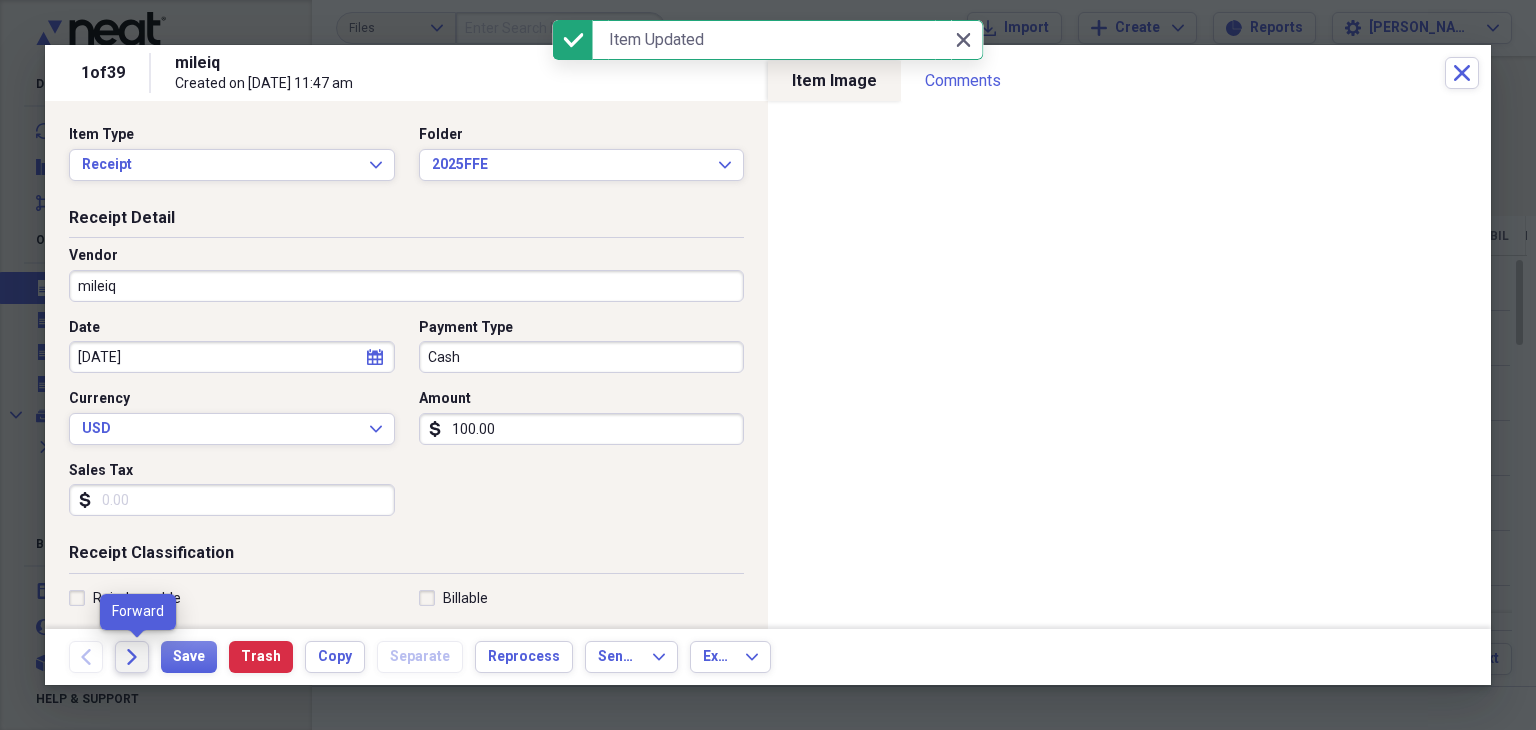 click on "Forward" 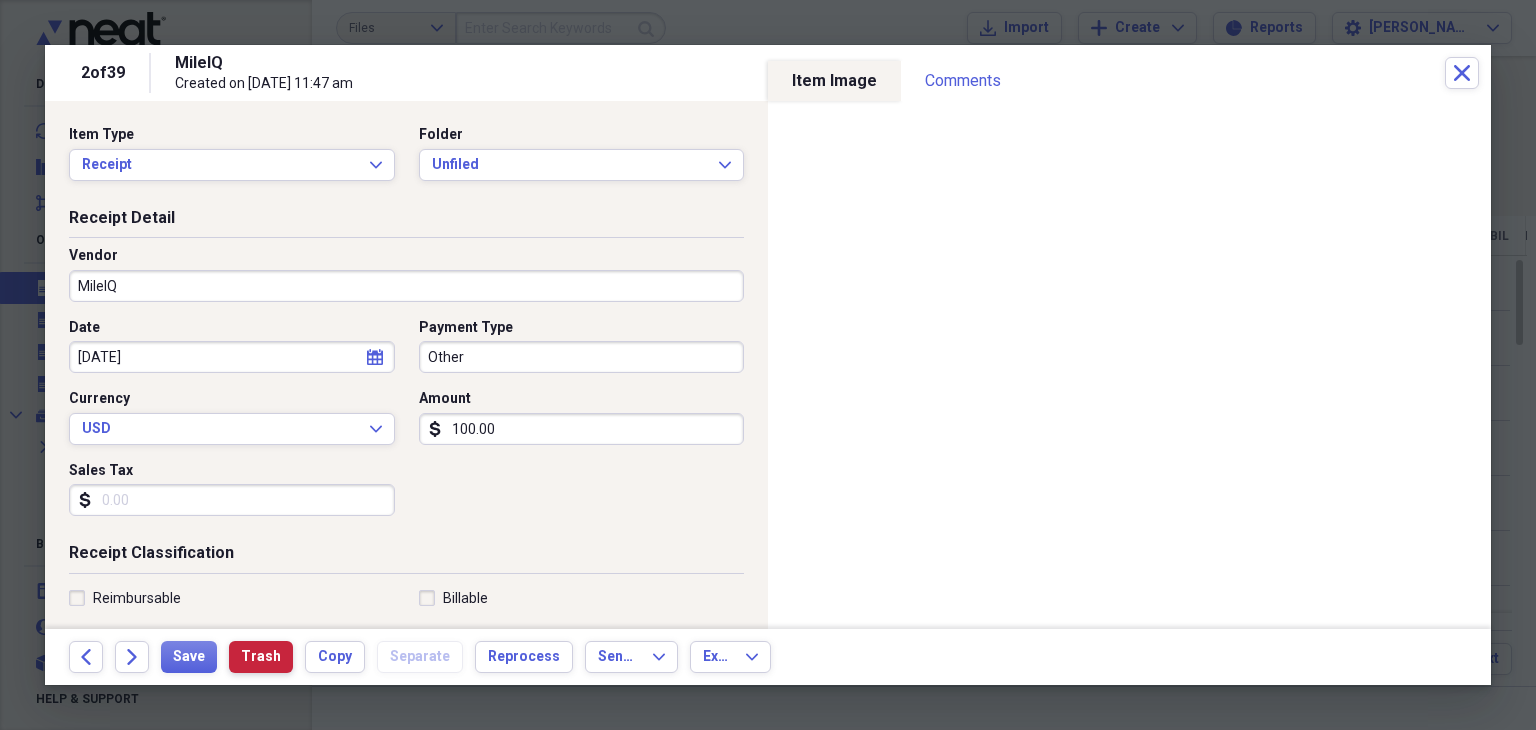 click on "Trash" at bounding box center (261, 657) 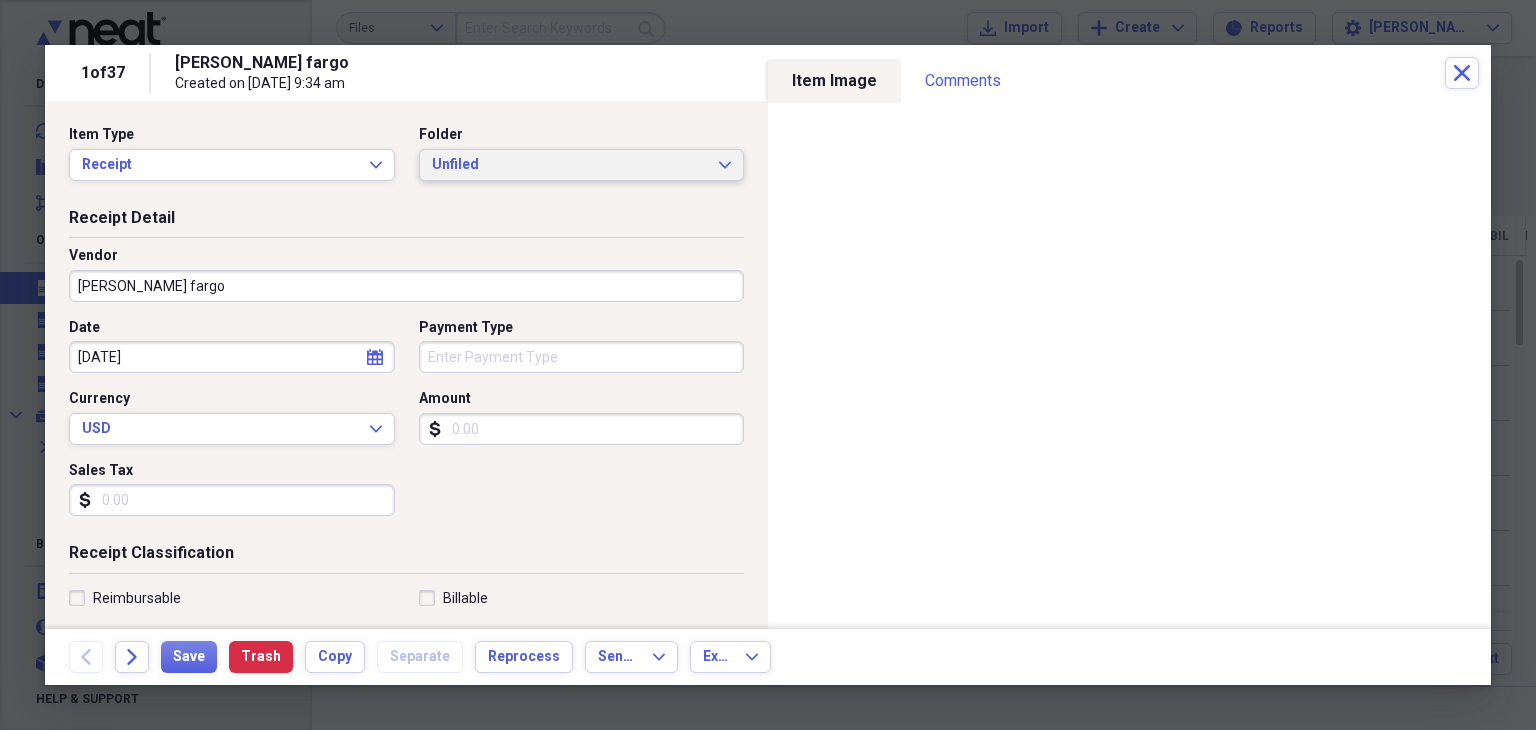 click on "Unfiled" at bounding box center (570, 165) 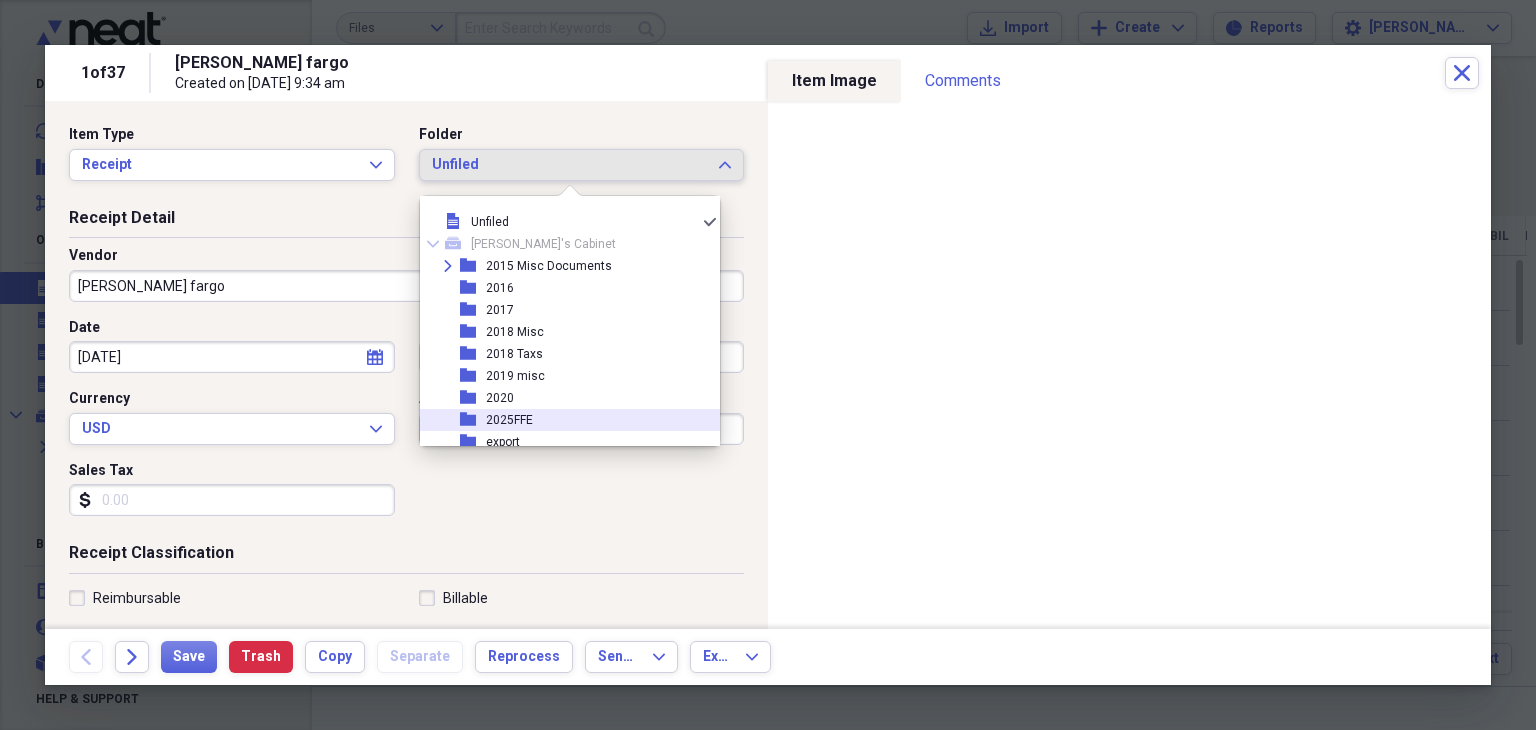 click on "folder 2025FFE" at bounding box center (562, 420) 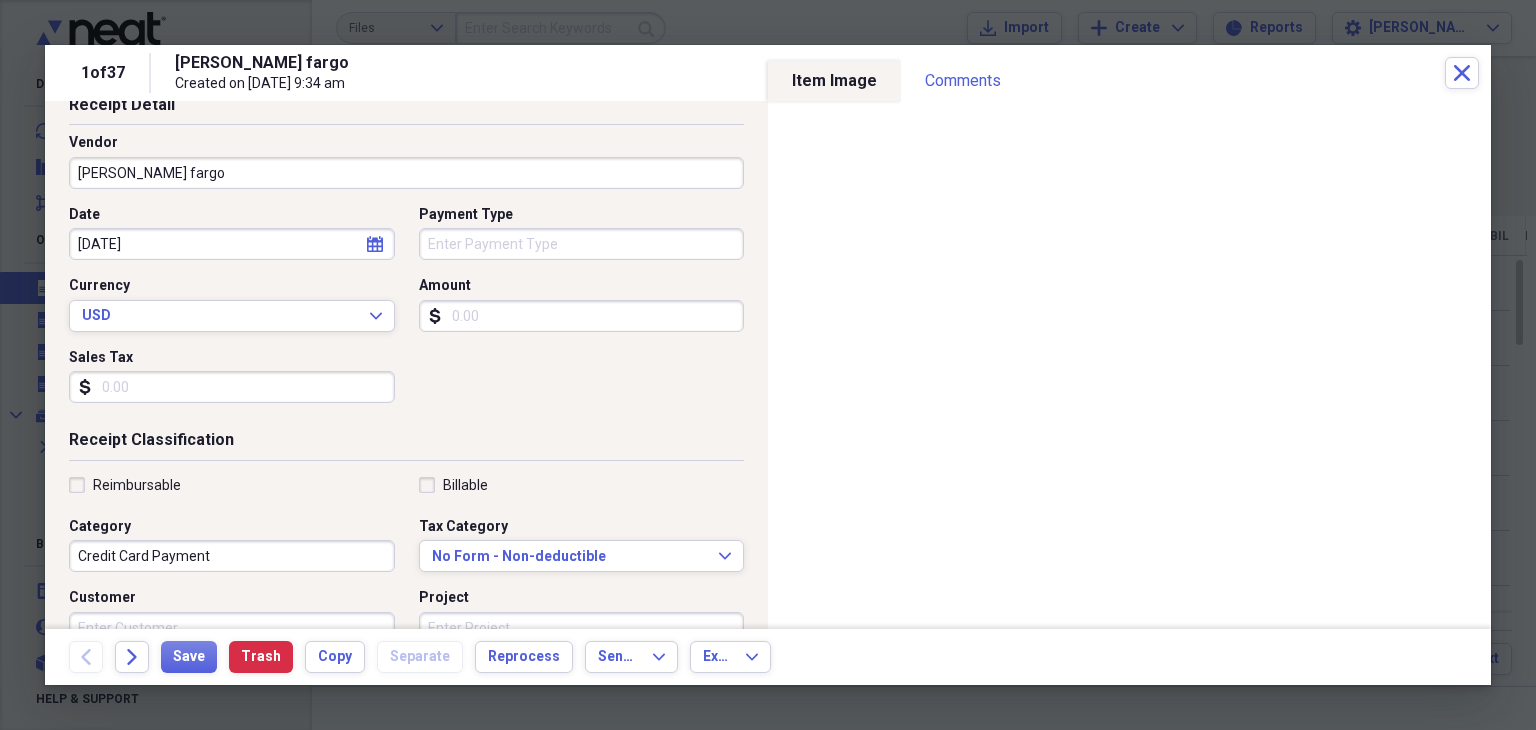 scroll, scrollTop: 300, scrollLeft: 0, axis: vertical 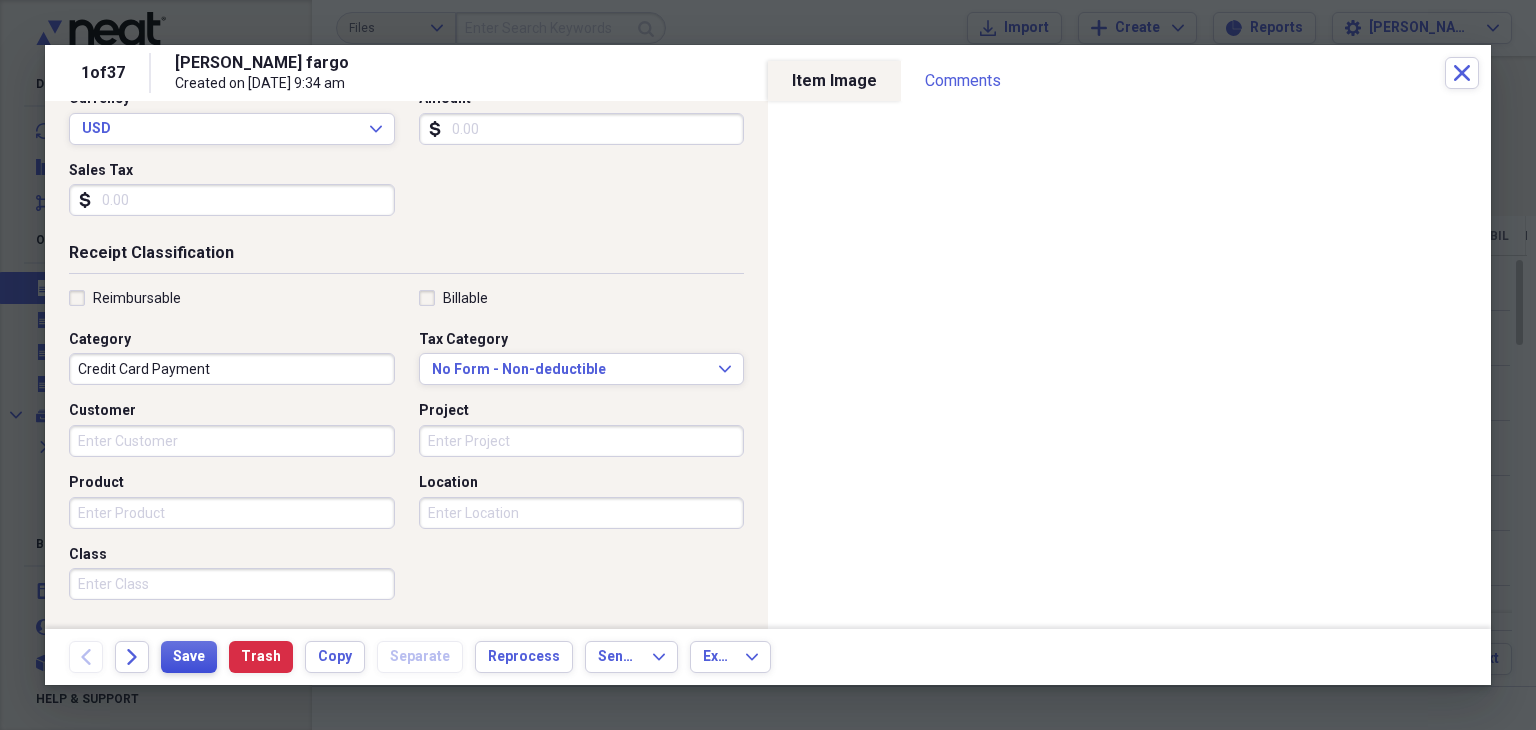 click on "Save" at bounding box center [189, 657] 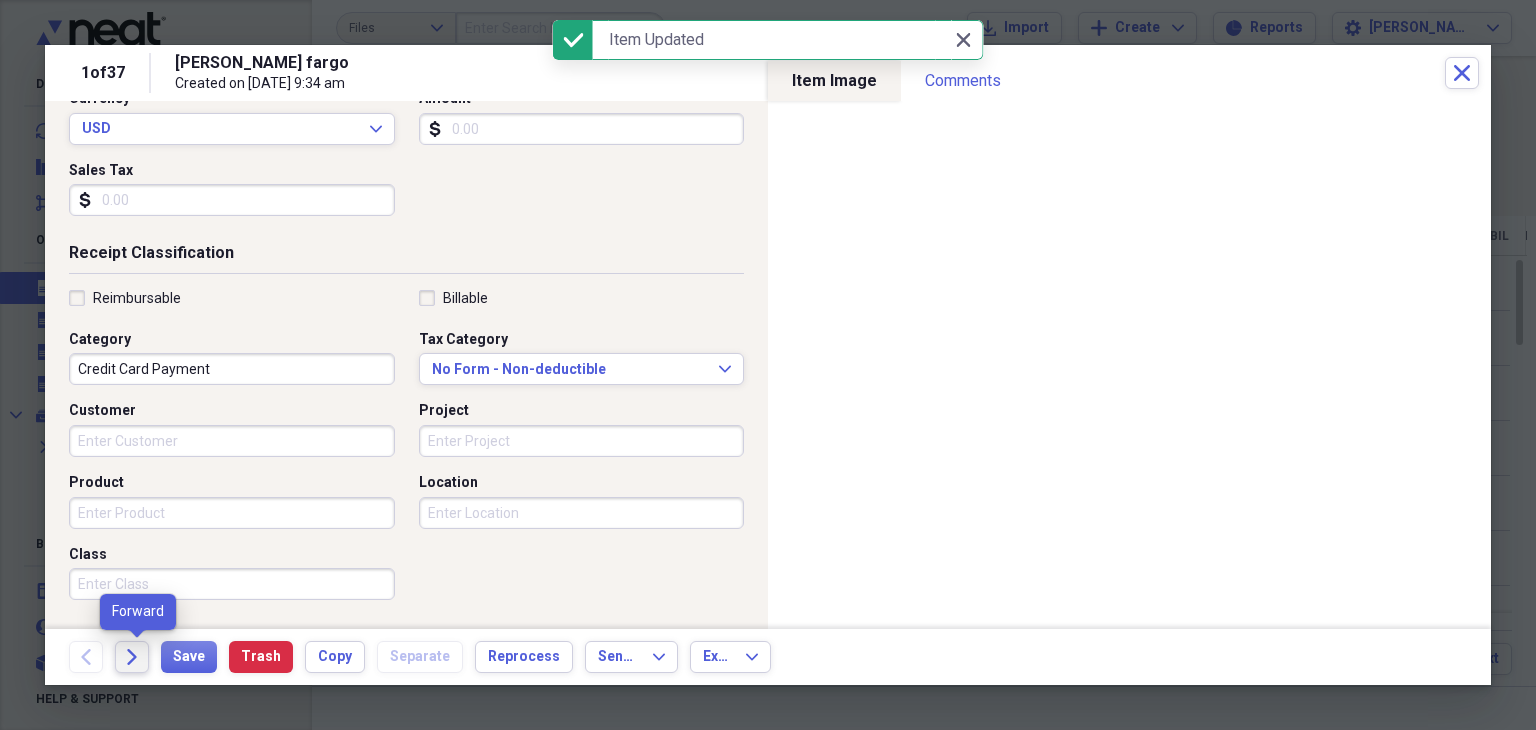 click on "Forward" 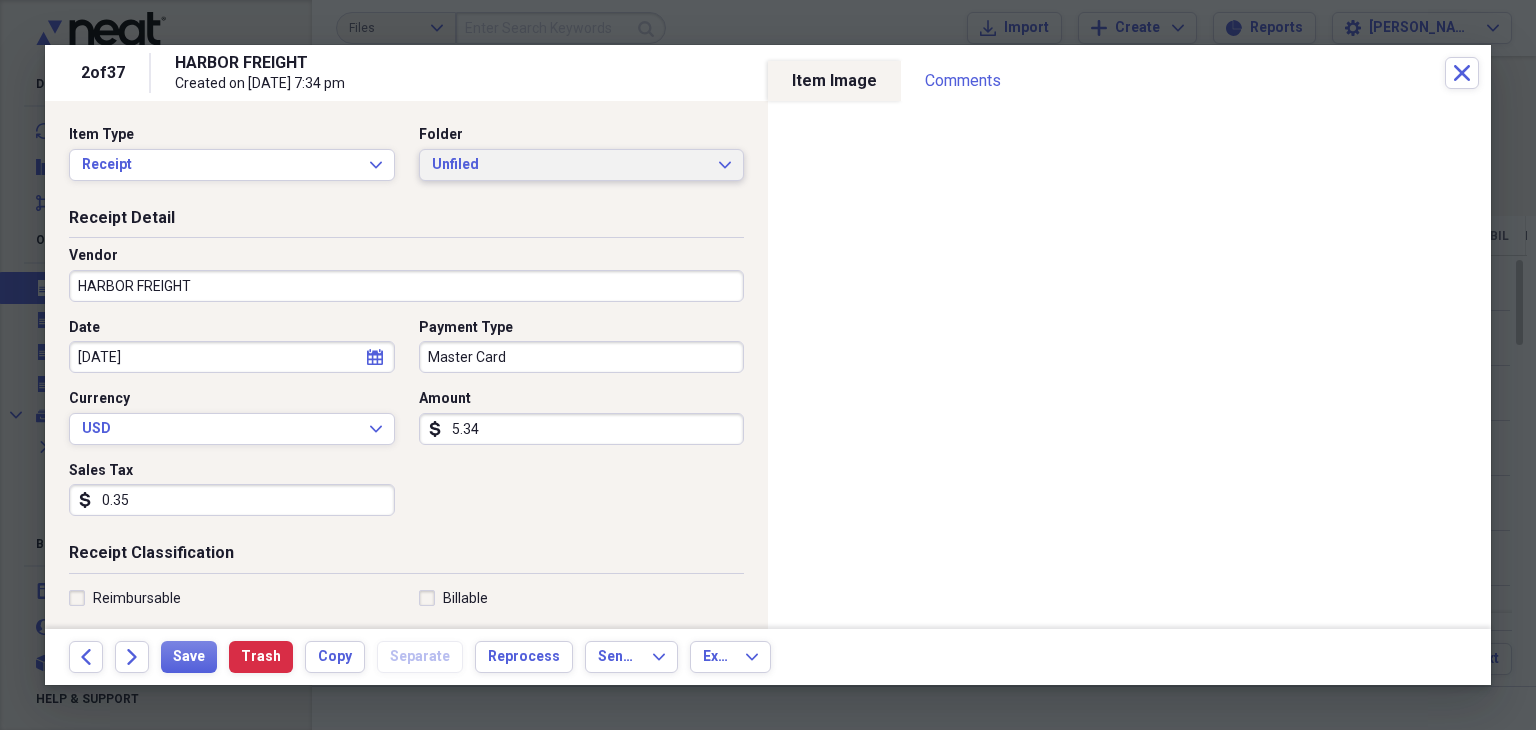 click on "Unfiled Expand" at bounding box center (582, 165) 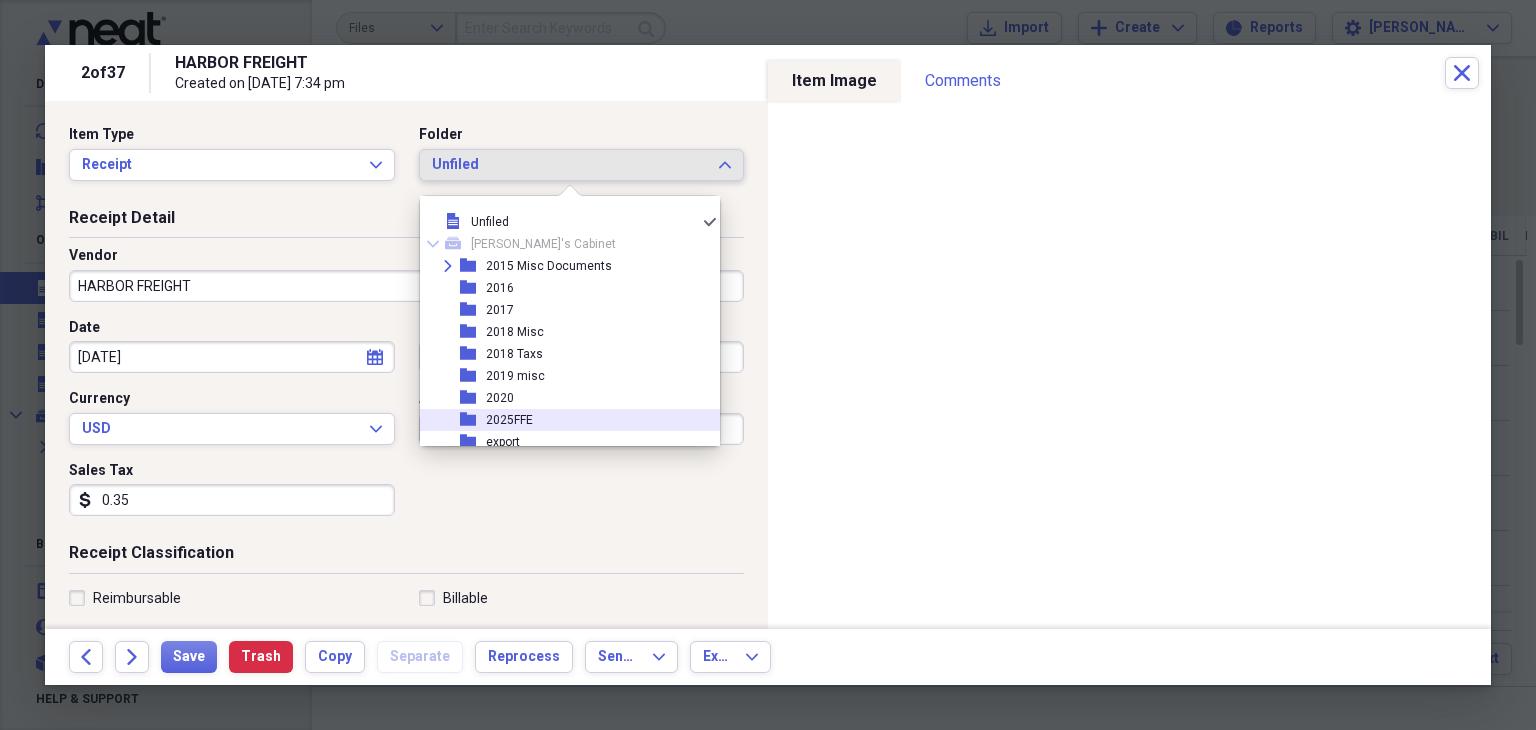 click on "folder 2025FFE" at bounding box center (562, 420) 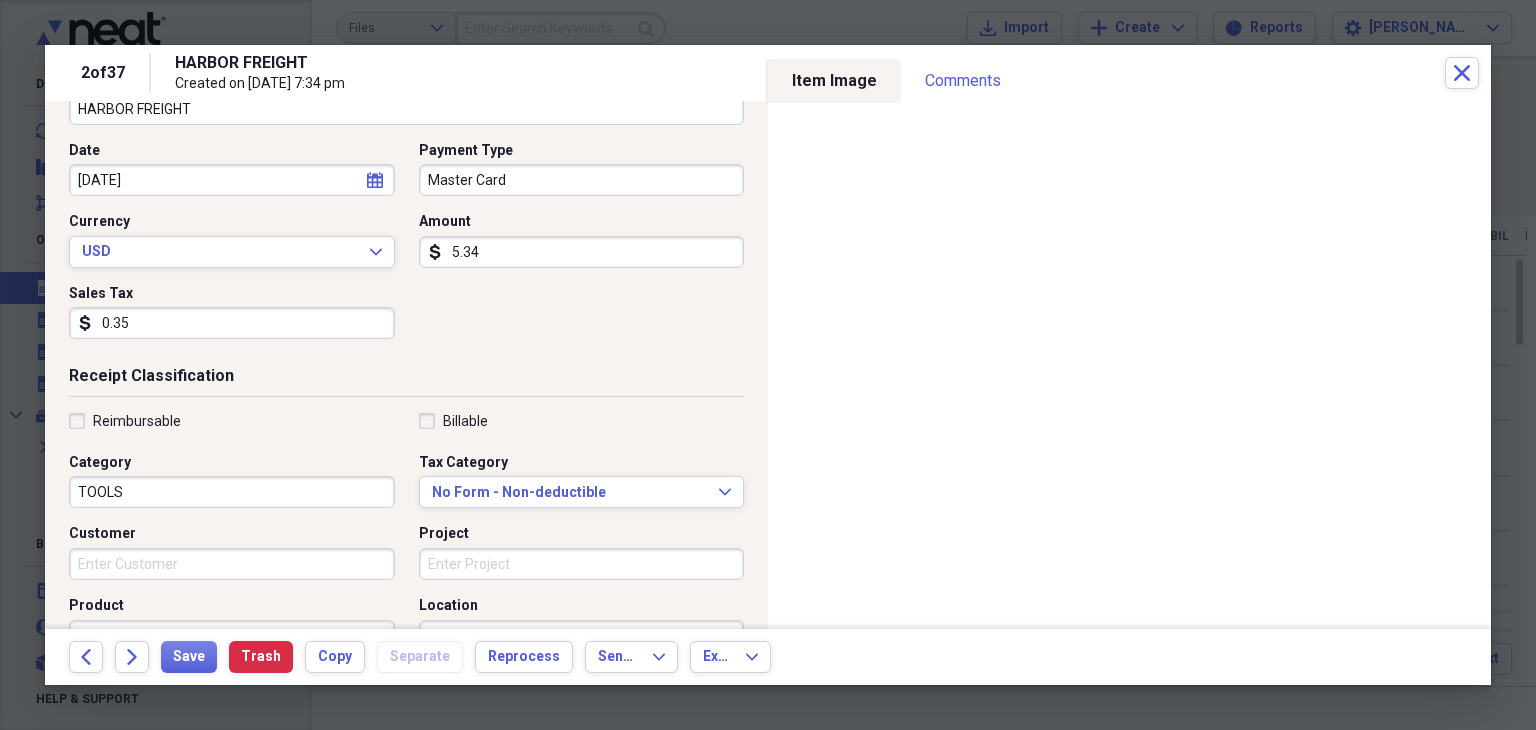 scroll, scrollTop: 400, scrollLeft: 0, axis: vertical 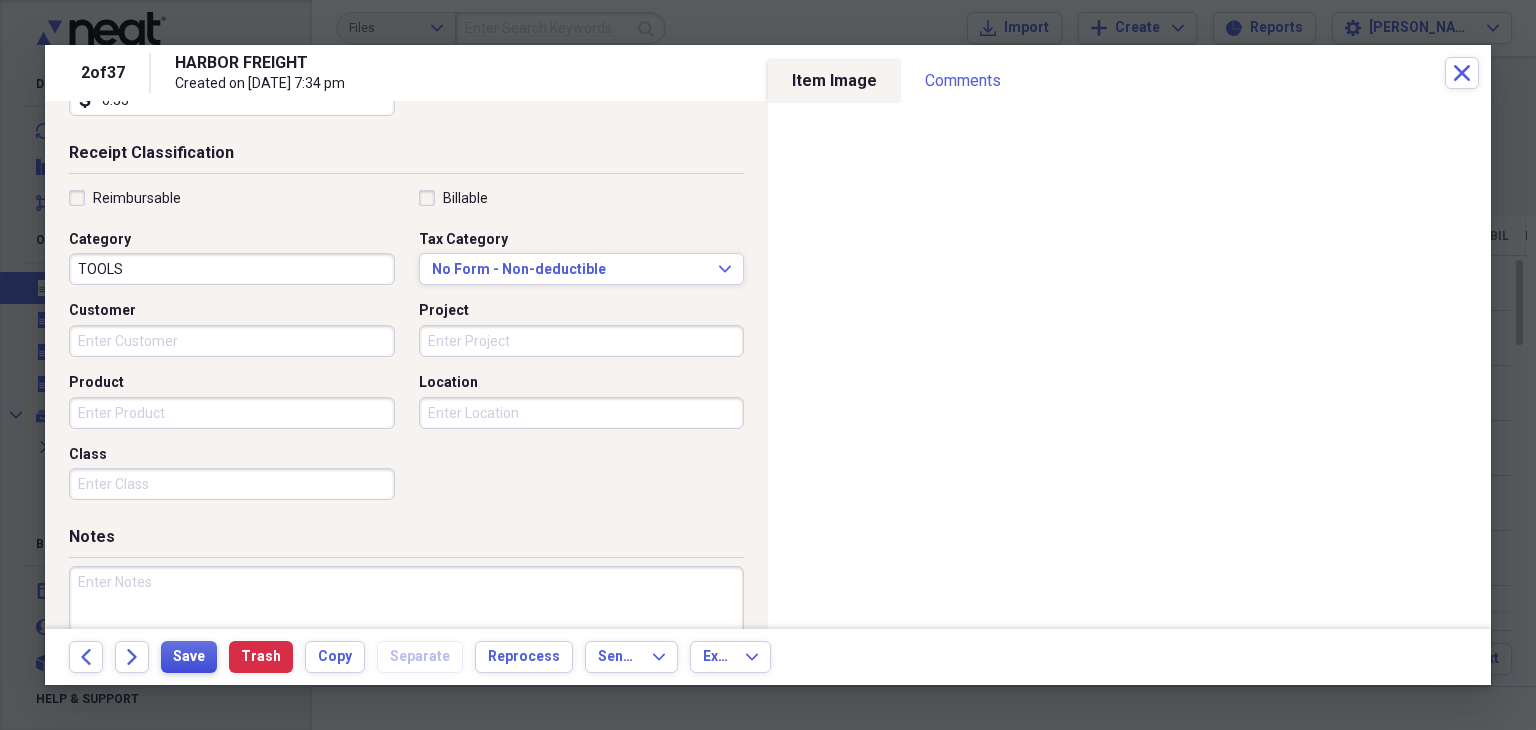 click on "Save" at bounding box center (189, 657) 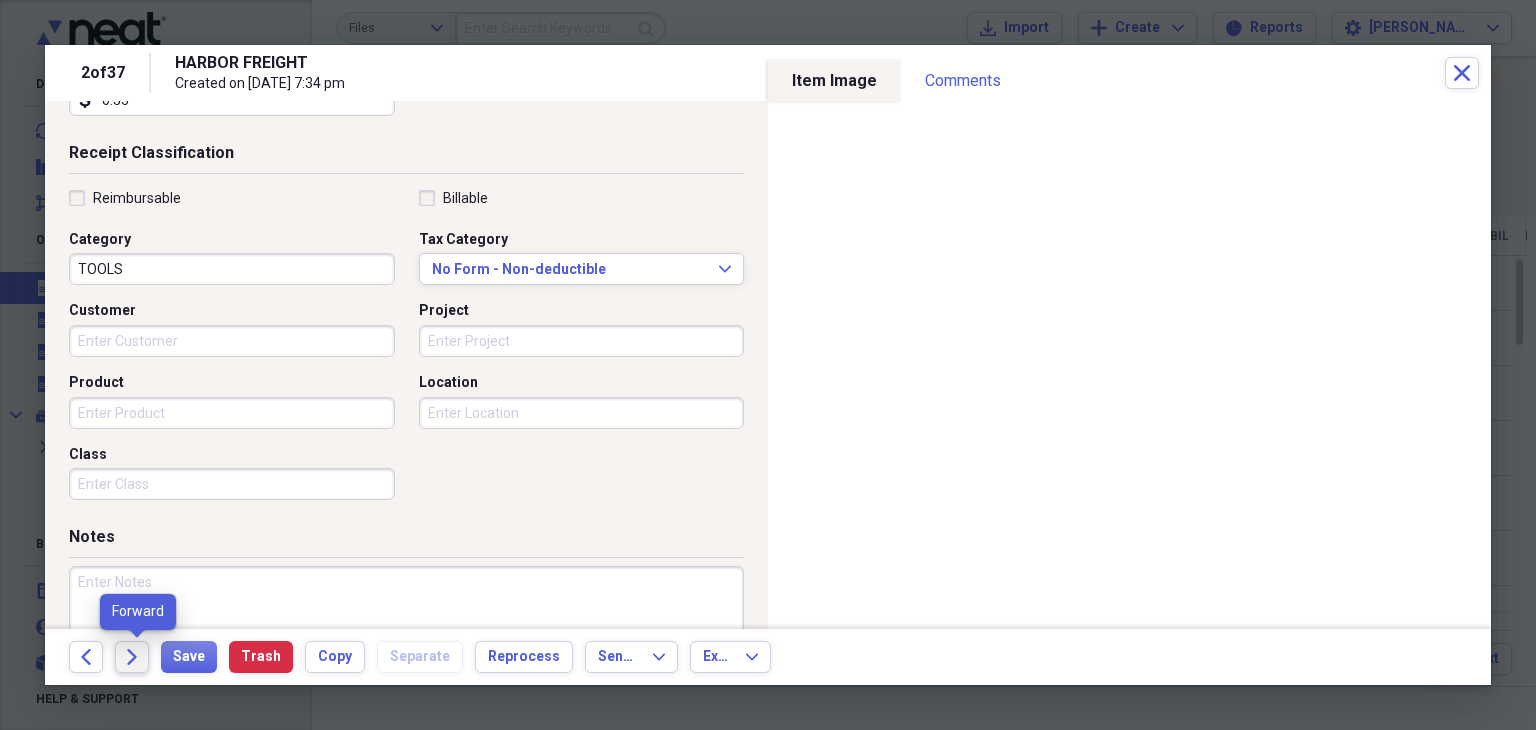 click on "Forward" 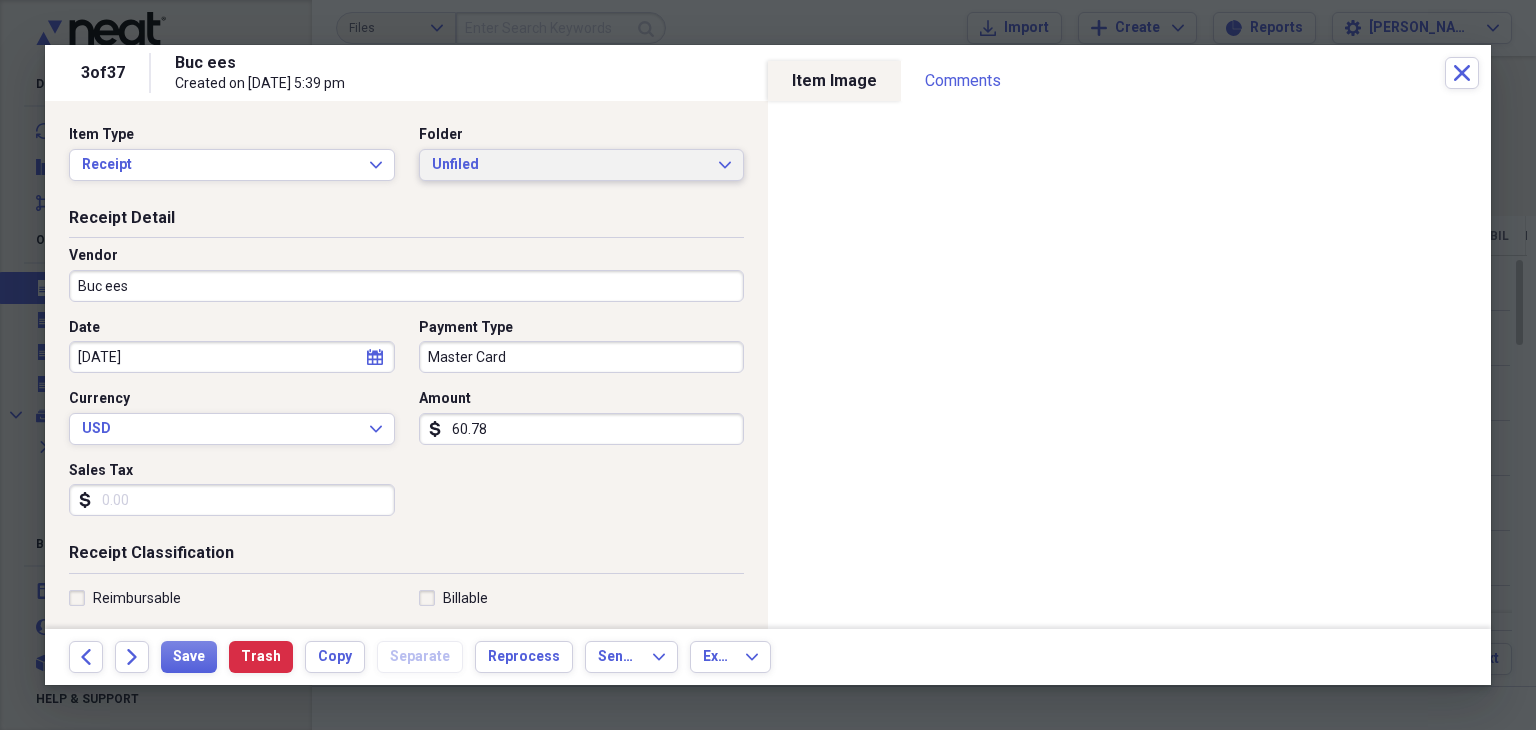 click on "Expand" 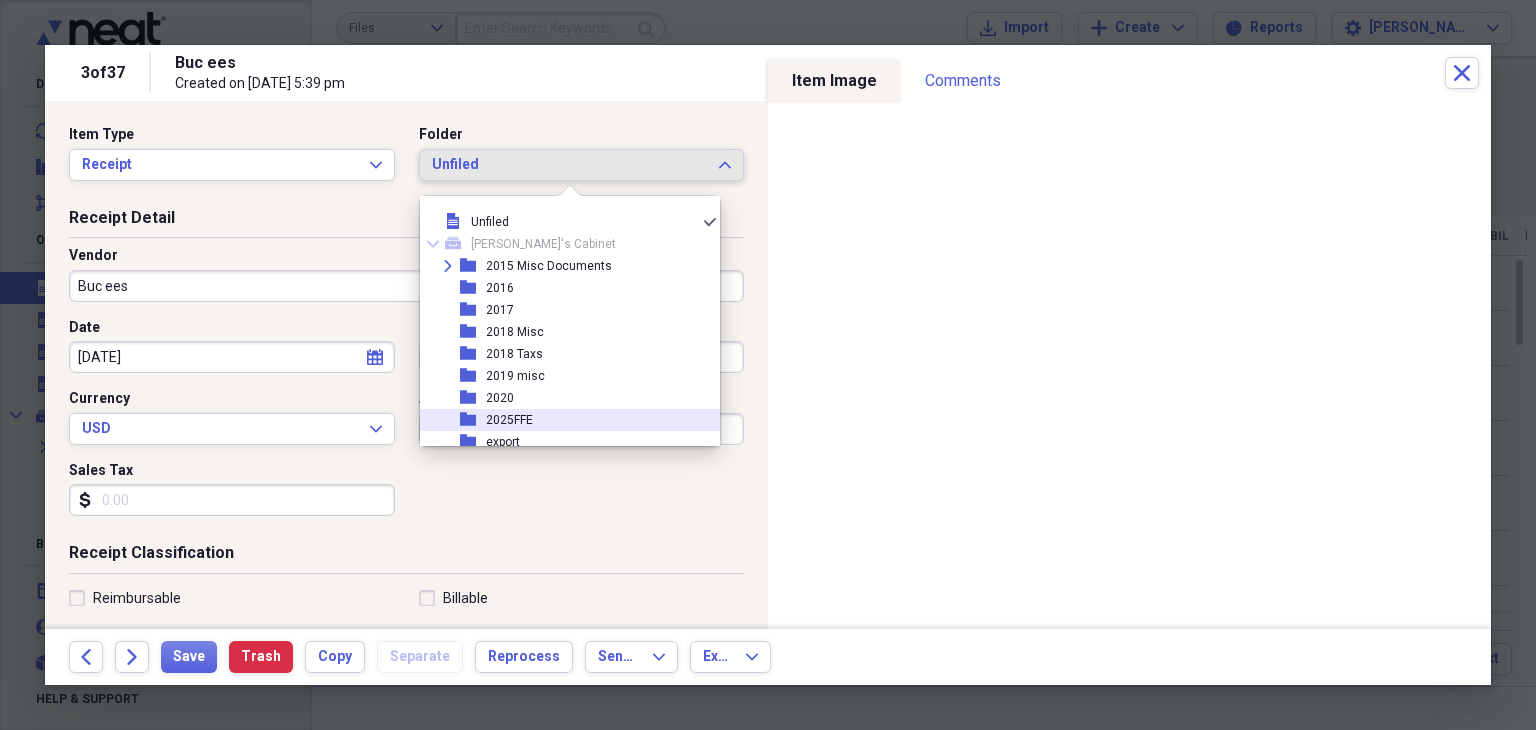 click on "folder 2025FFE" at bounding box center (562, 420) 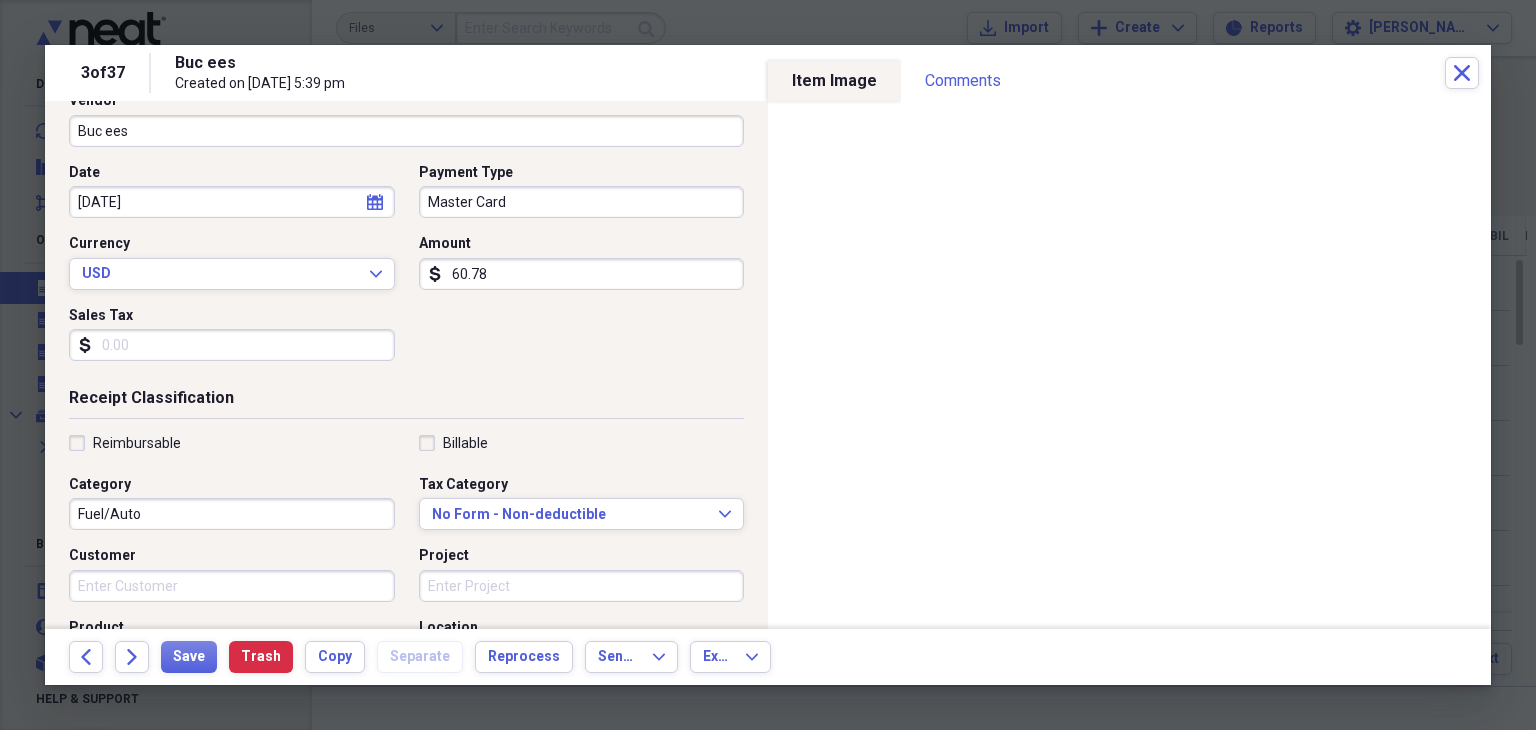 scroll, scrollTop: 400, scrollLeft: 0, axis: vertical 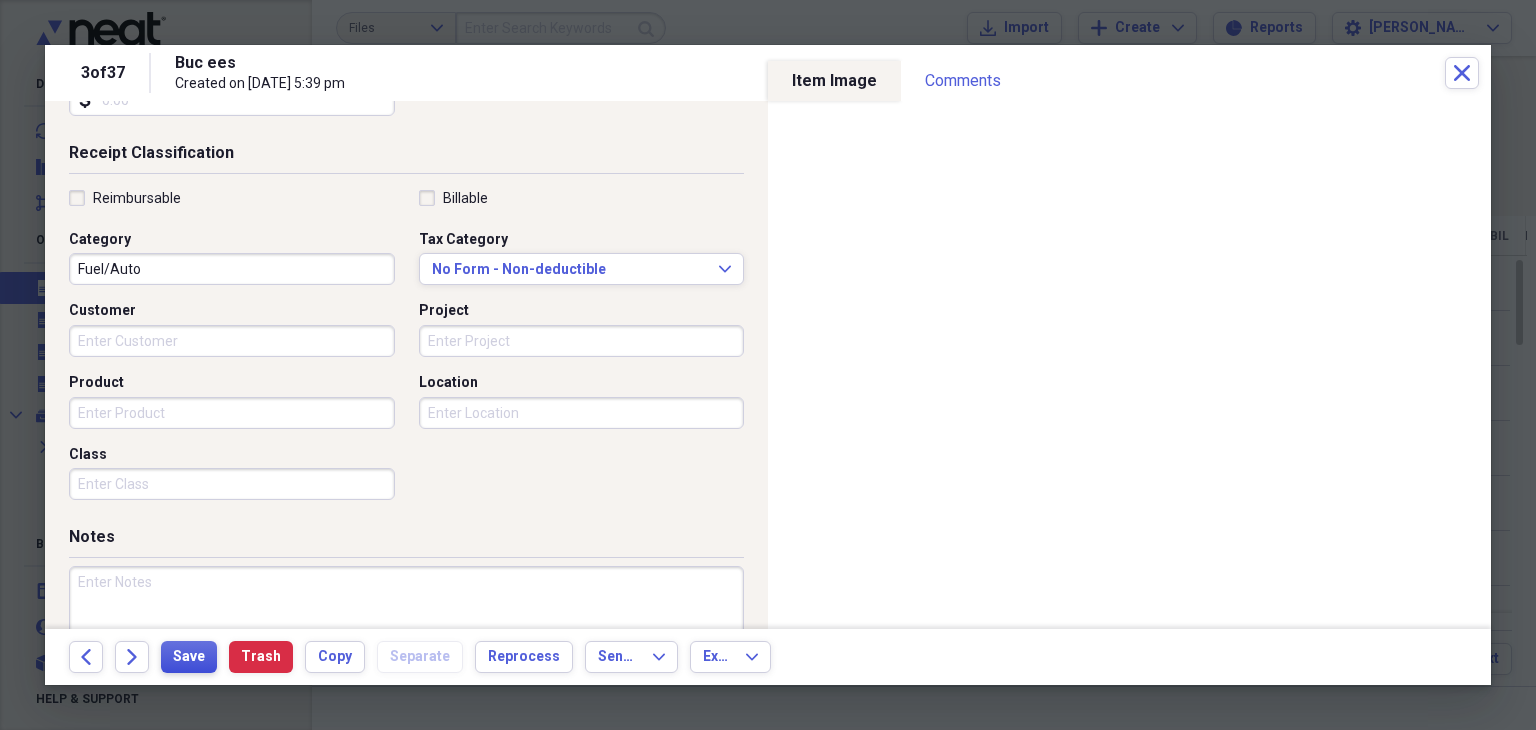 click on "Save" at bounding box center (189, 657) 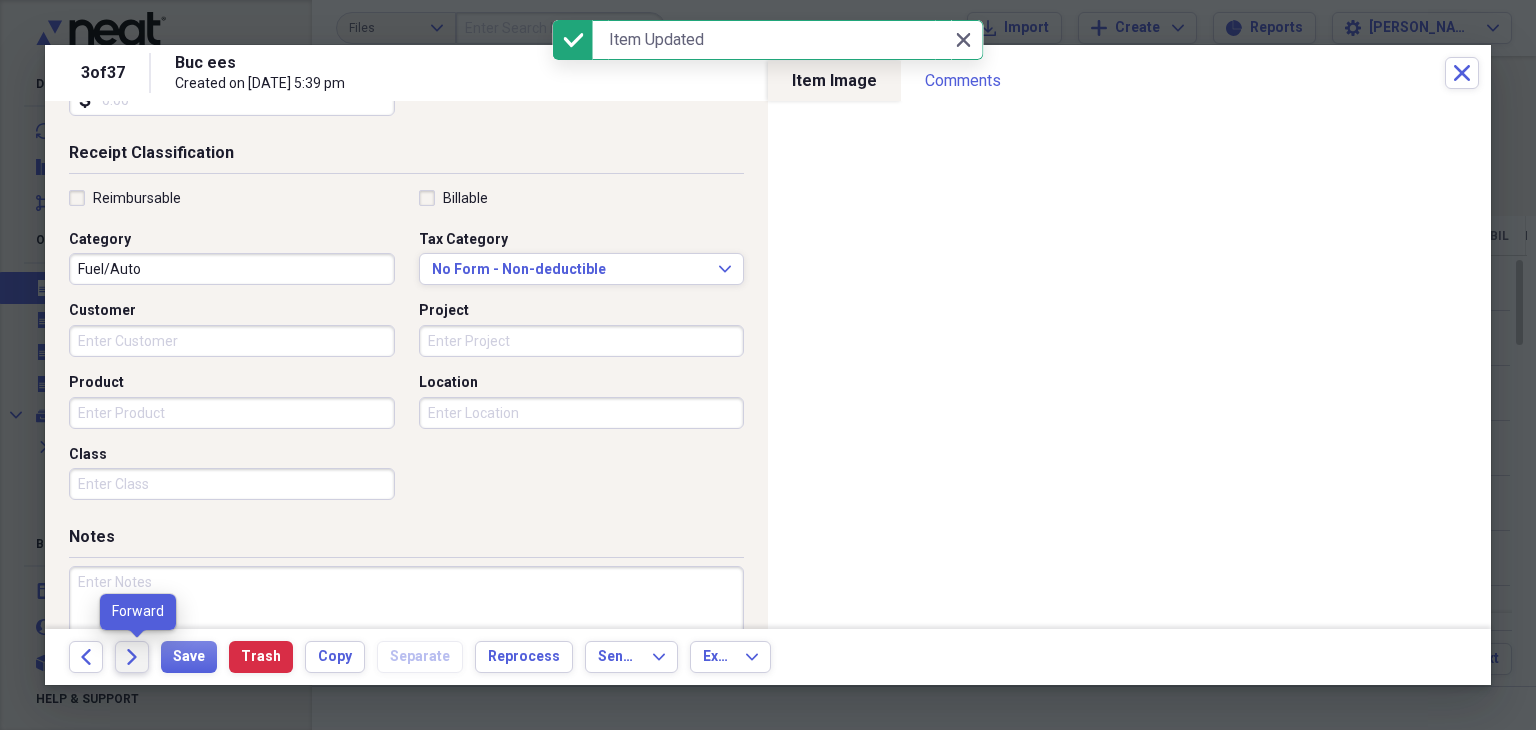 click 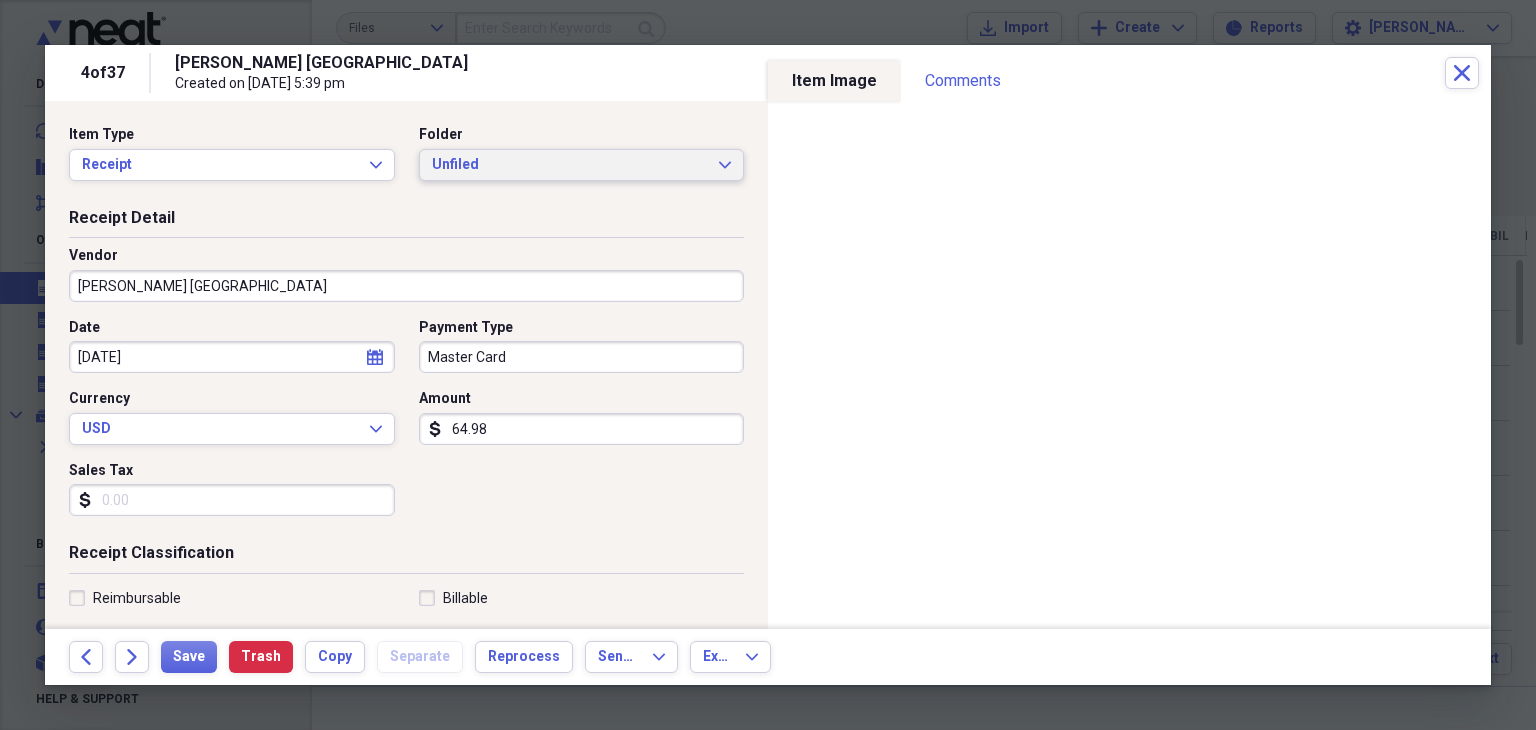 click on "Unfiled Expand" at bounding box center (582, 165) 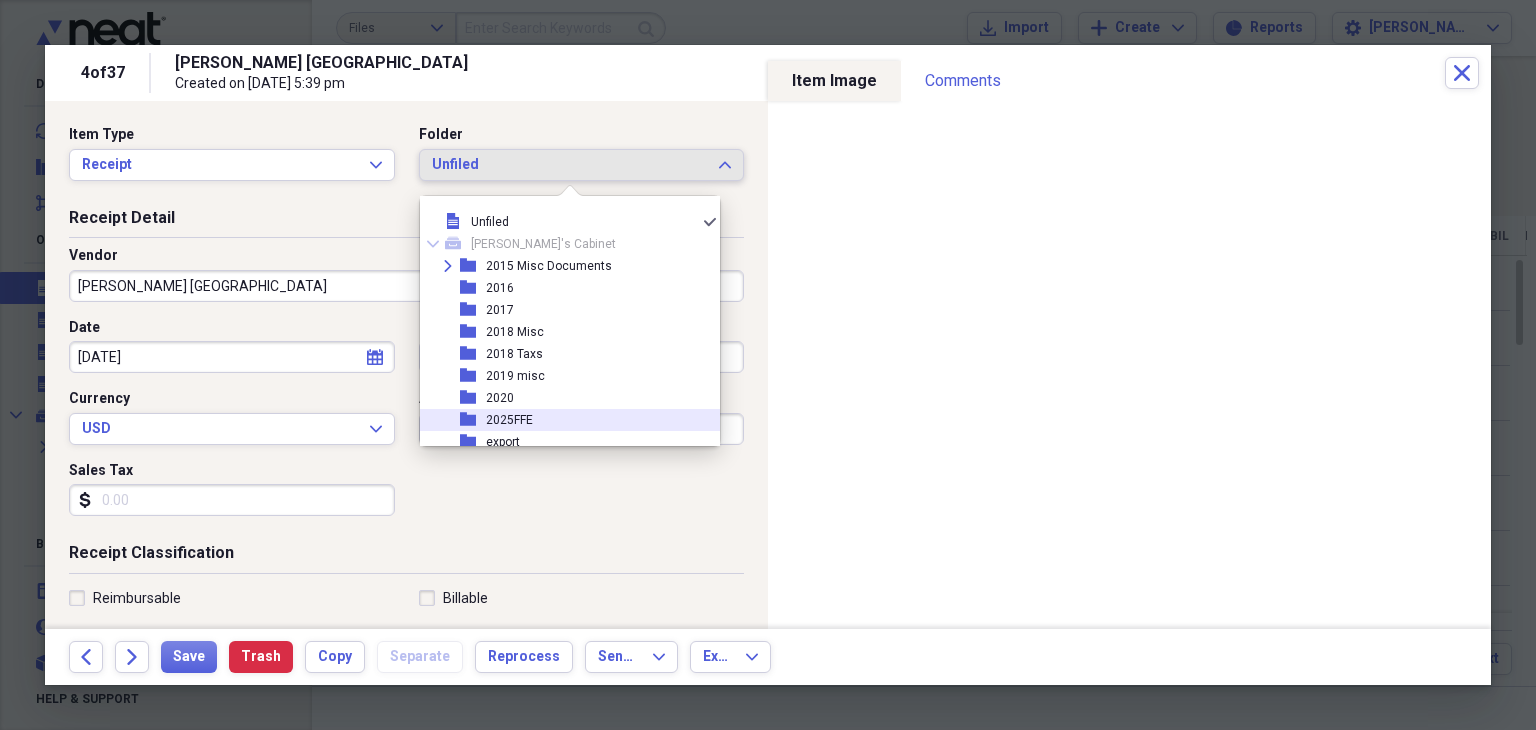 click on "folder 2025FFE" at bounding box center [562, 420] 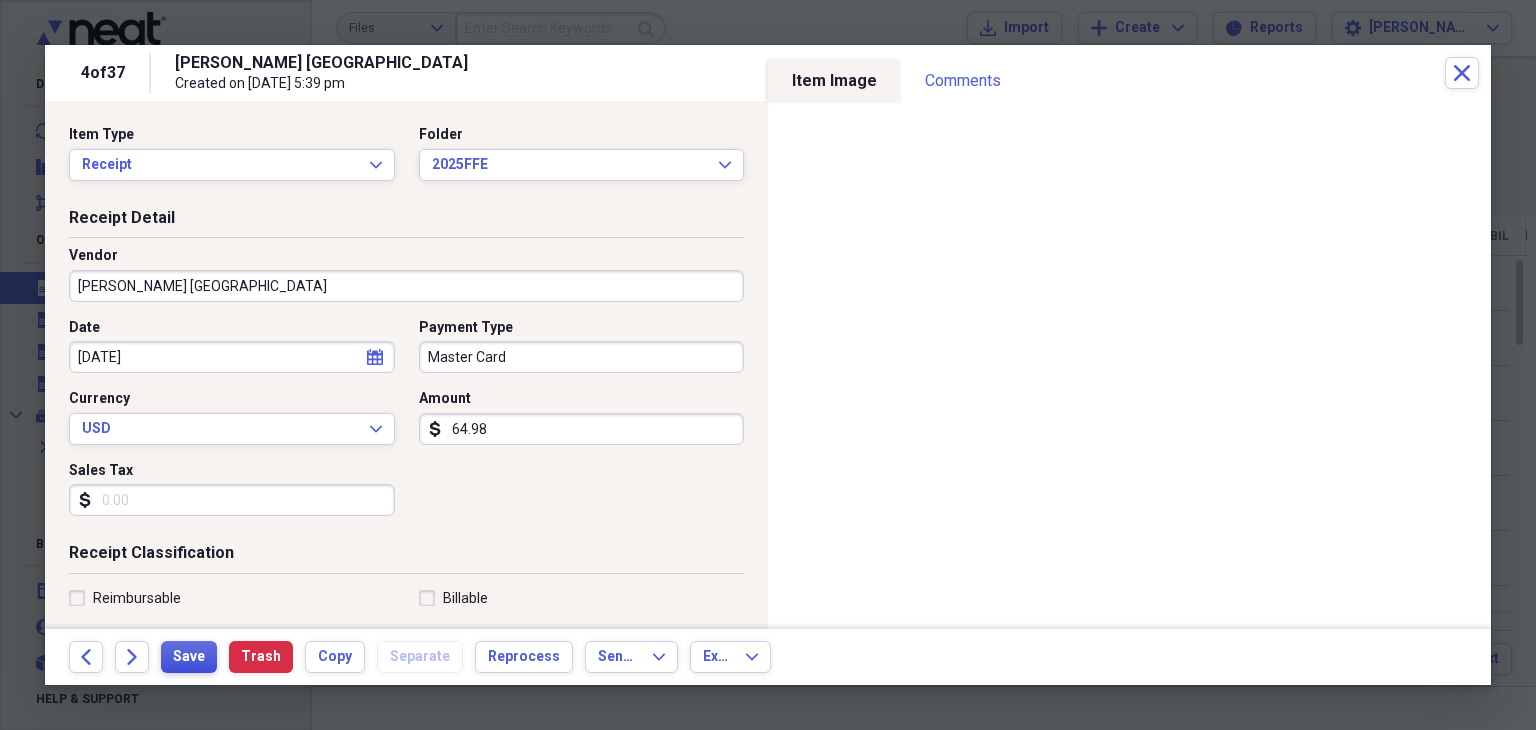 click on "Save" at bounding box center (189, 657) 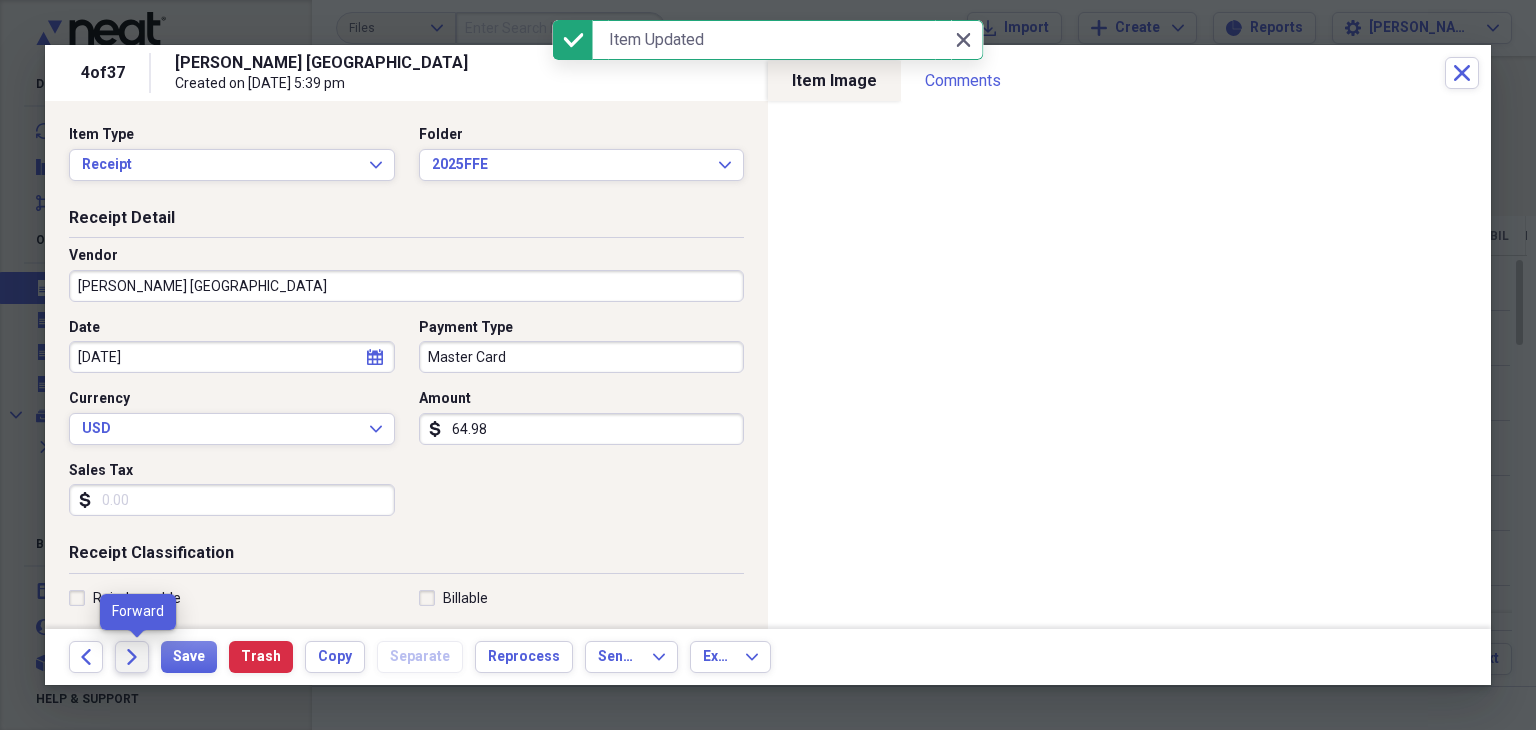 click 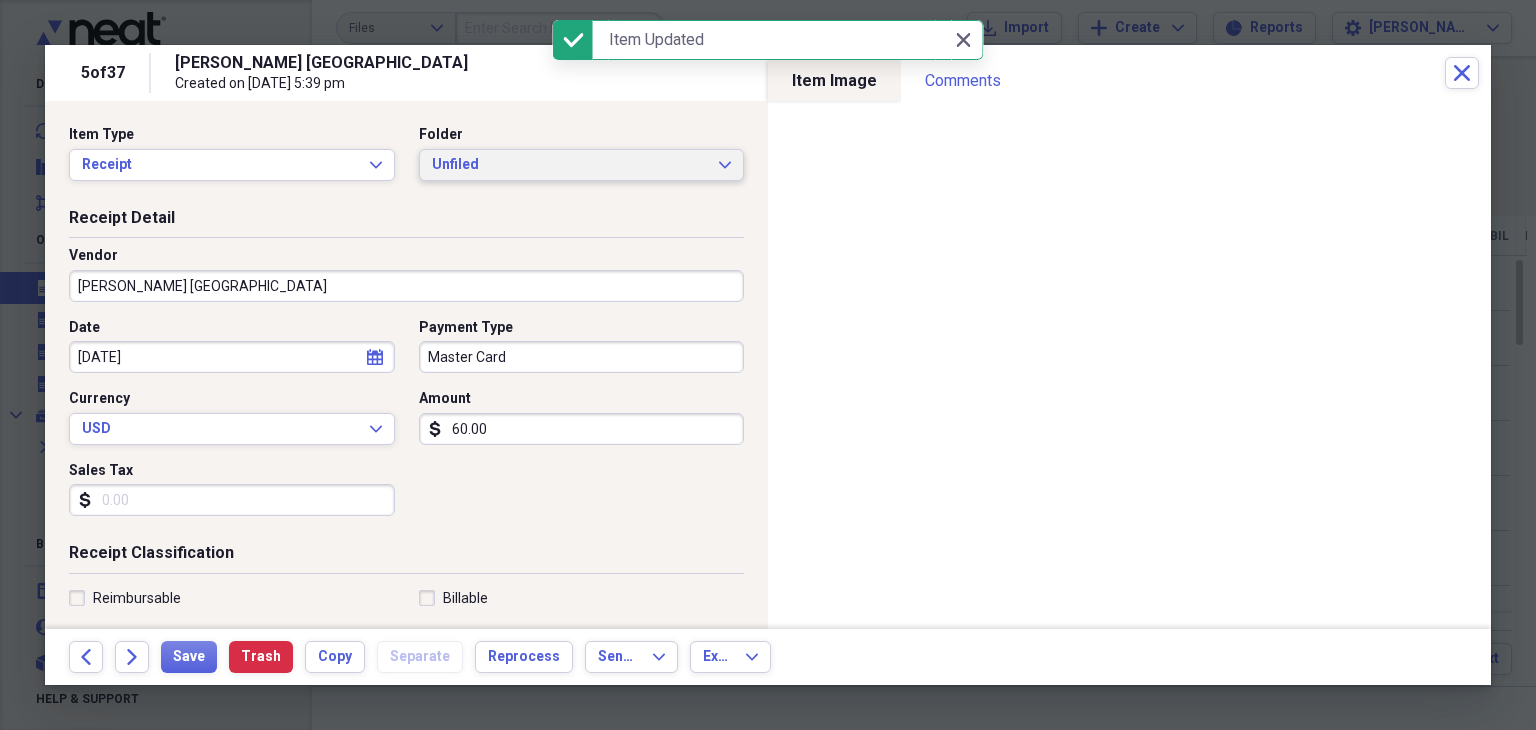 click on "Unfiled Expand" at bounding box center [582, 165] 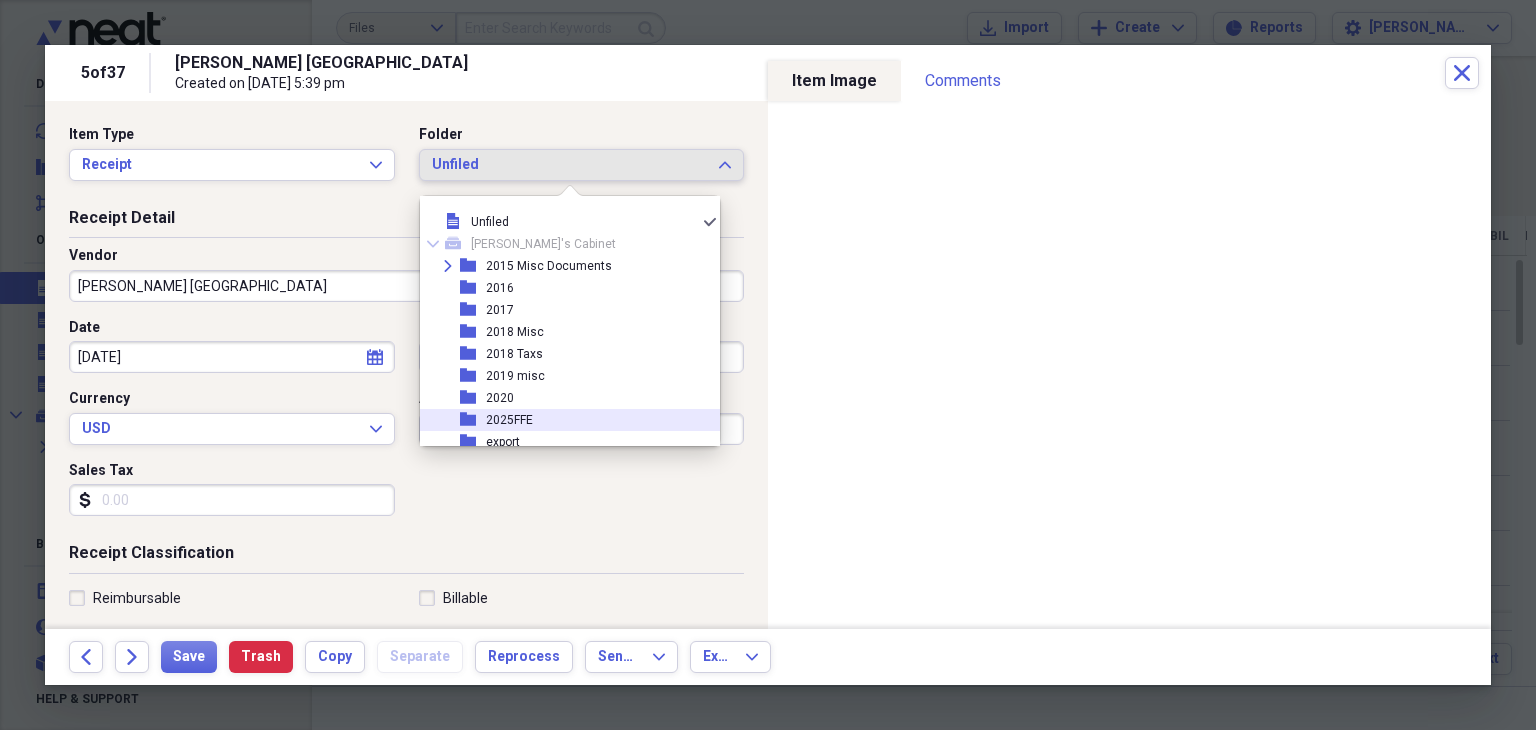 click on "folder 2025FFE" at bounding box center [562, 420] 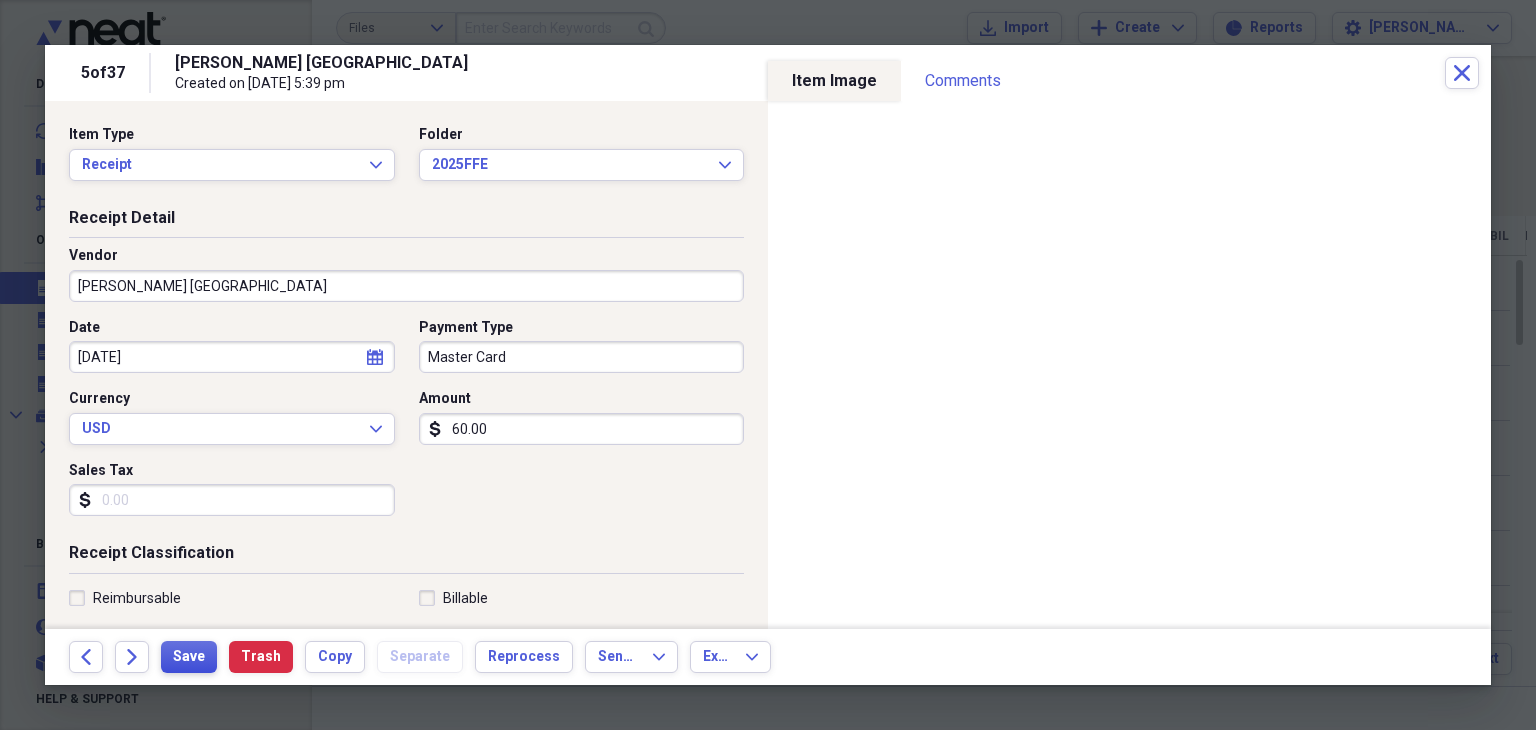click on "Save" at bounding box center [189, 657] 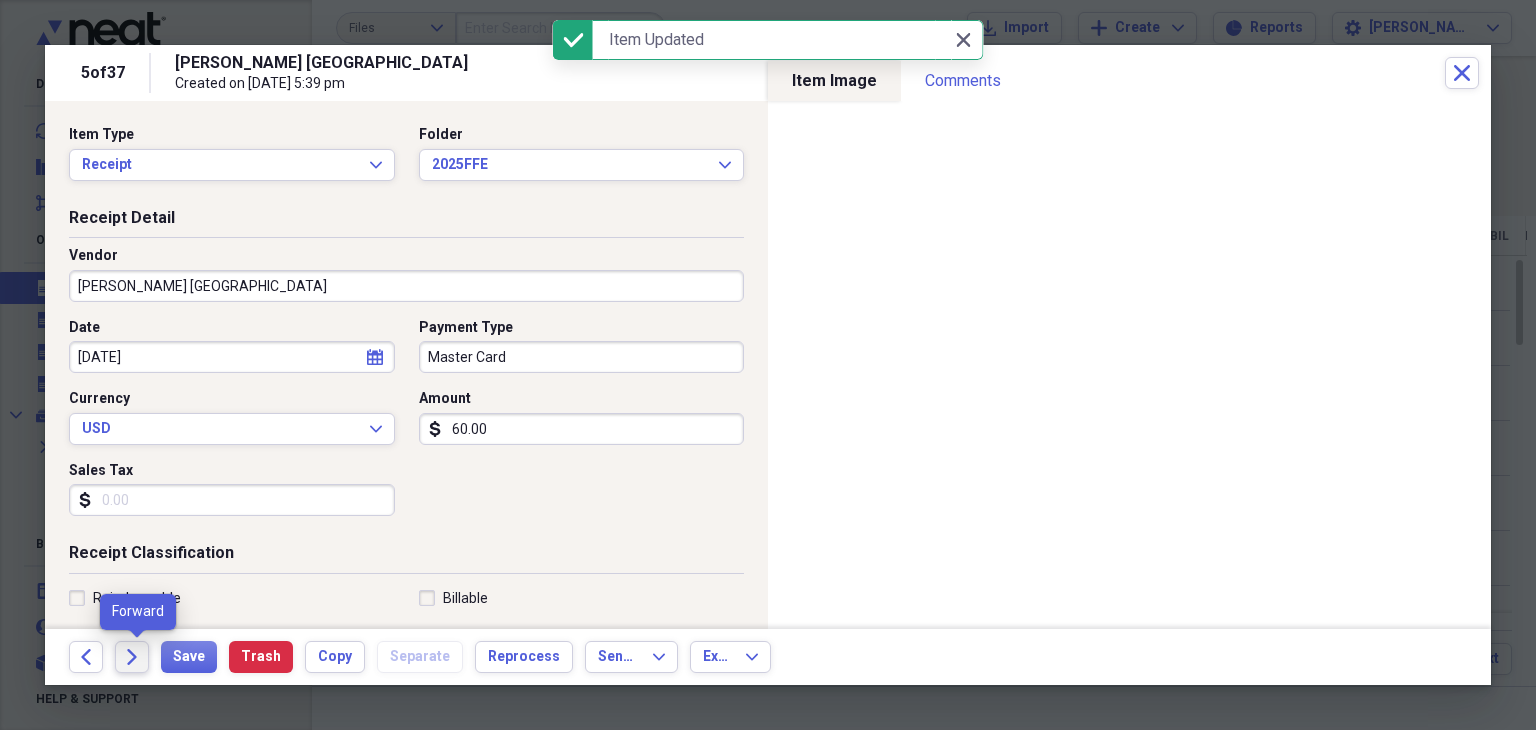 click on "Forward" at bounding box center (132, 657) 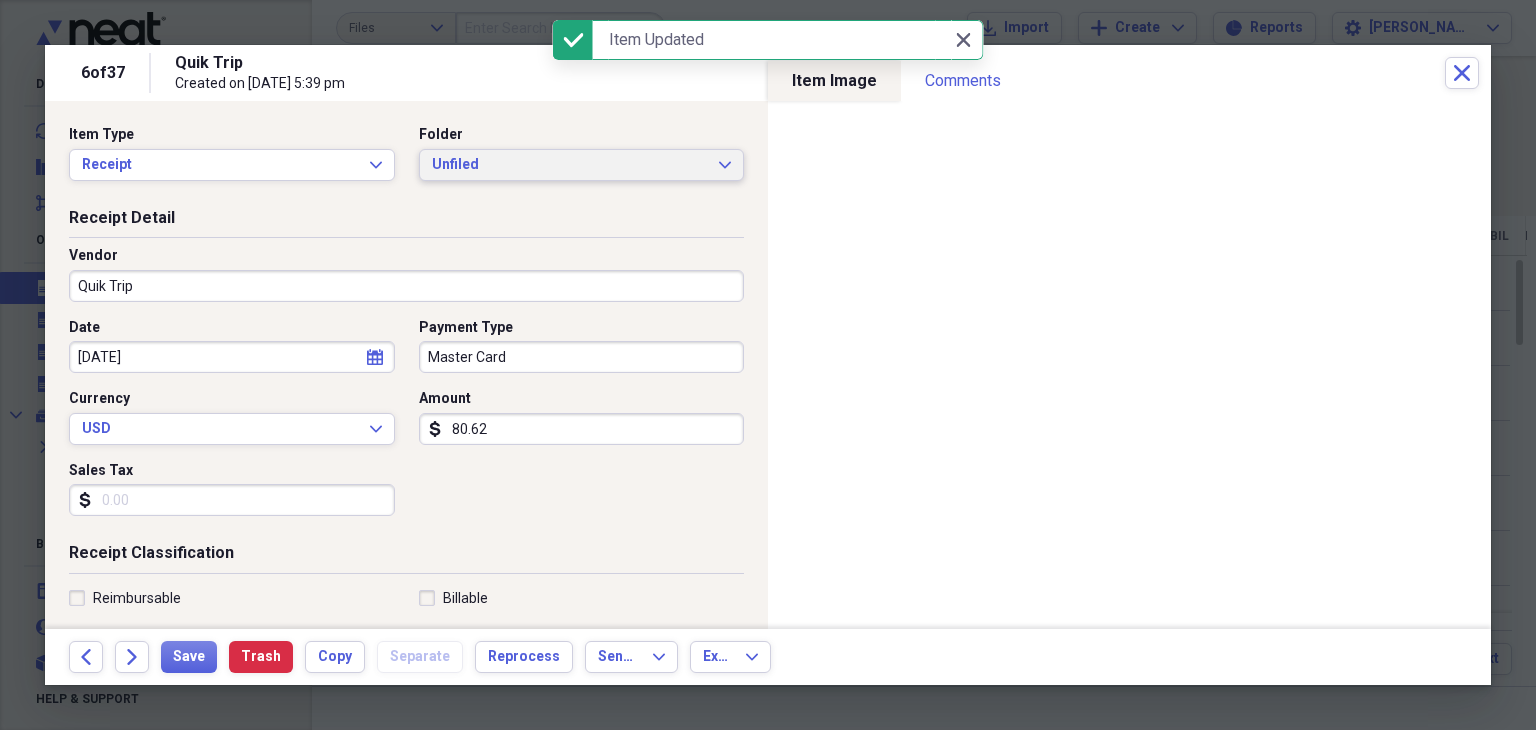 click on "Unfiled" at bounding box center (570, 165) 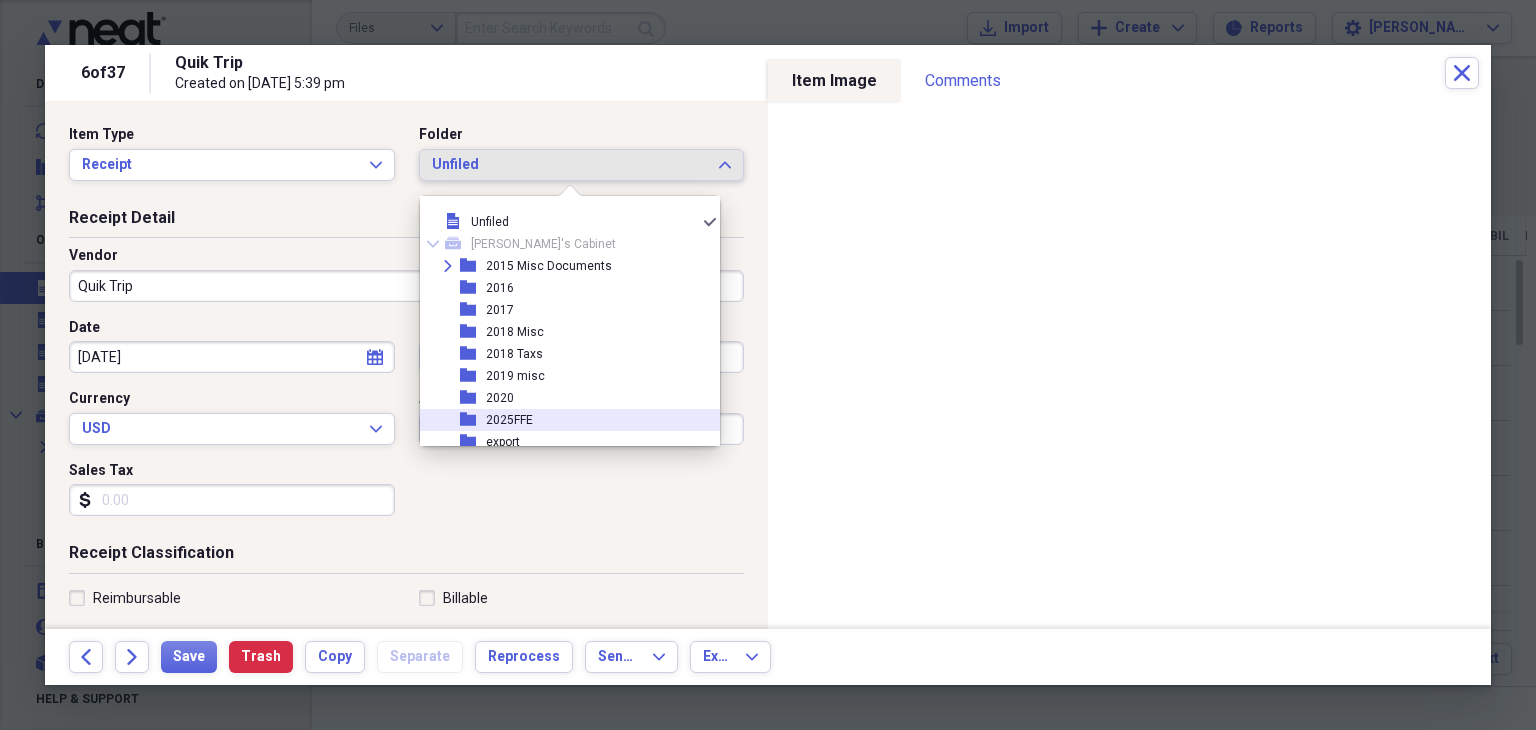 click on "folder 2025FFE" at bounding box center [562, 420] 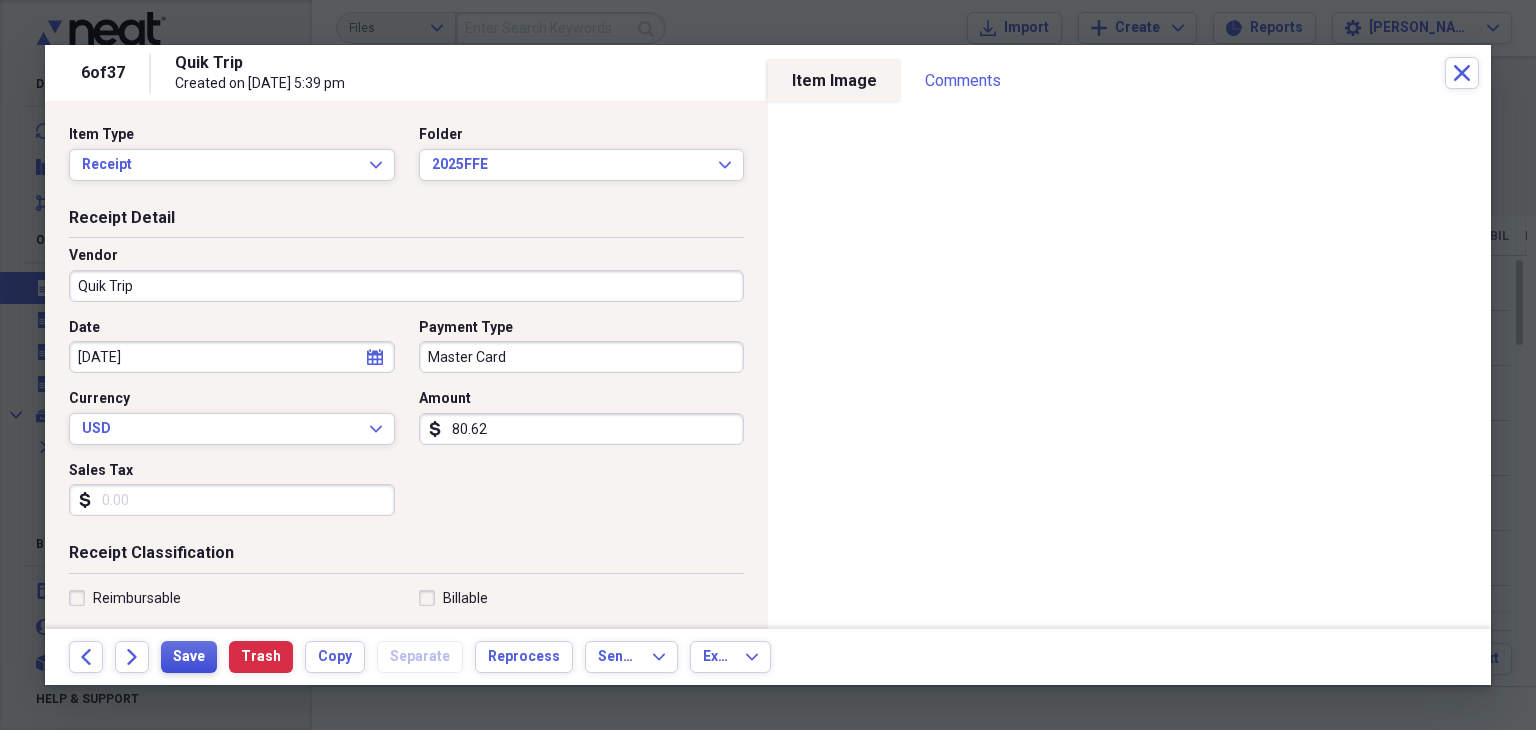 click on "Save" at bounding box center (189, 657) 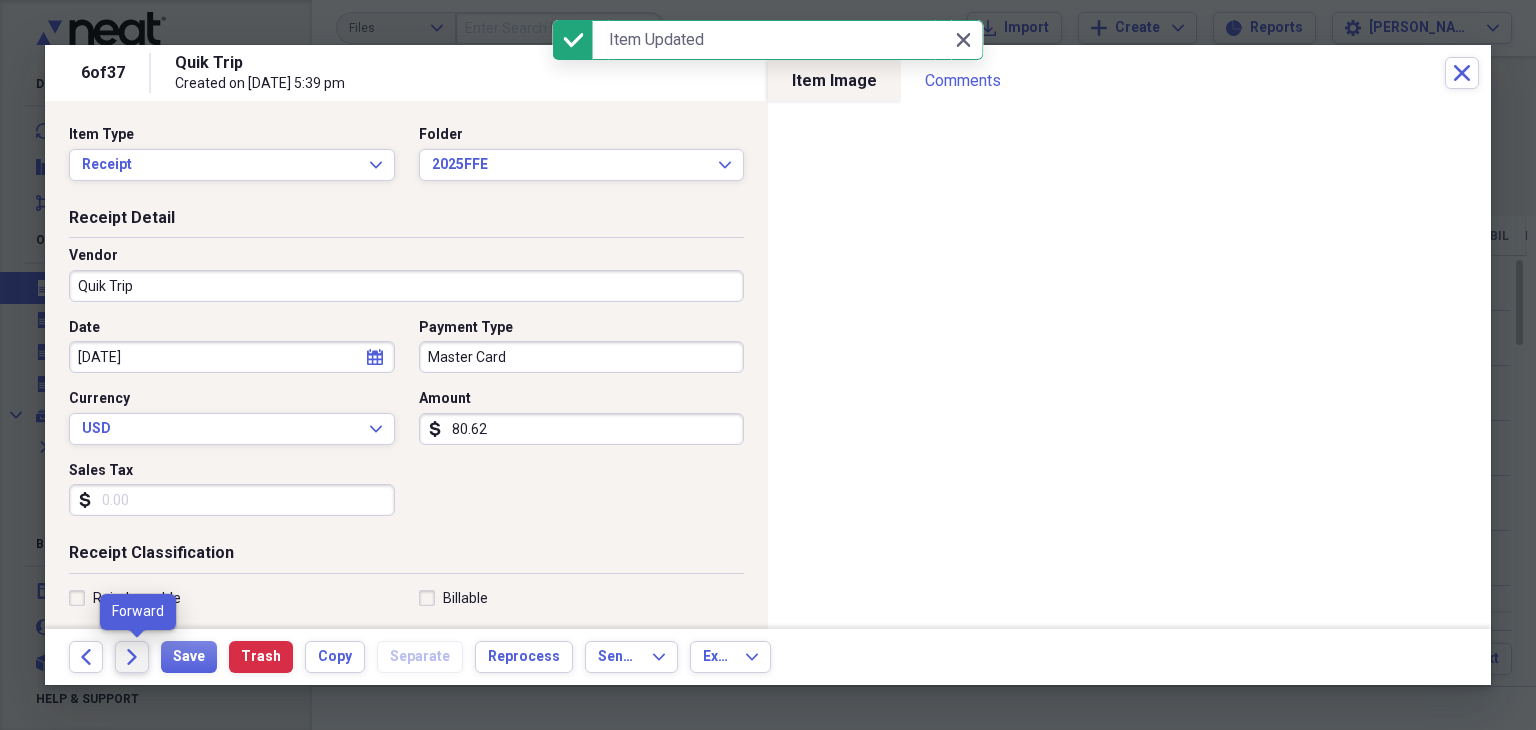 click on "Forward" 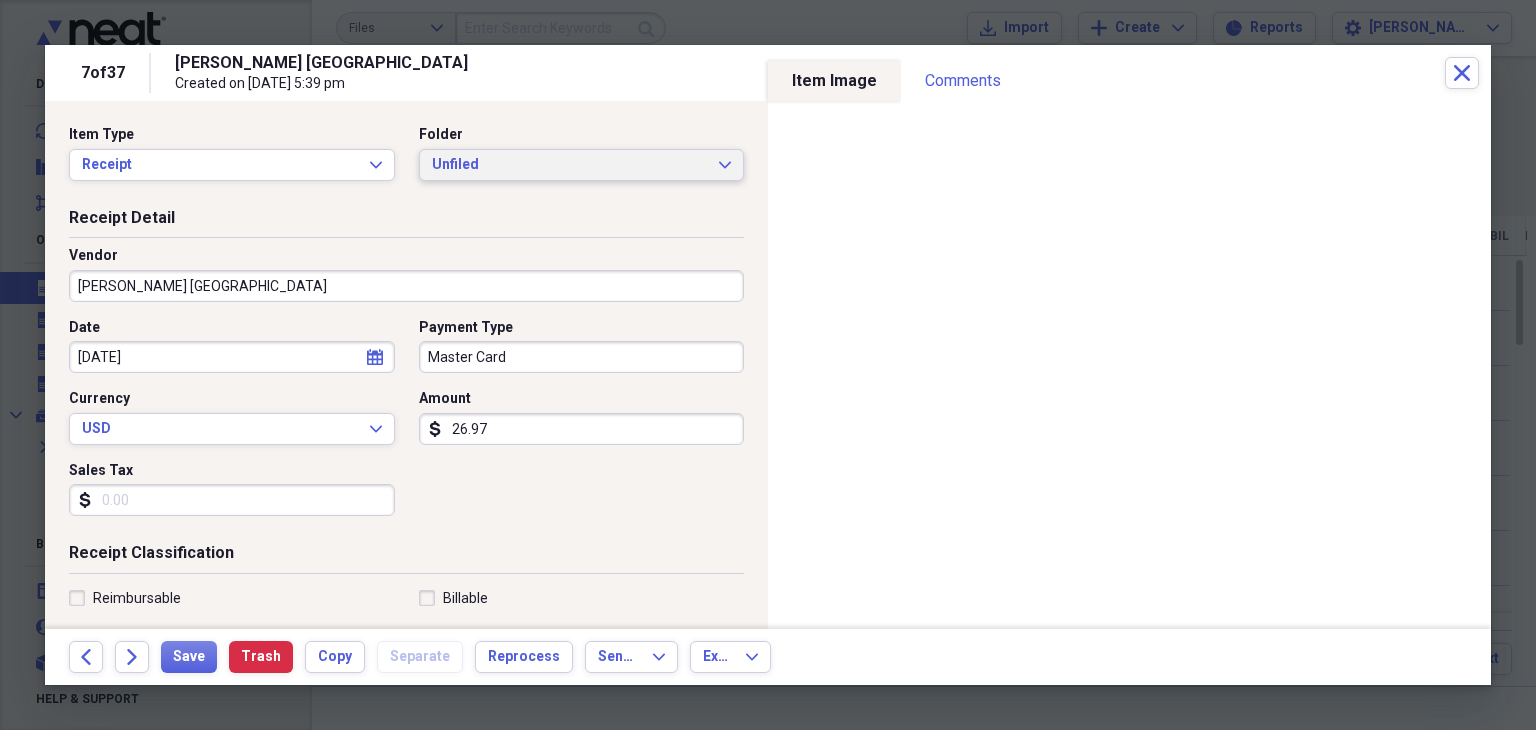 click on "Unfiled Expand" at bounding box center [582, 165] 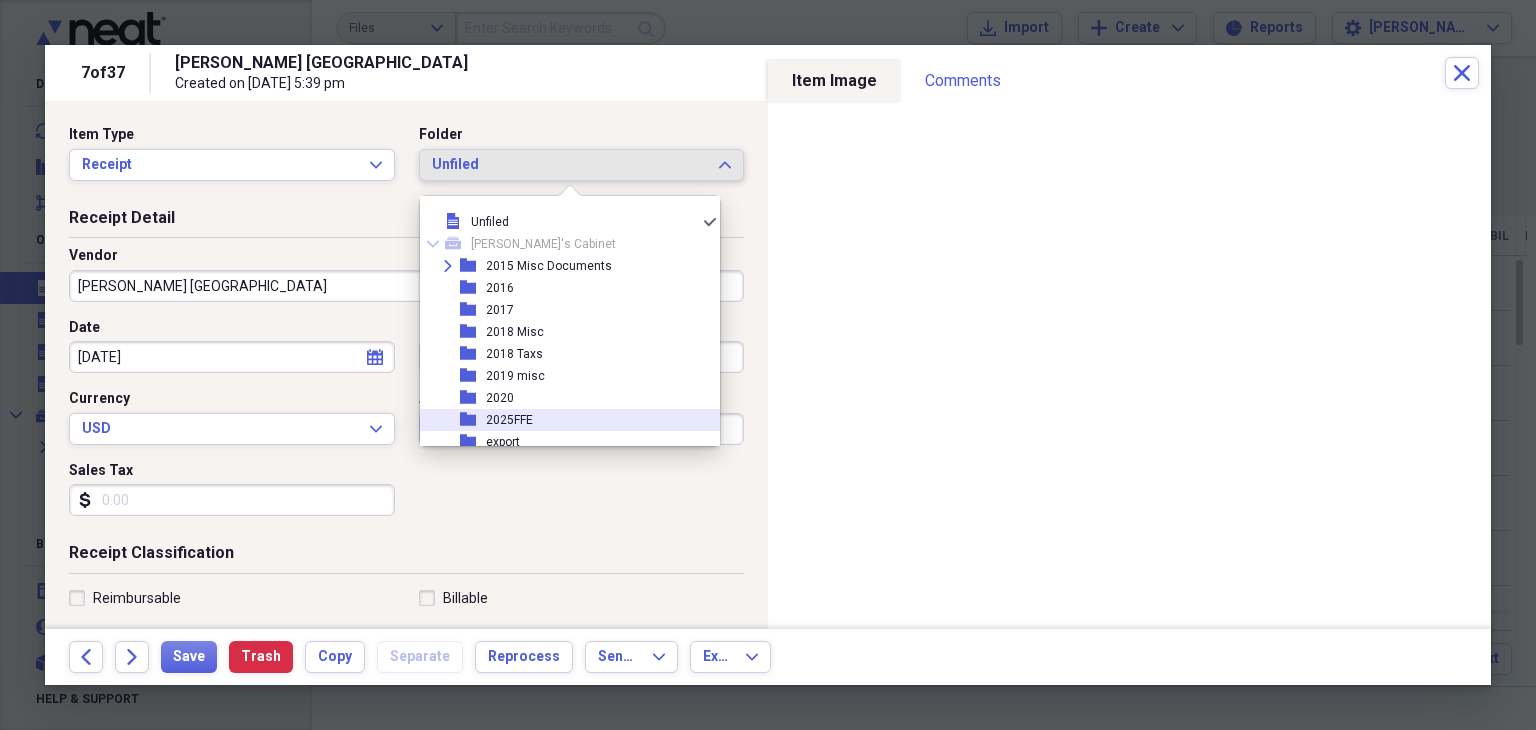 click on "folder 2025FFE" at bounding box center [562, 420] 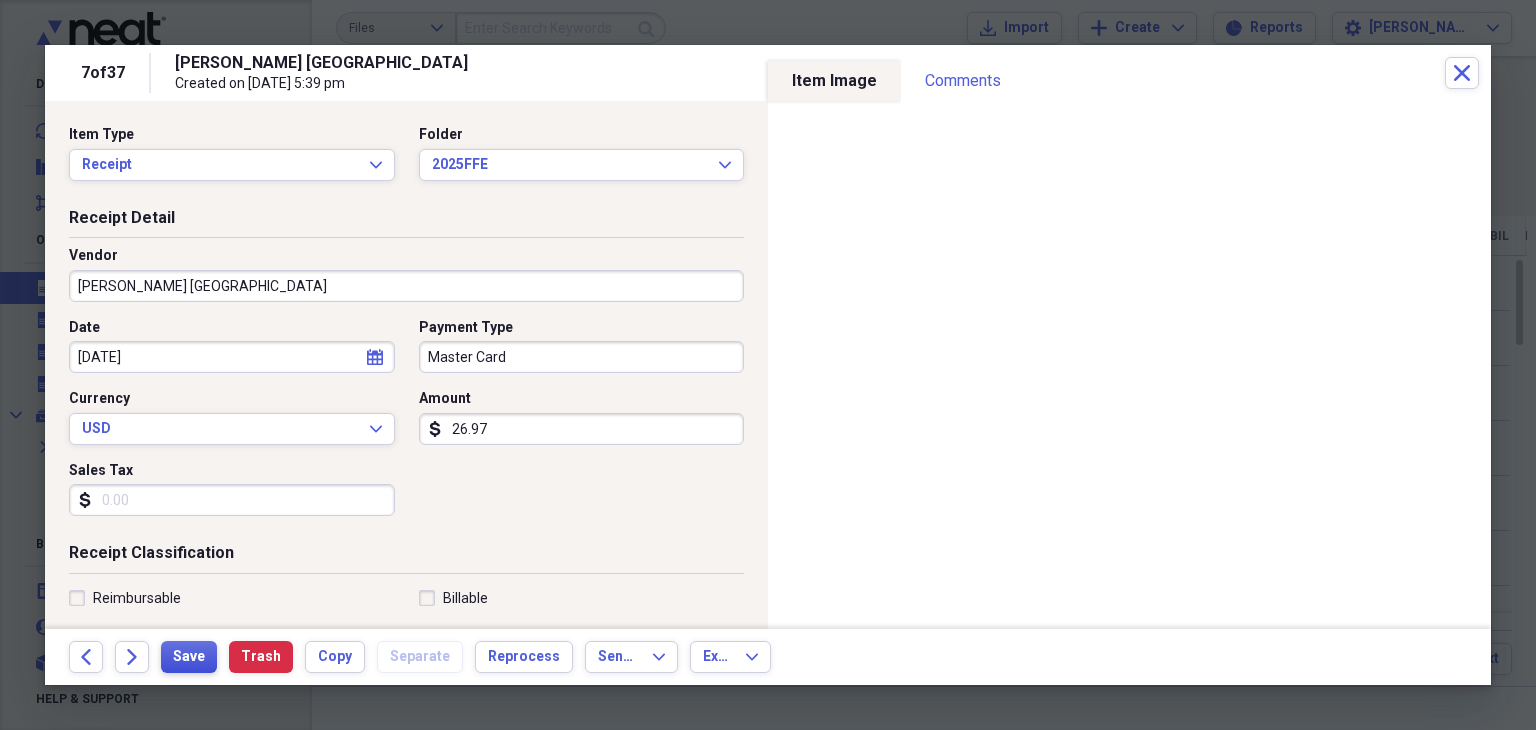 click on "Save" at bounding box center (189, 657) 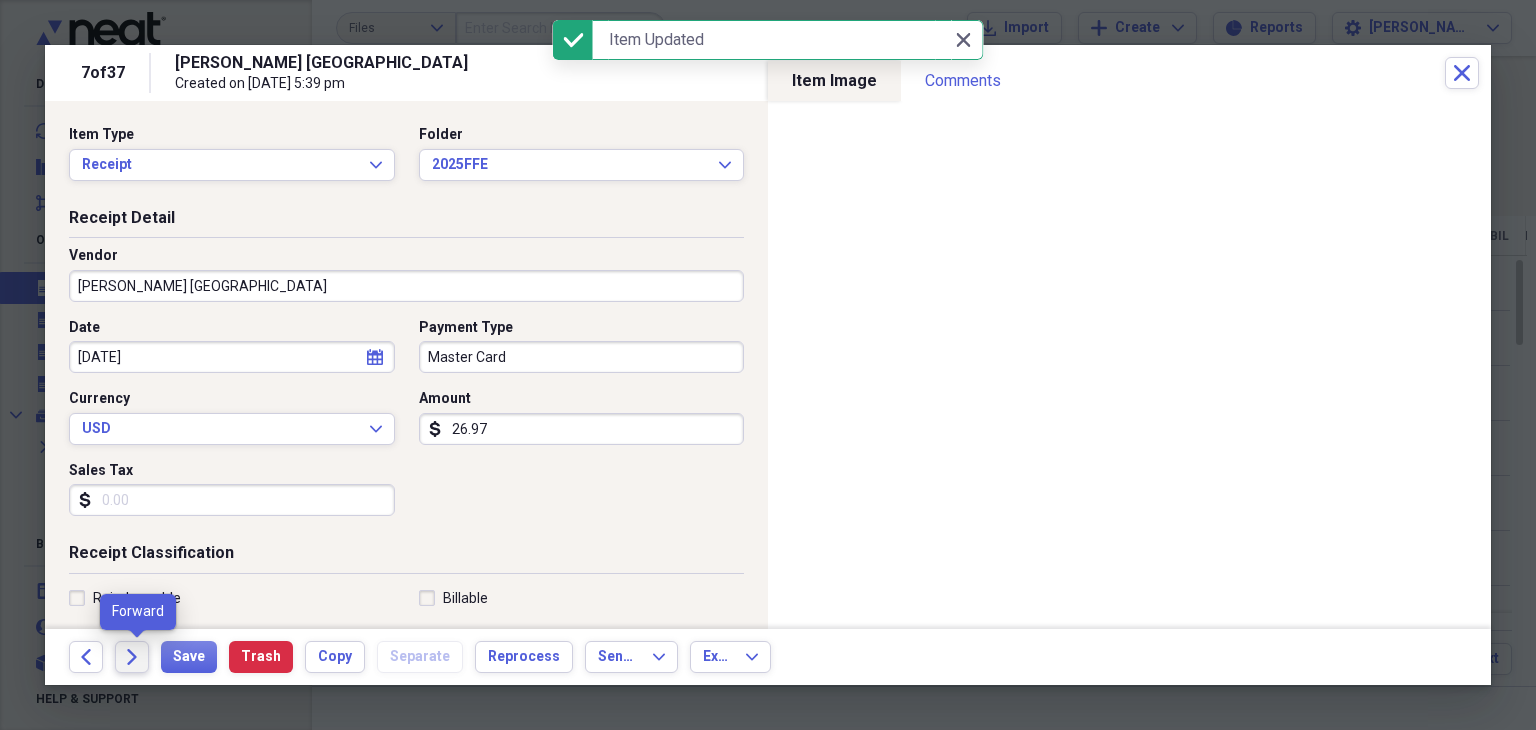 click on "Forward" 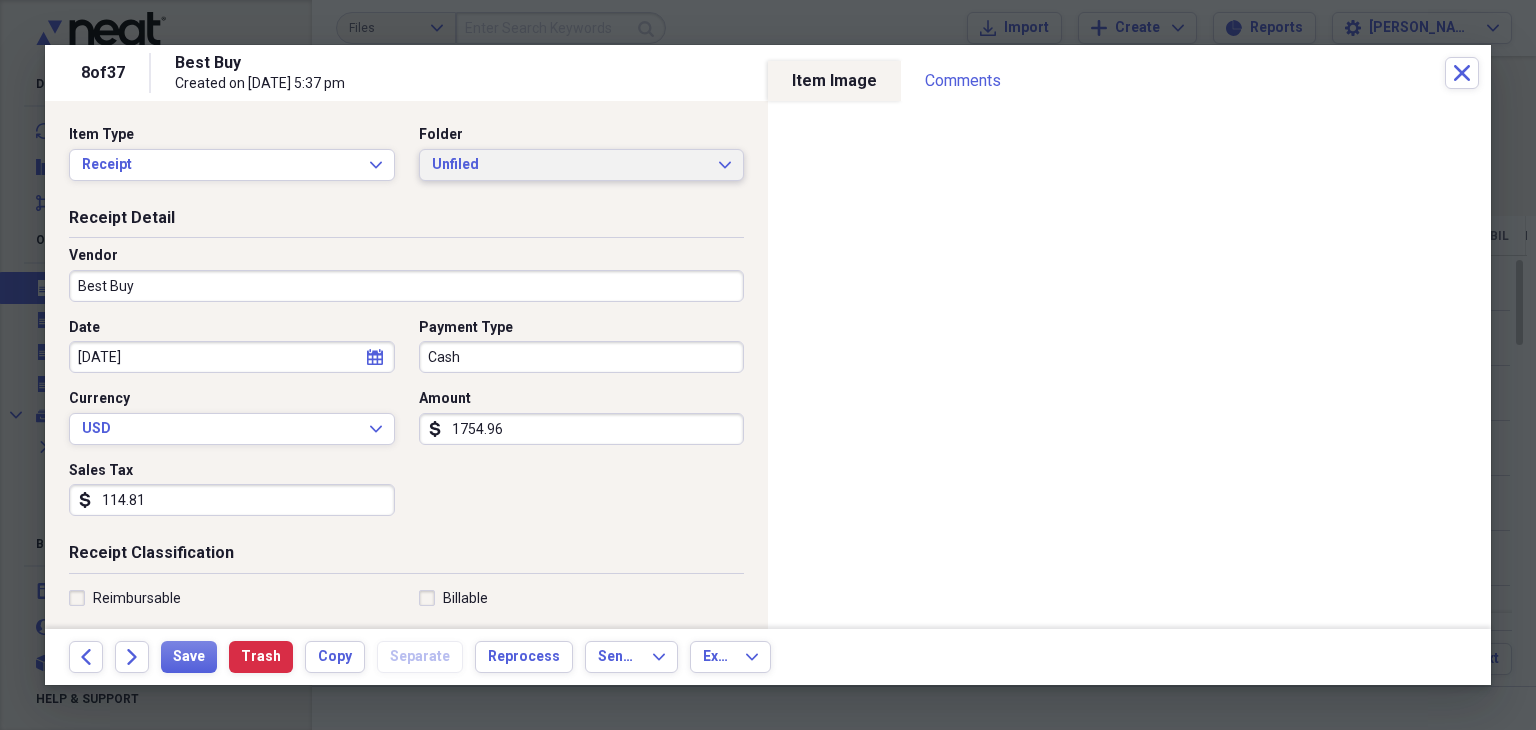 click on "Unfiled Expand" at bounding box center [582, 165] 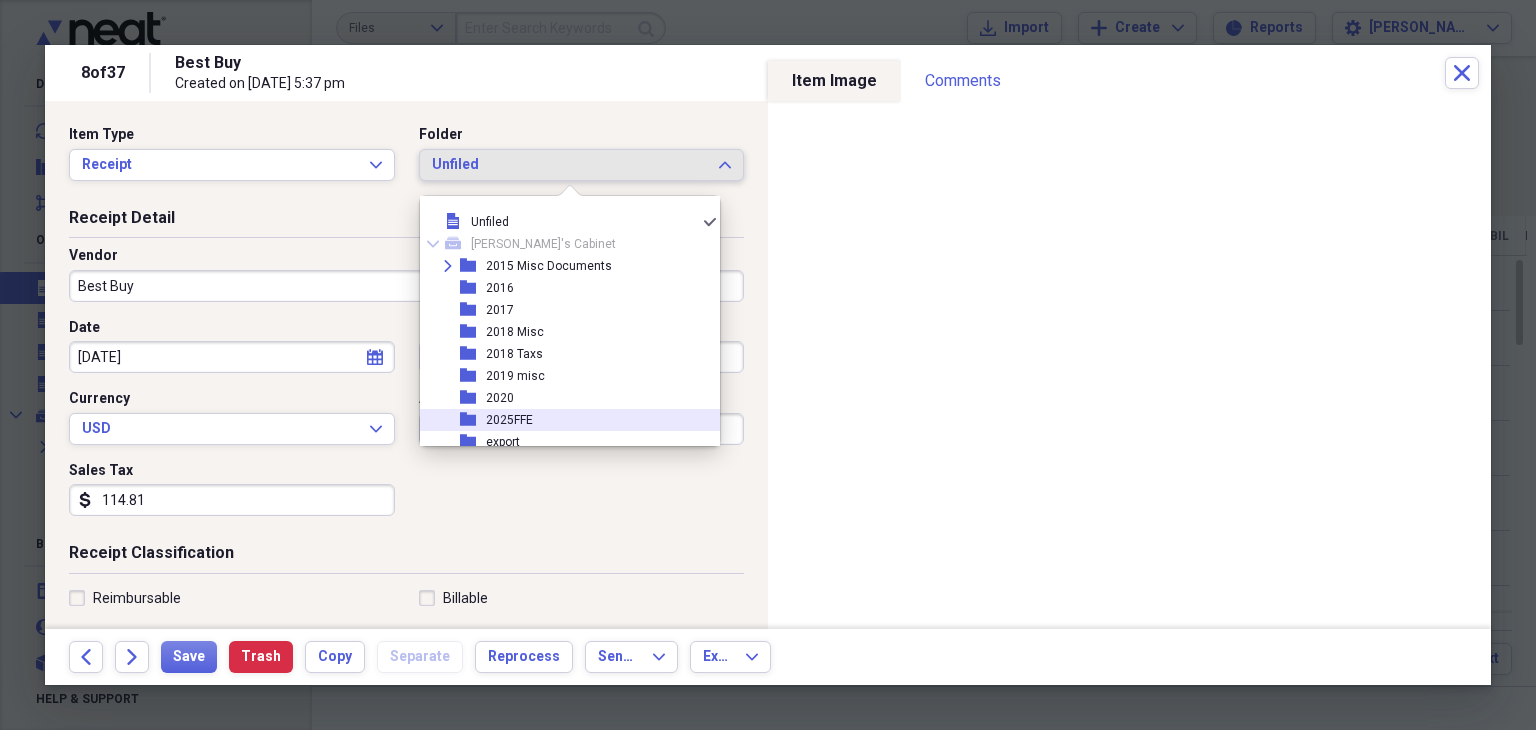 click on "folder 2025FFE" at bounding box center [562, 420] 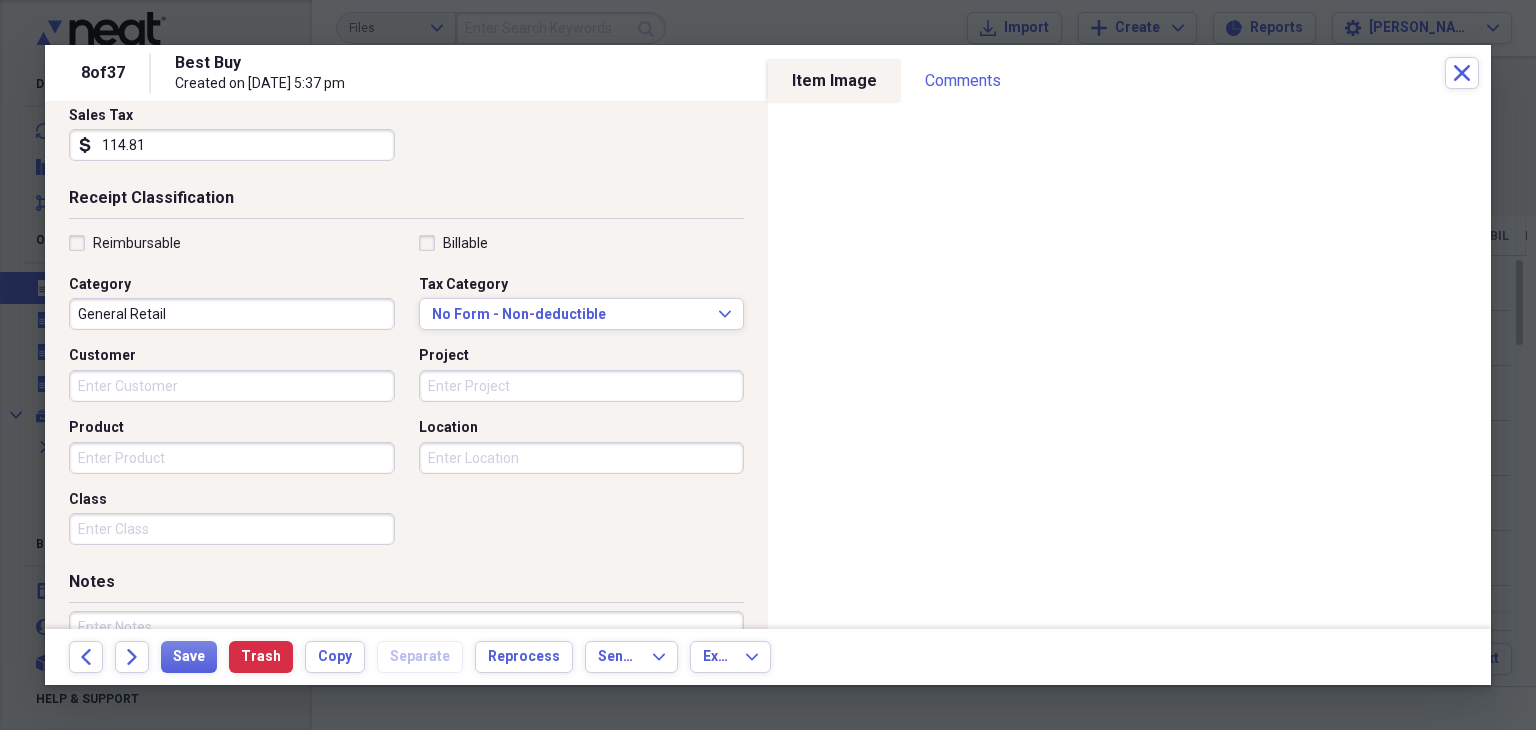scroll, scrollTop: 400, scrollLeft: 0, axis: vertical 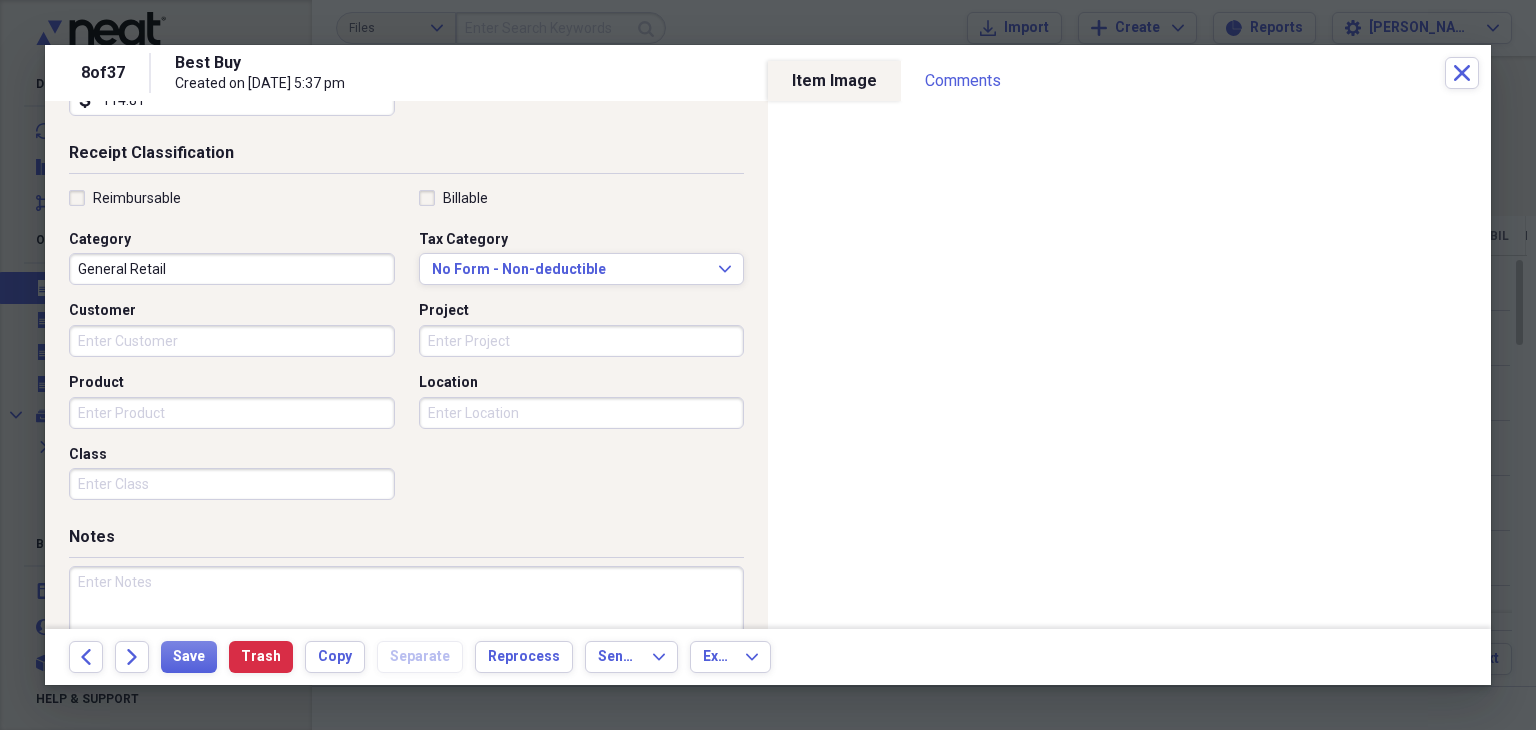 click on "General Retail" at bounding box center (232, 269) 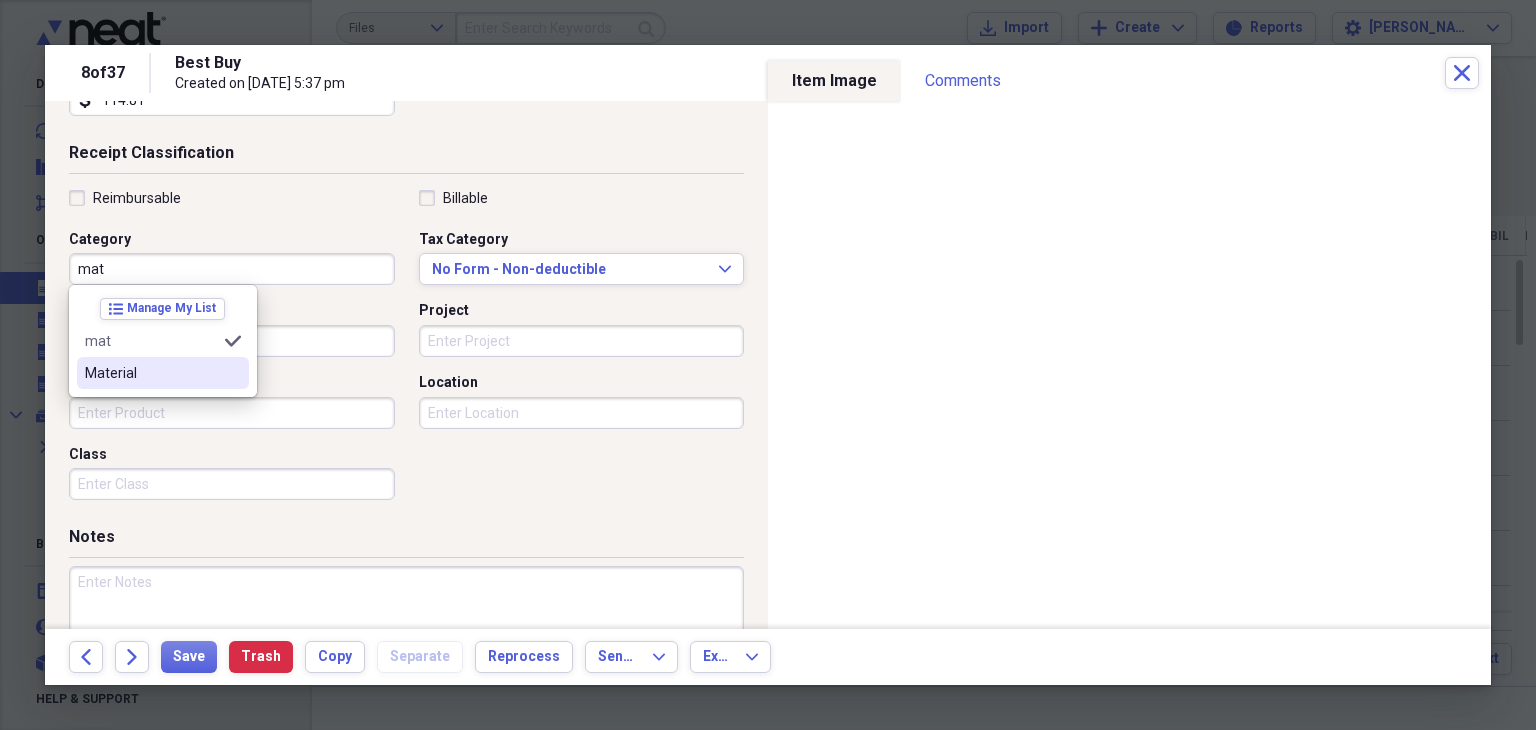 click on "Material" at bounding box center [151, 373] 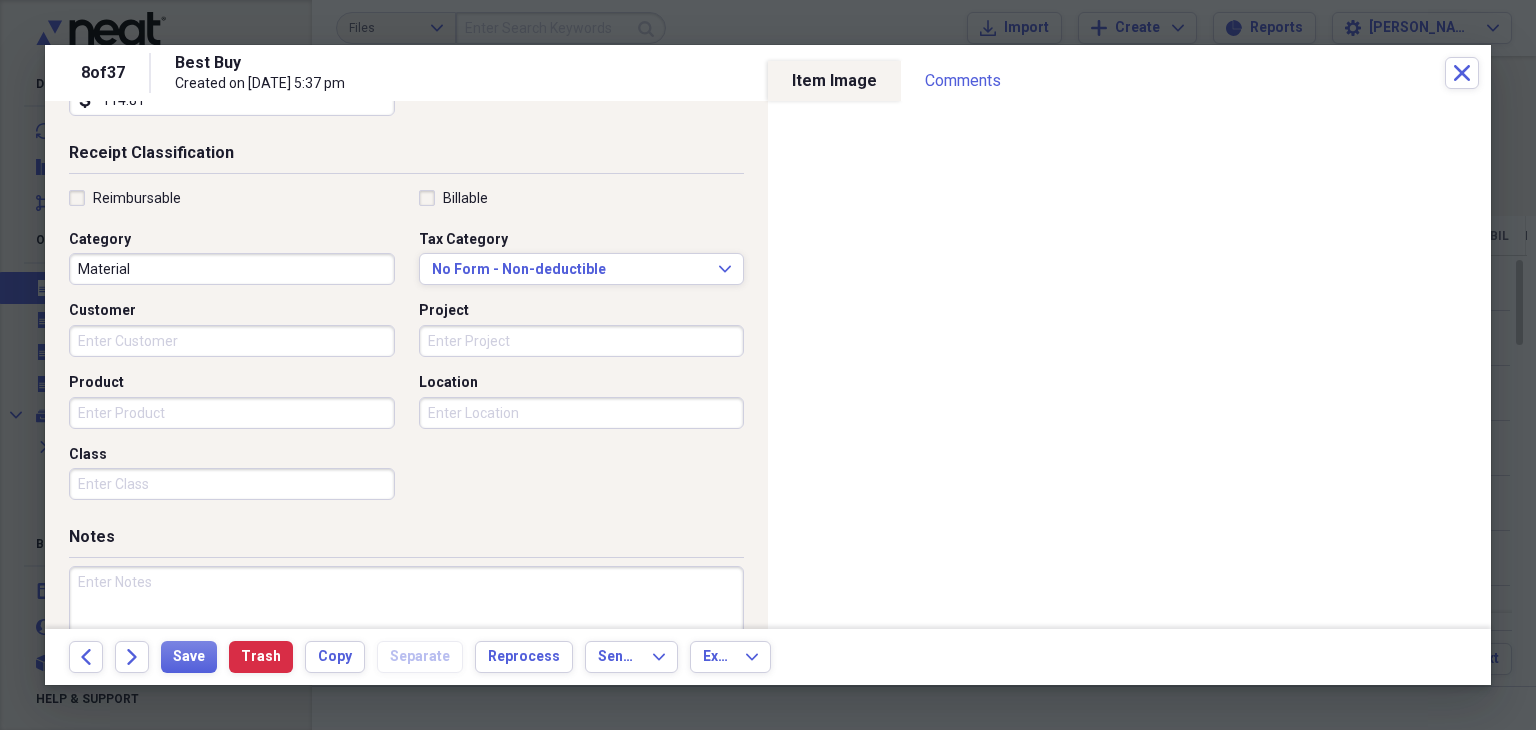 click on "Customer" at bounding box center [232, 341] 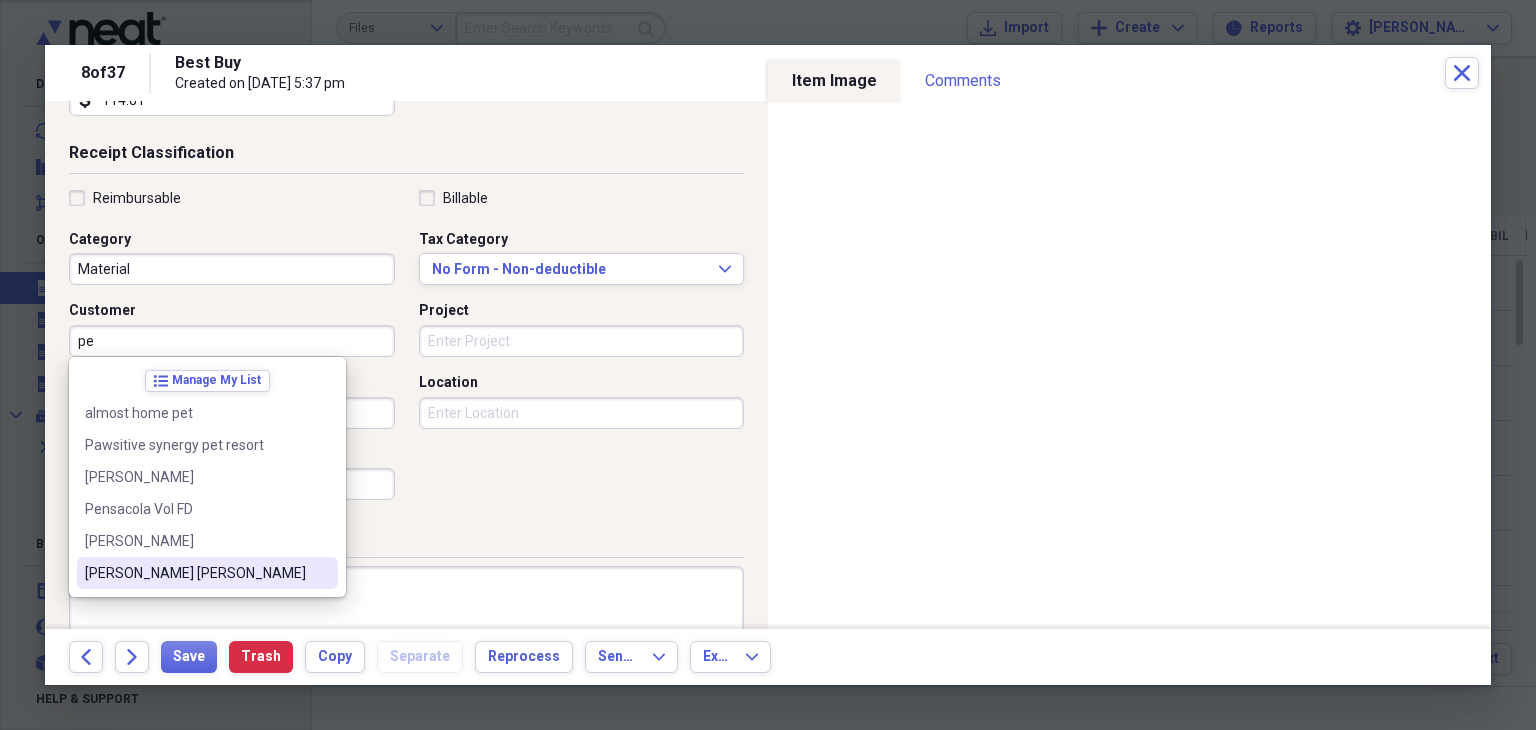 click on "[PERSON_NAME] [PERSON_NAME]" at bounding box center [195, 573] 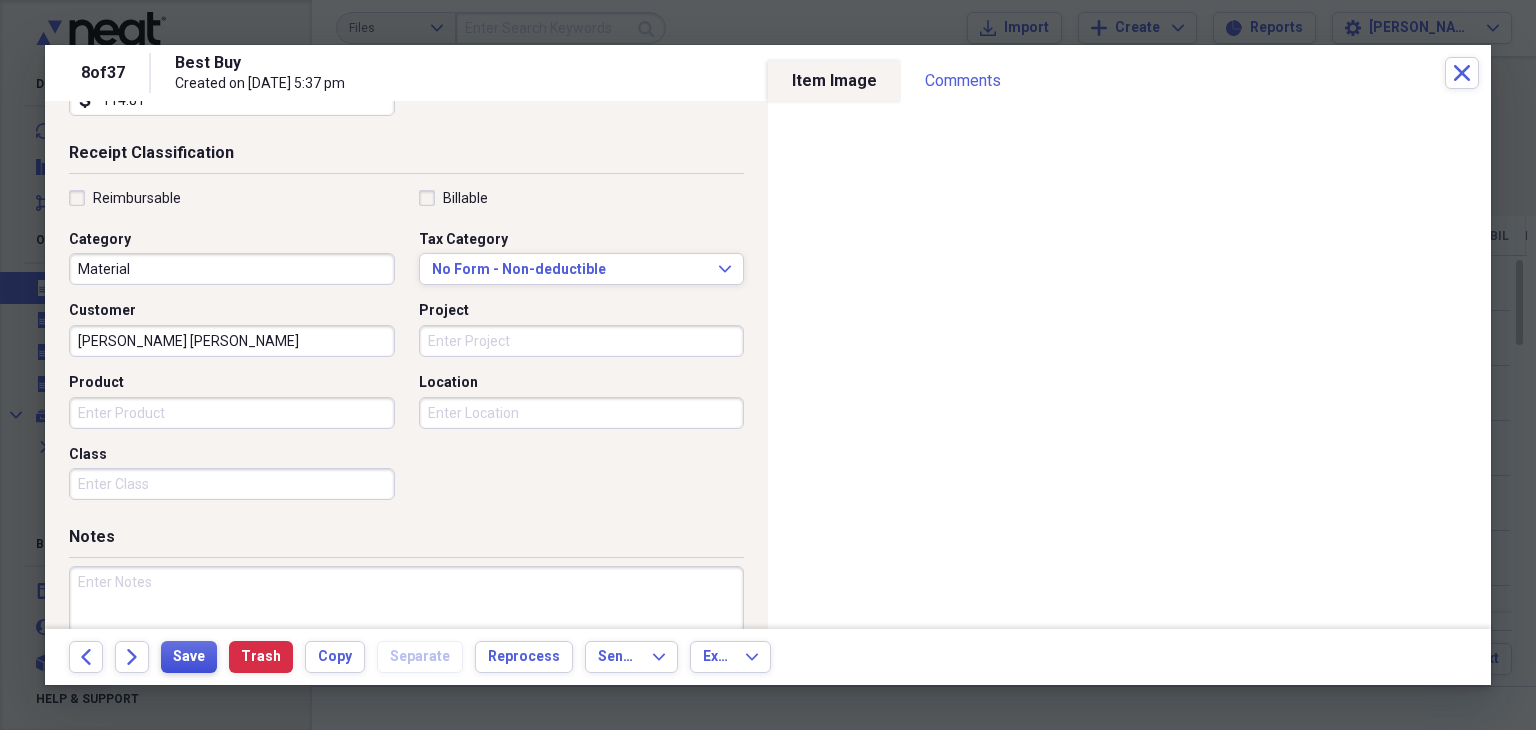 click on "Save" at bounding box center (189, 657) 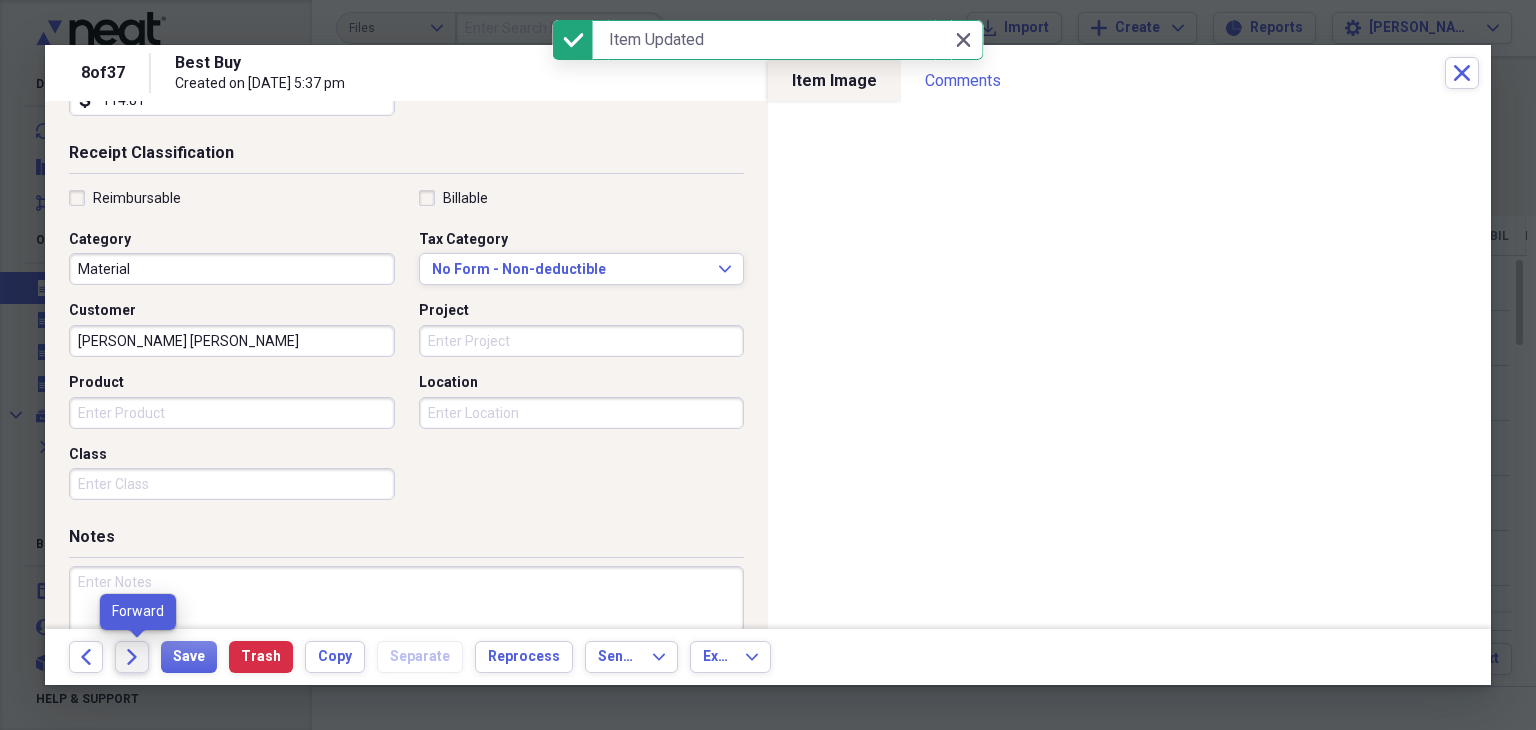 click on "Forward" 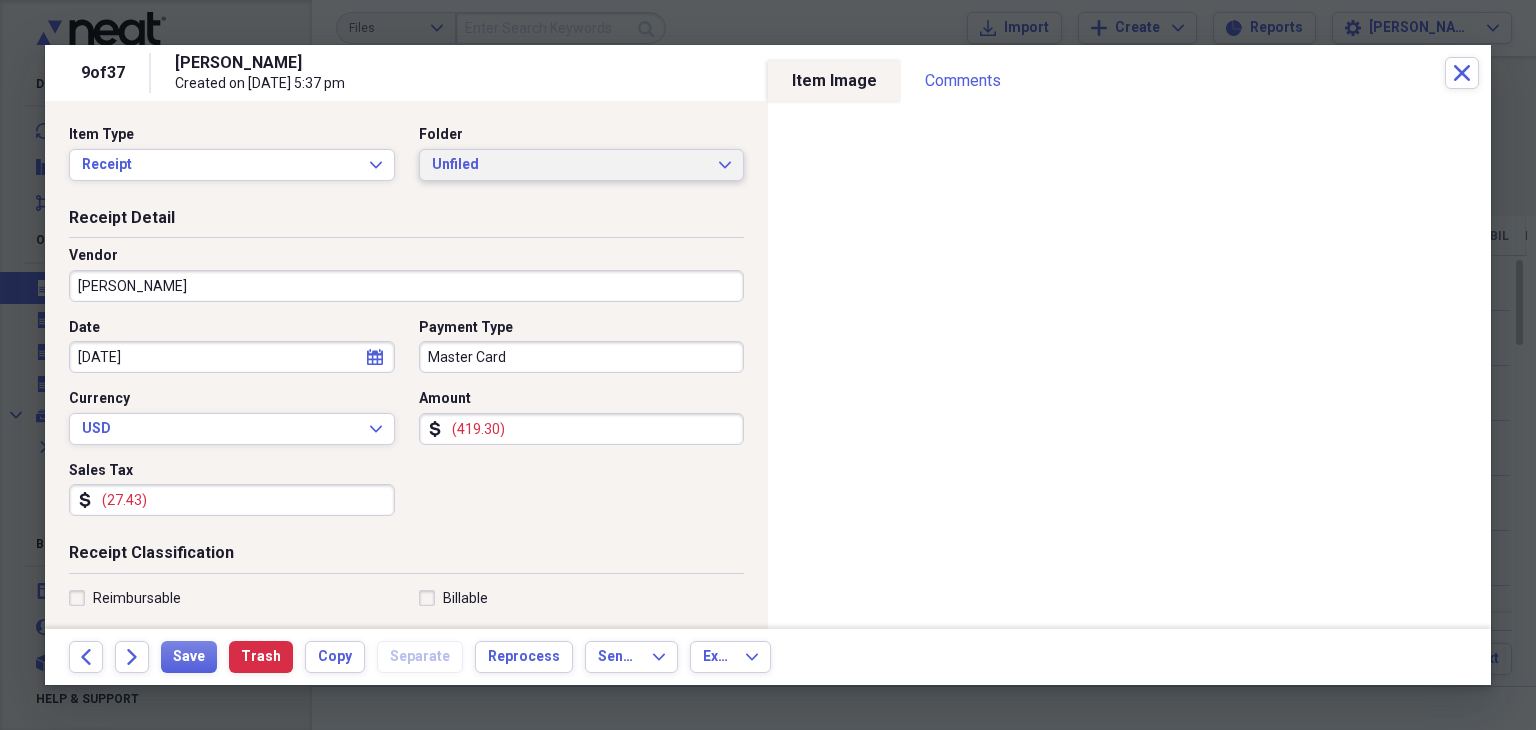 click on "Unfiled Expand" at bounding box center (582, 165) 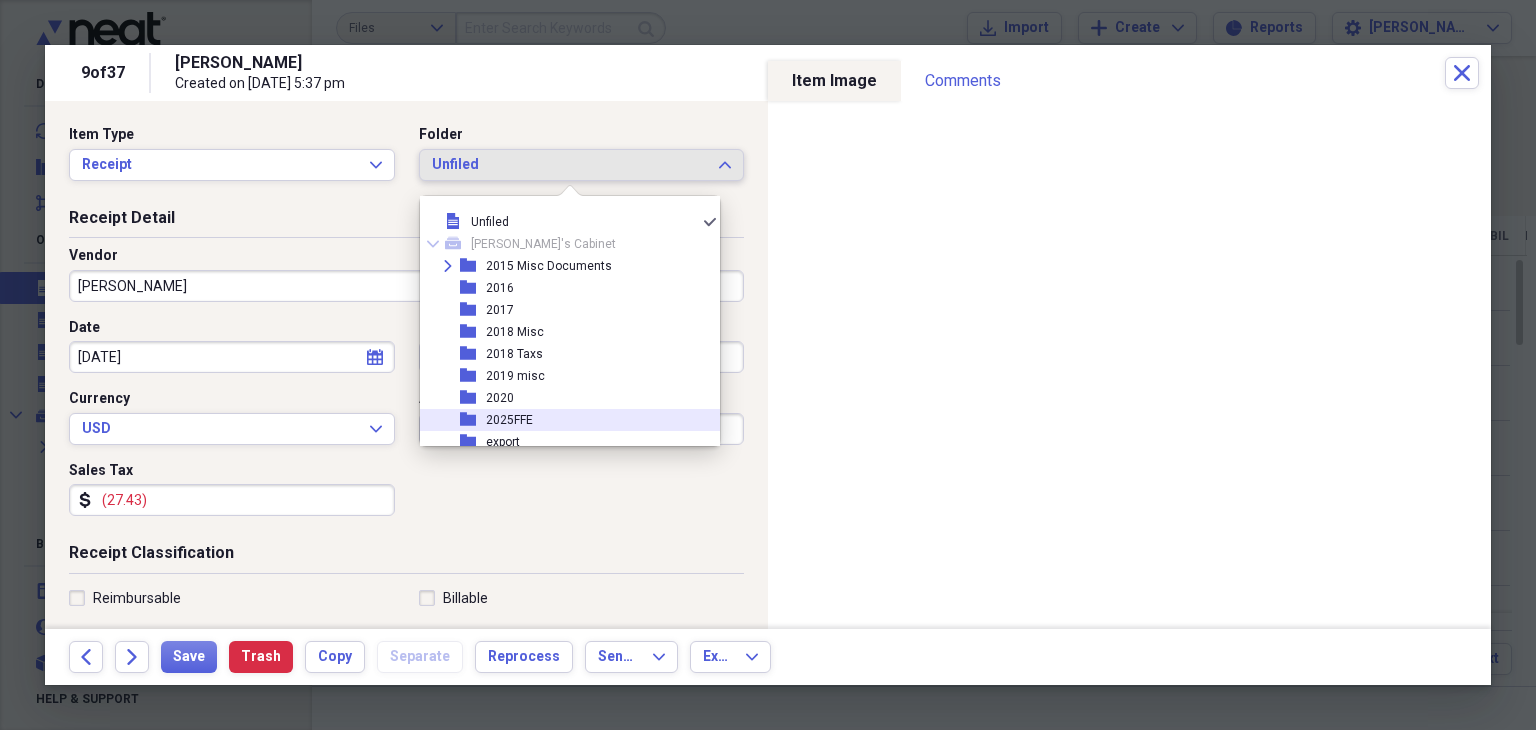 click on "folder 2025FFE" at bounding box center [562, 420] 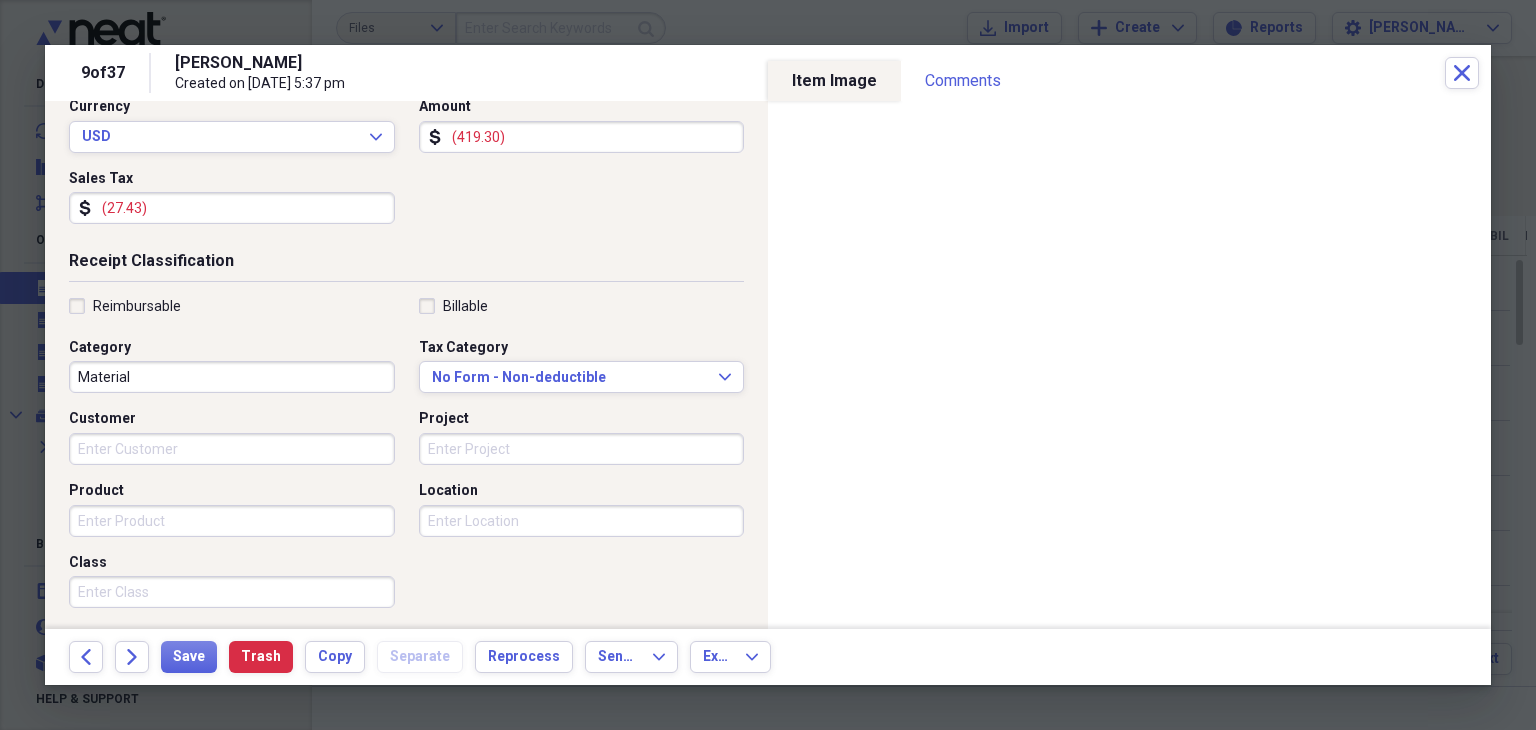 scroll, scrollTop: 300, scrollLeft: 0, axis: vertical 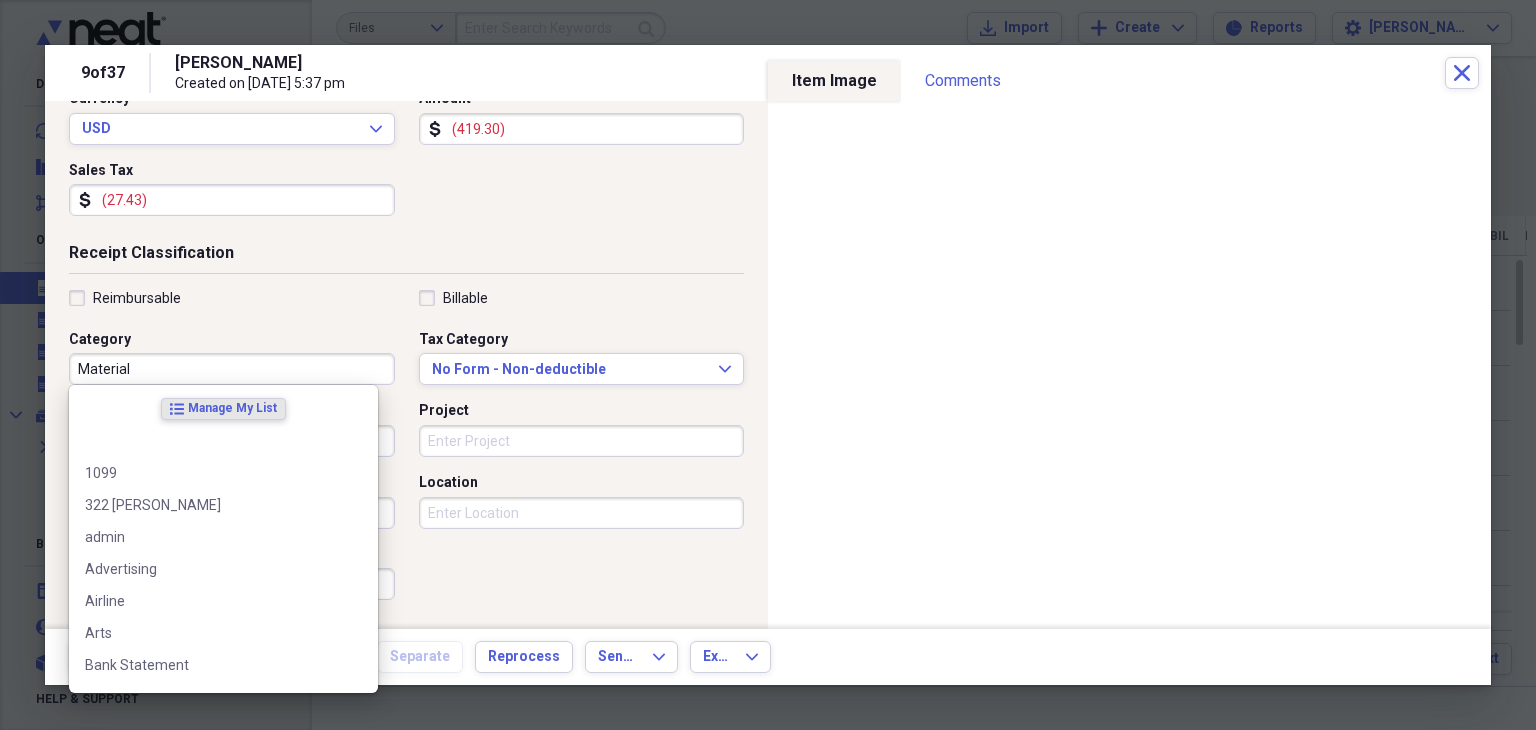 click on "Material" at bounding box center (232, 369) 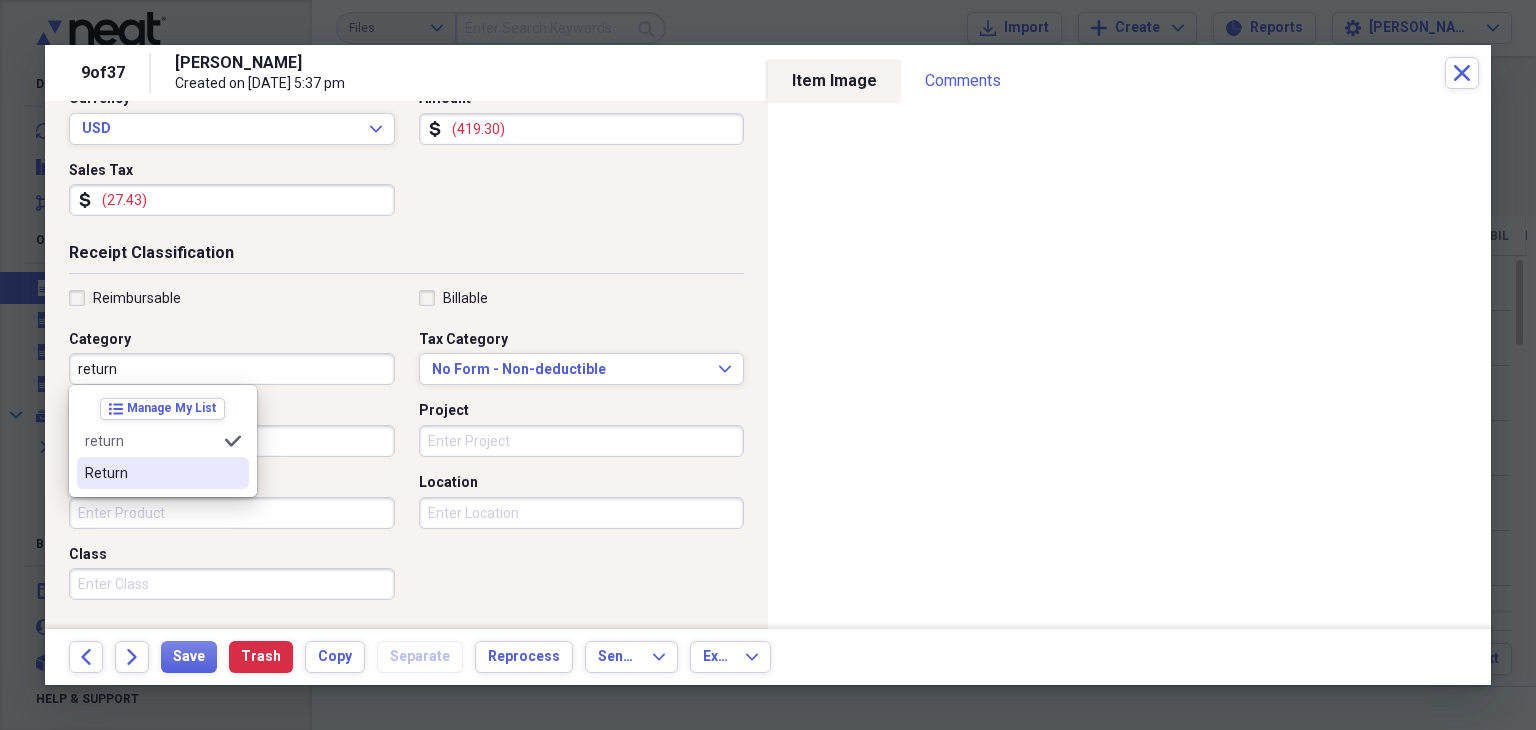 click on "Return" at bounding box center (151, 473) 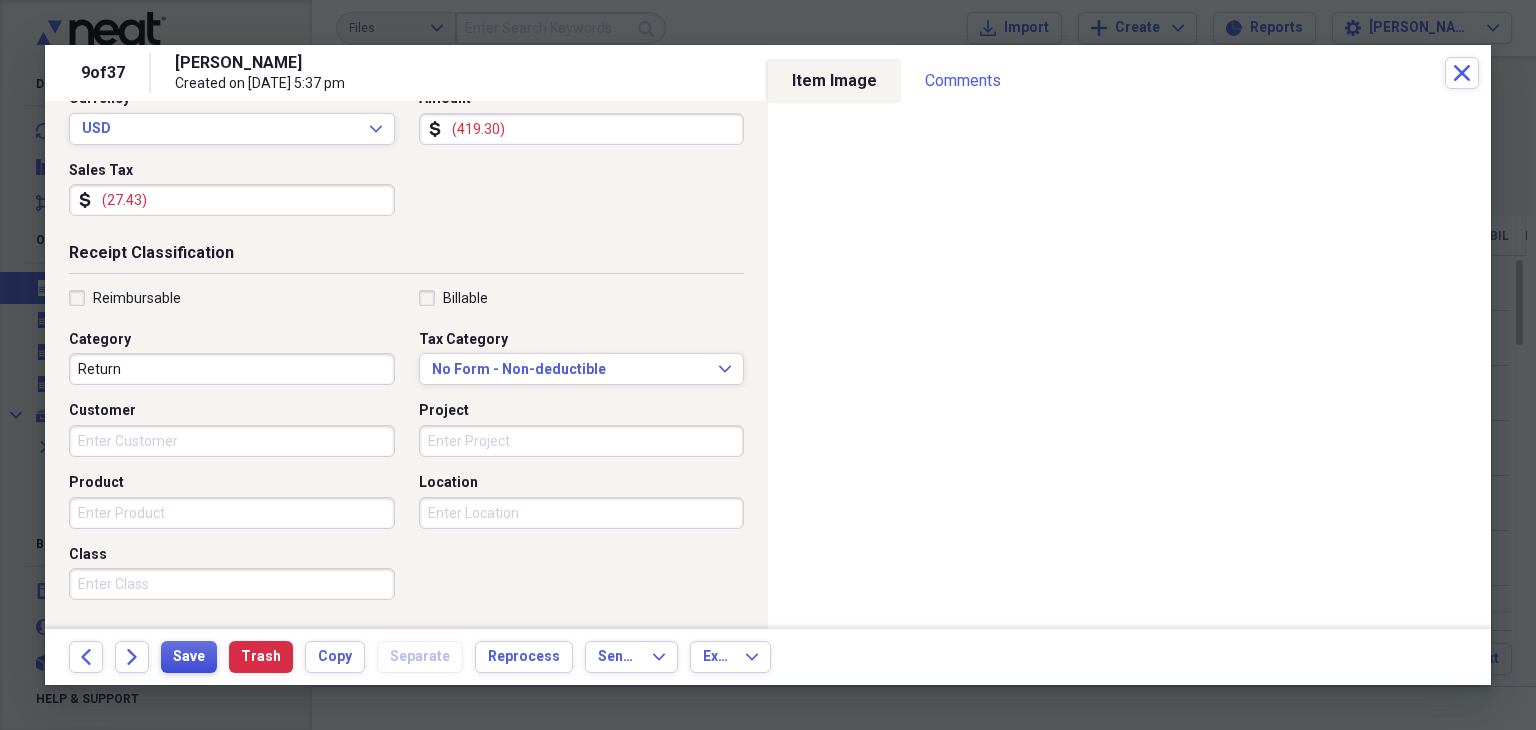 click on "Save" at bounding box center (189, 657) 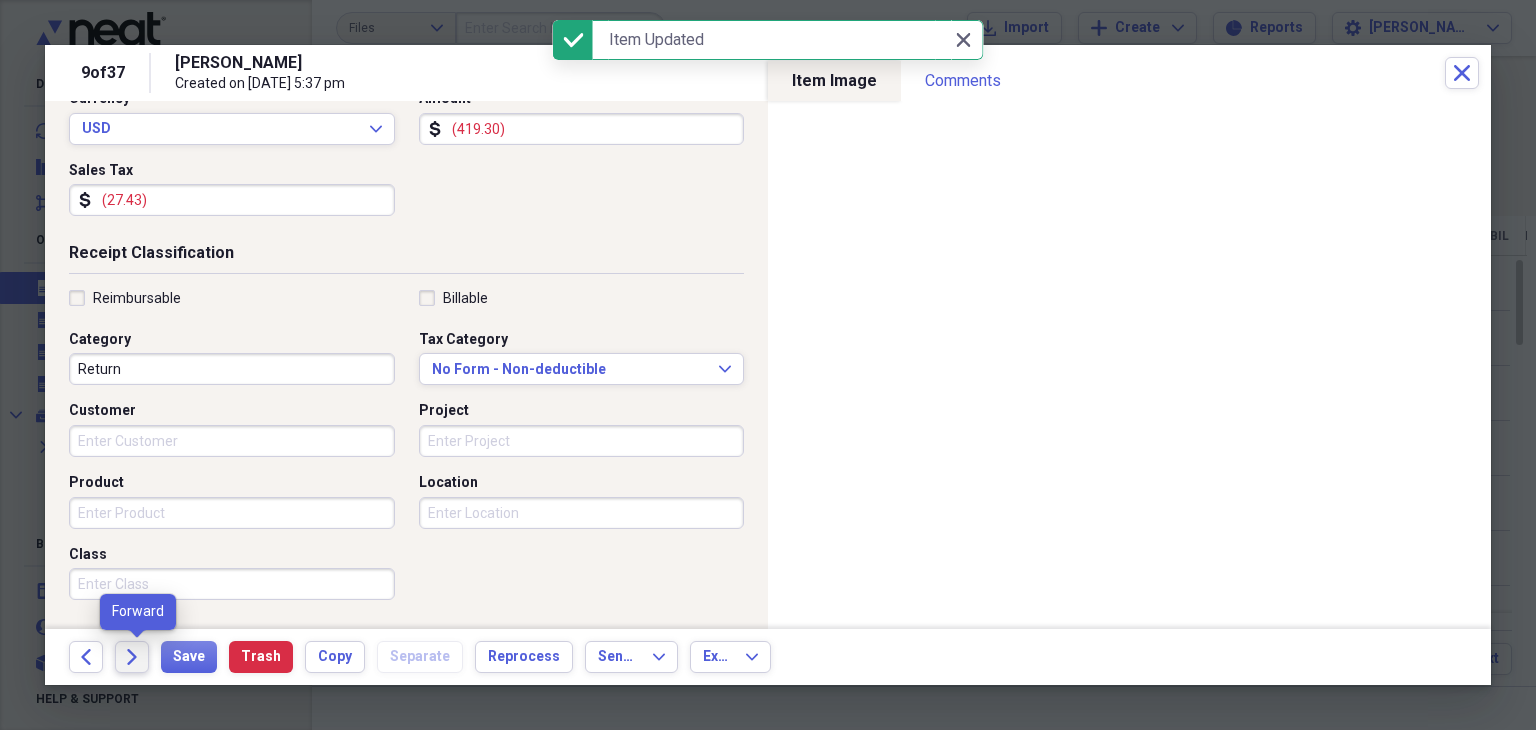click on "Forward" at bounding box center [132, 657] 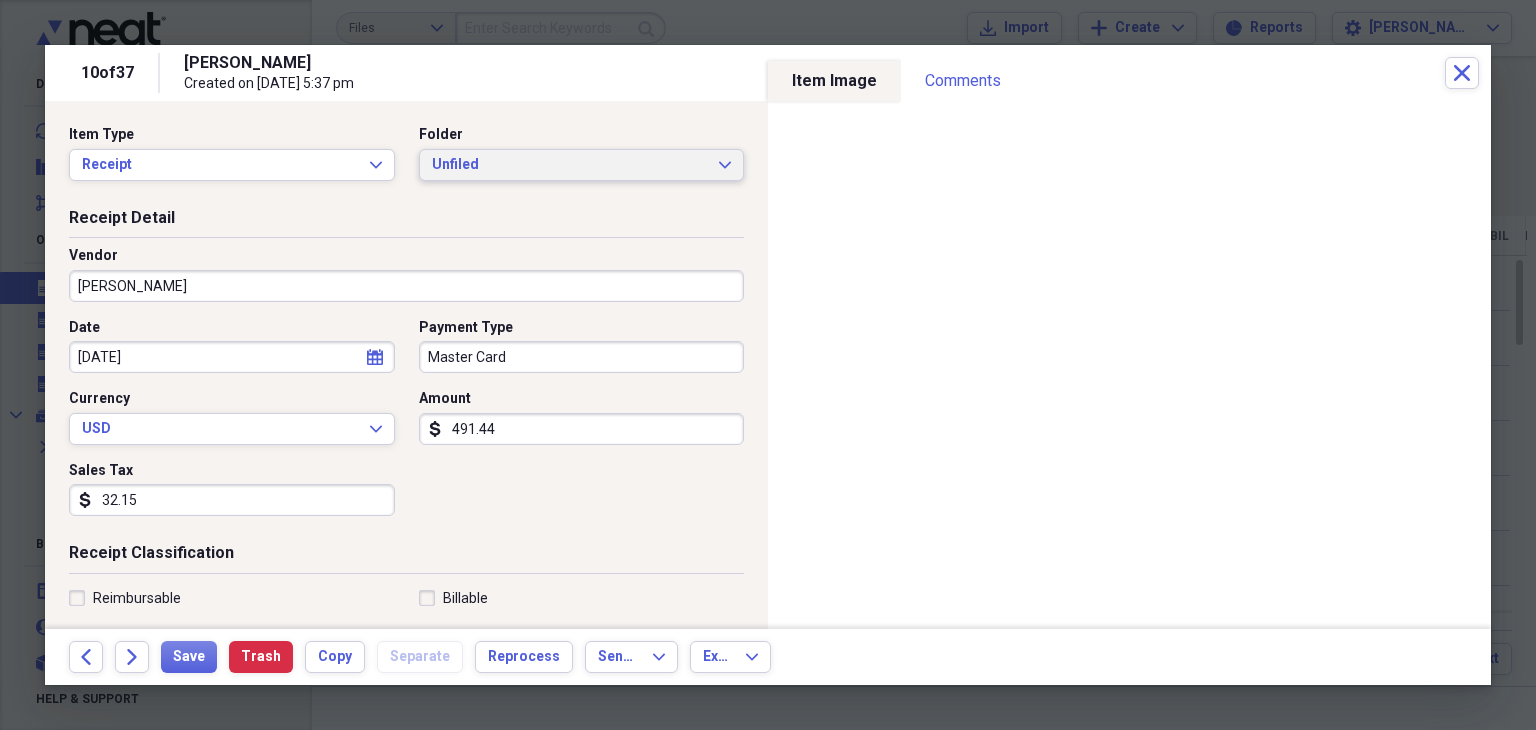 click on "Unfiled" at bounding box center [570, 165] 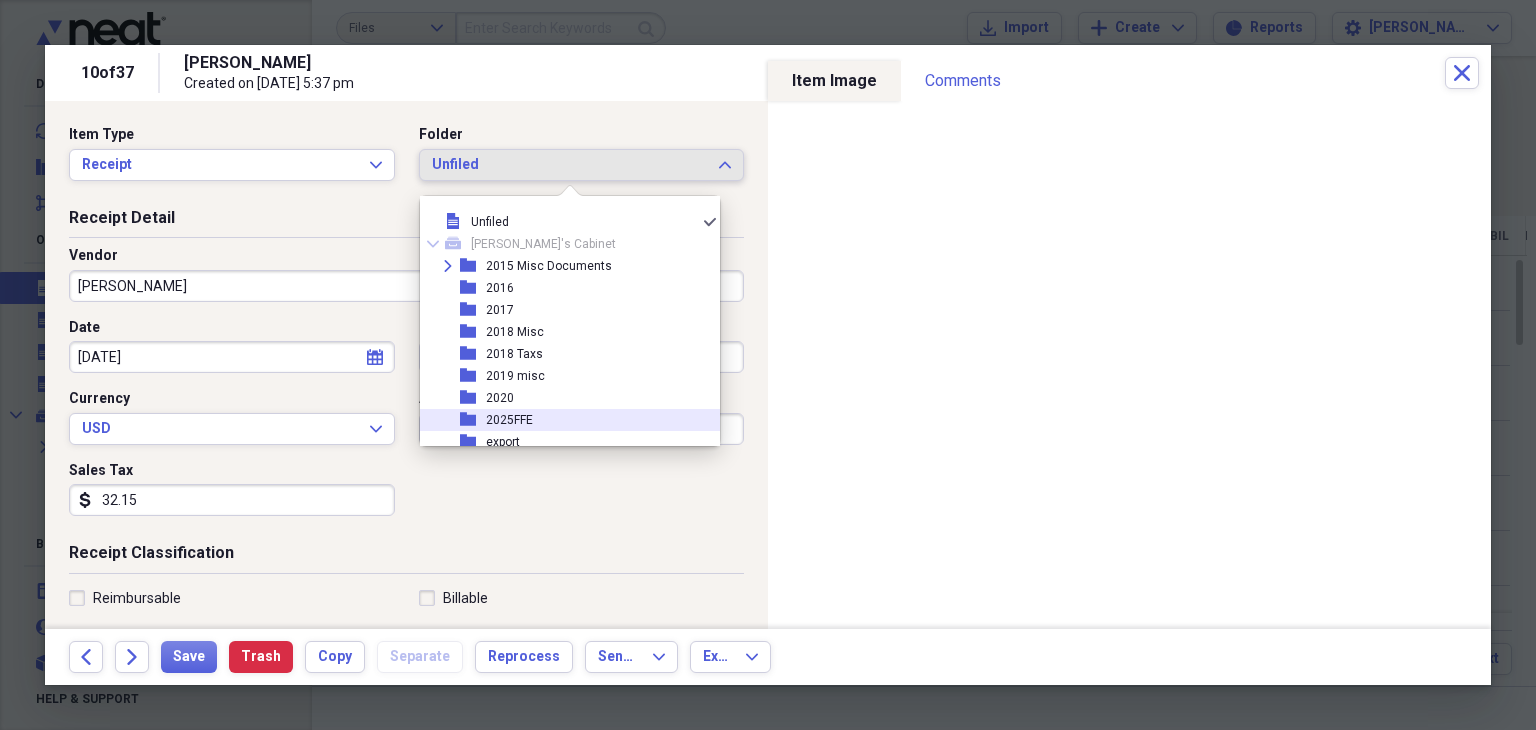 click on "folder 2025FFE" at bounding box center [562, 420] 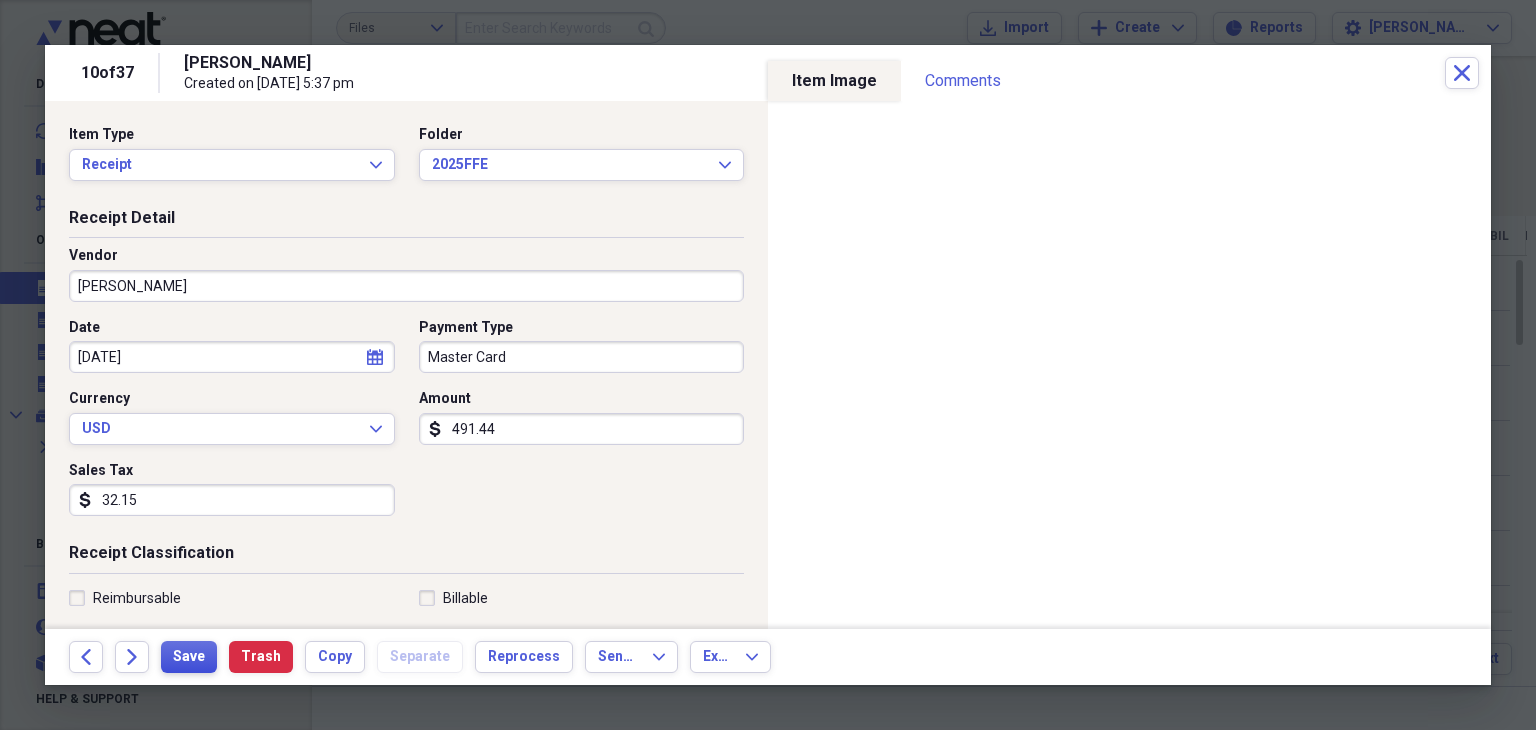 click on "Save" at bounding box center [189, 657] 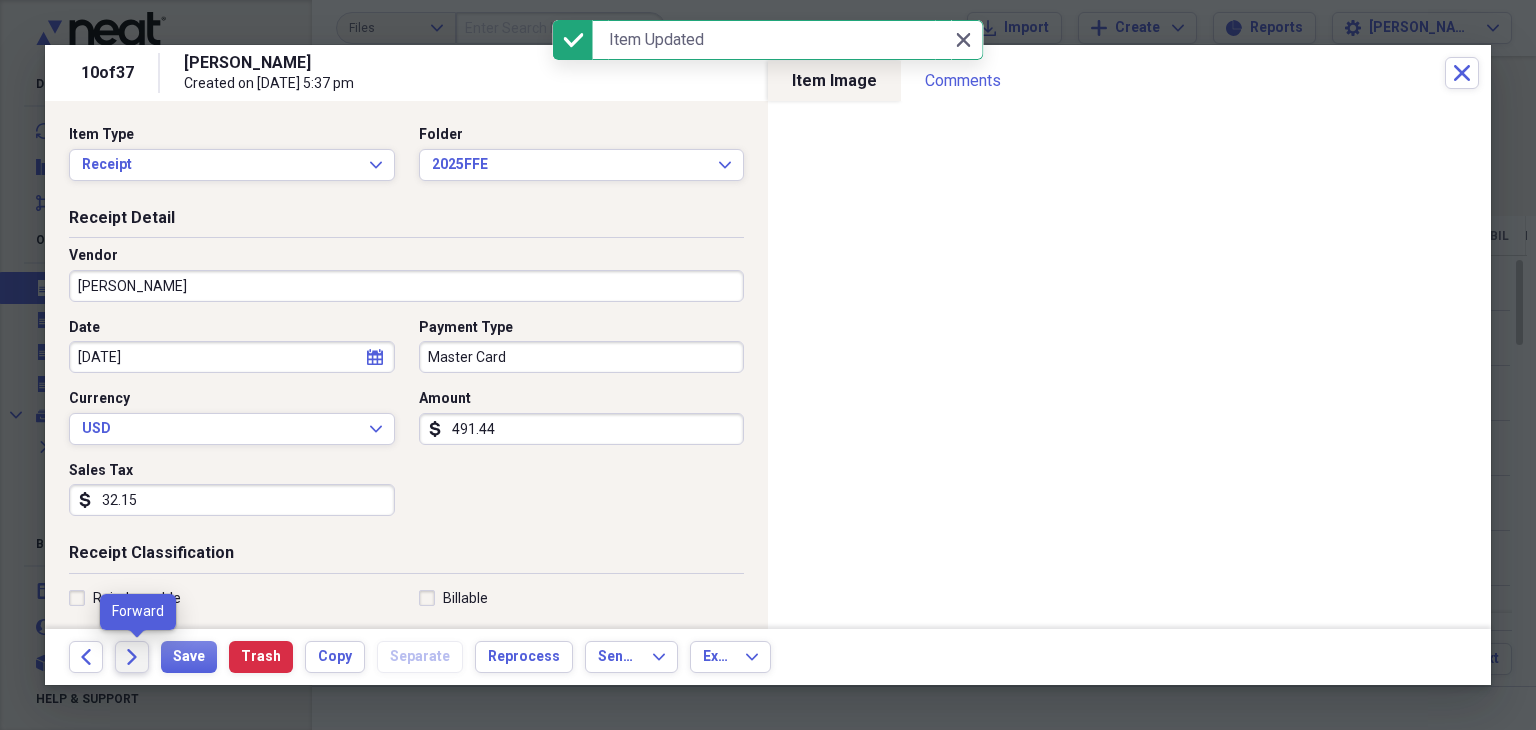 click on "Forward" 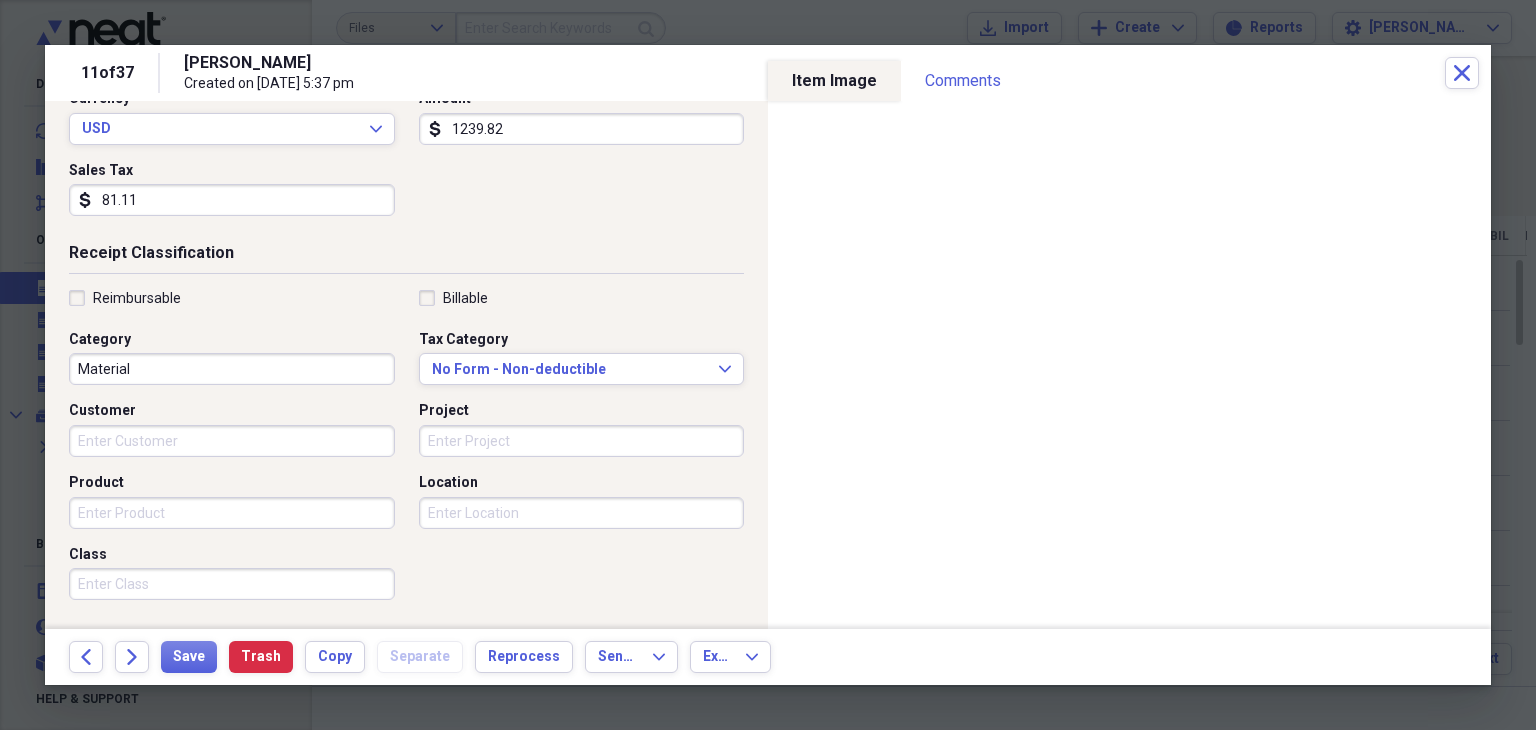 scroll, scrollTop: 0, scrollLeft: 0, axis: both 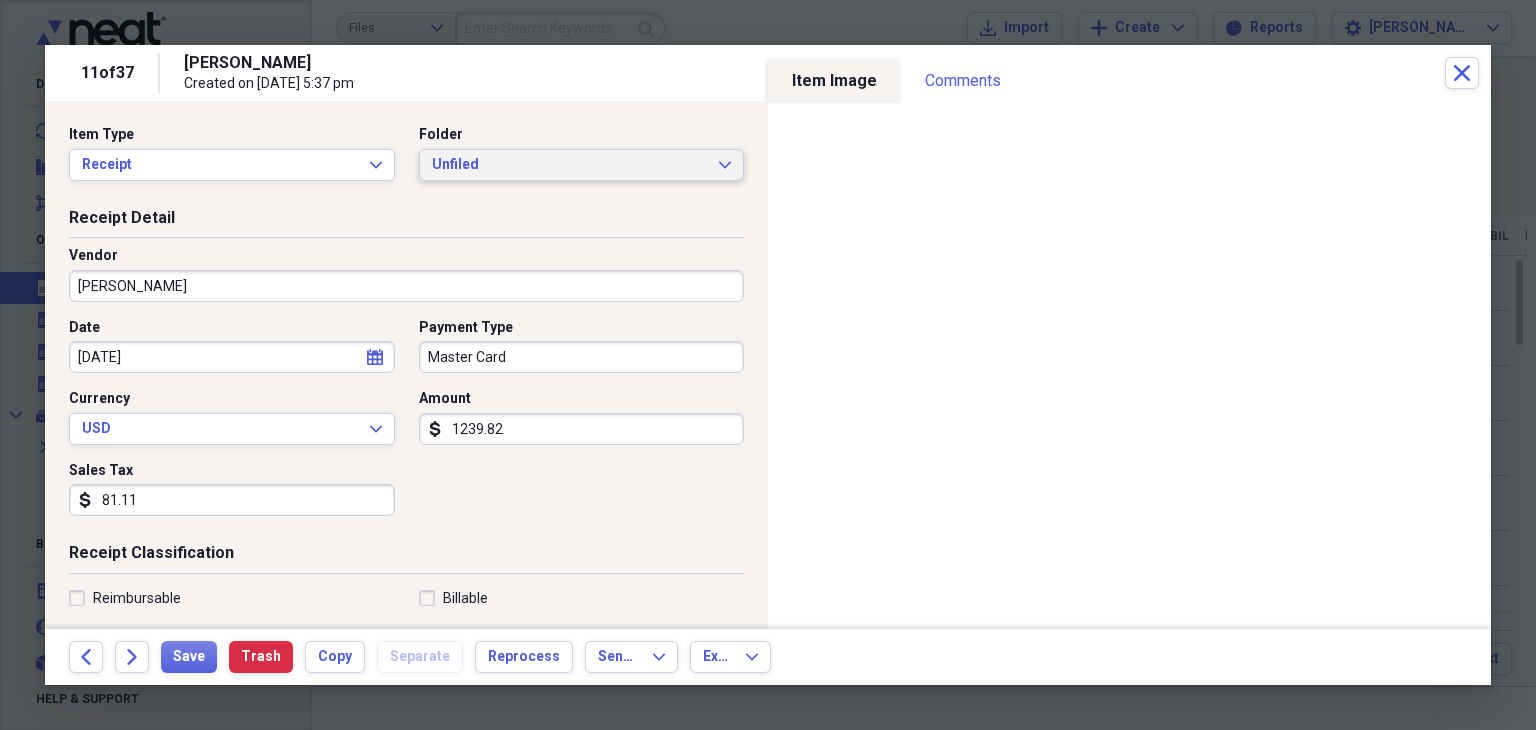 click on "Unfiled Expand" at bounding box center (582, 165) 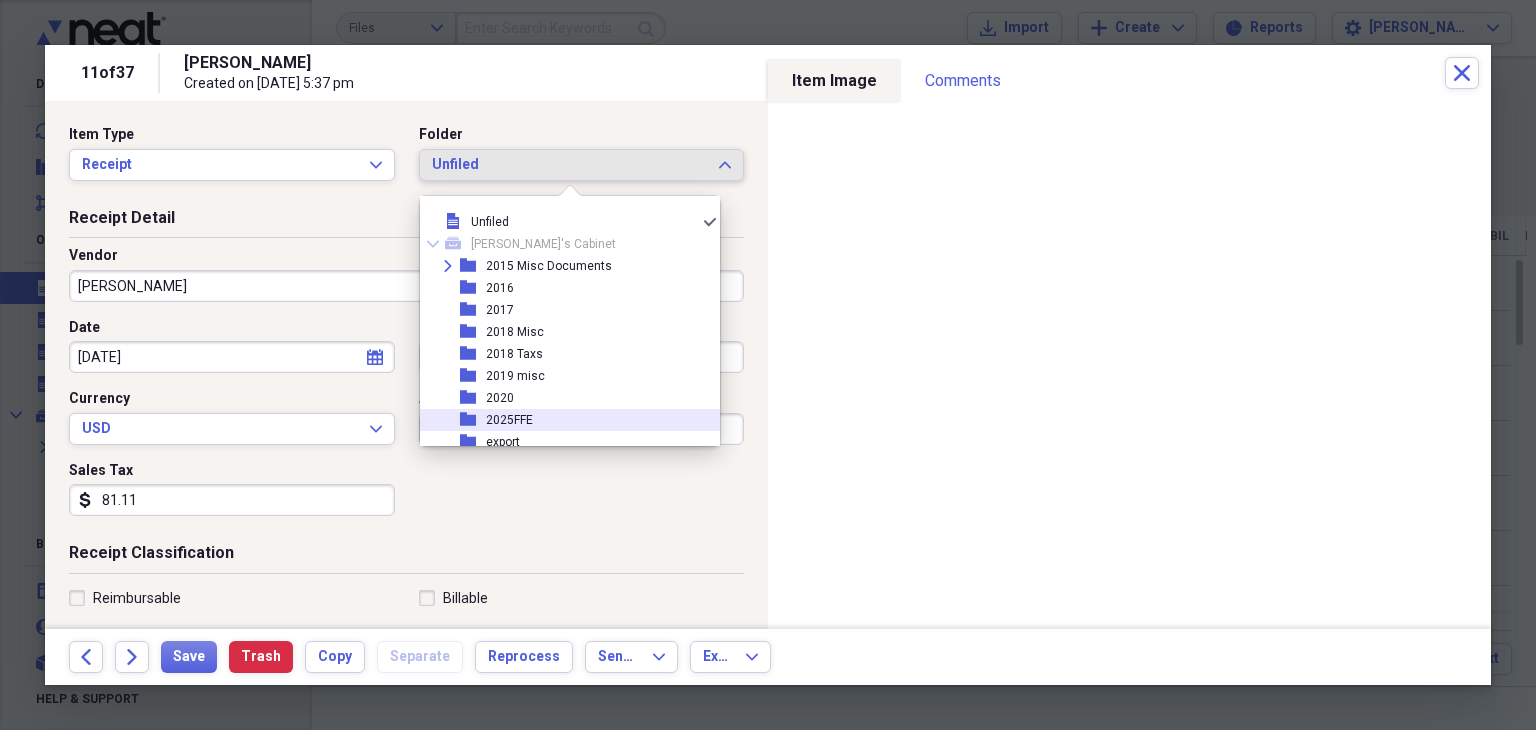 click on "folder 2025FFE" at bounding box center [562, 420] 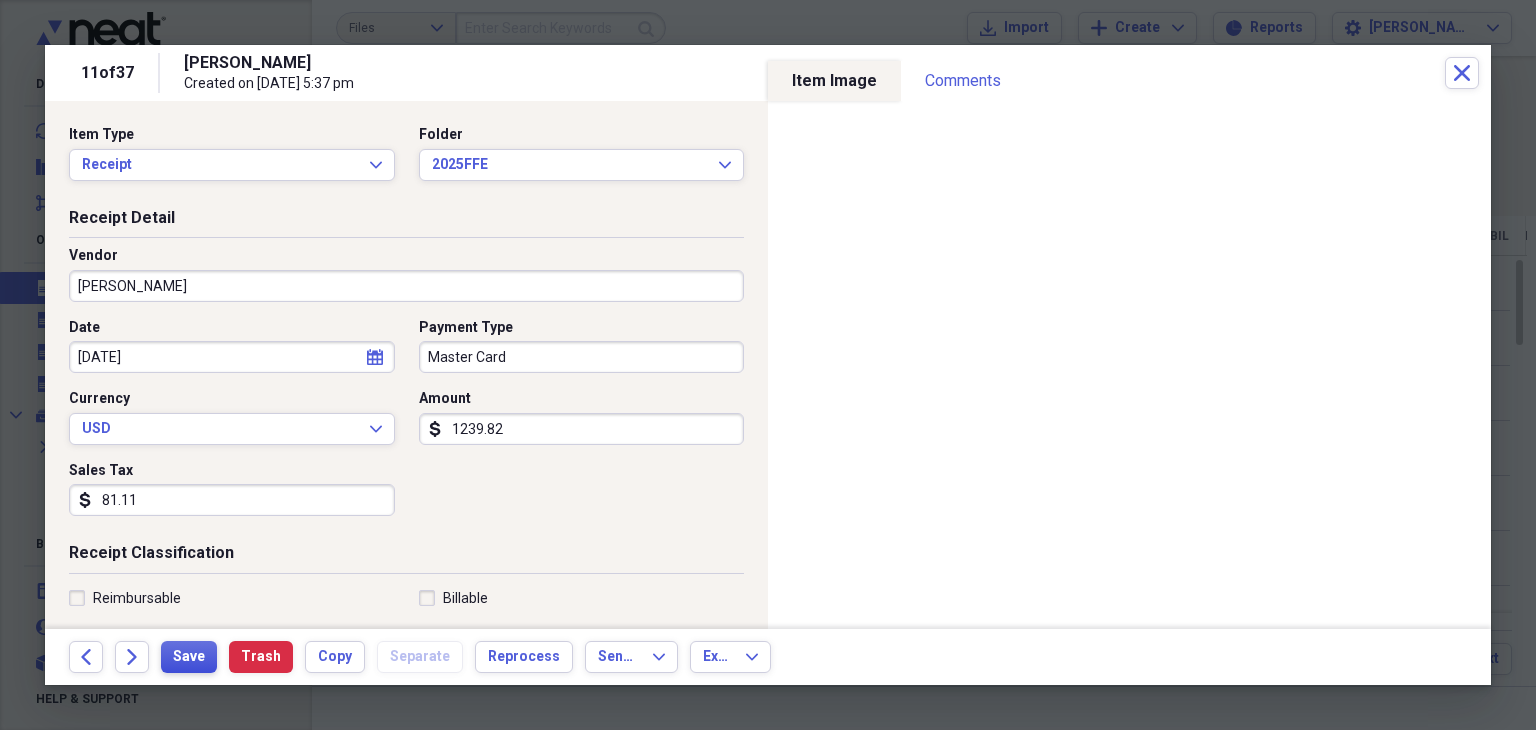 click on "Save" at bounding box center [189, 657] 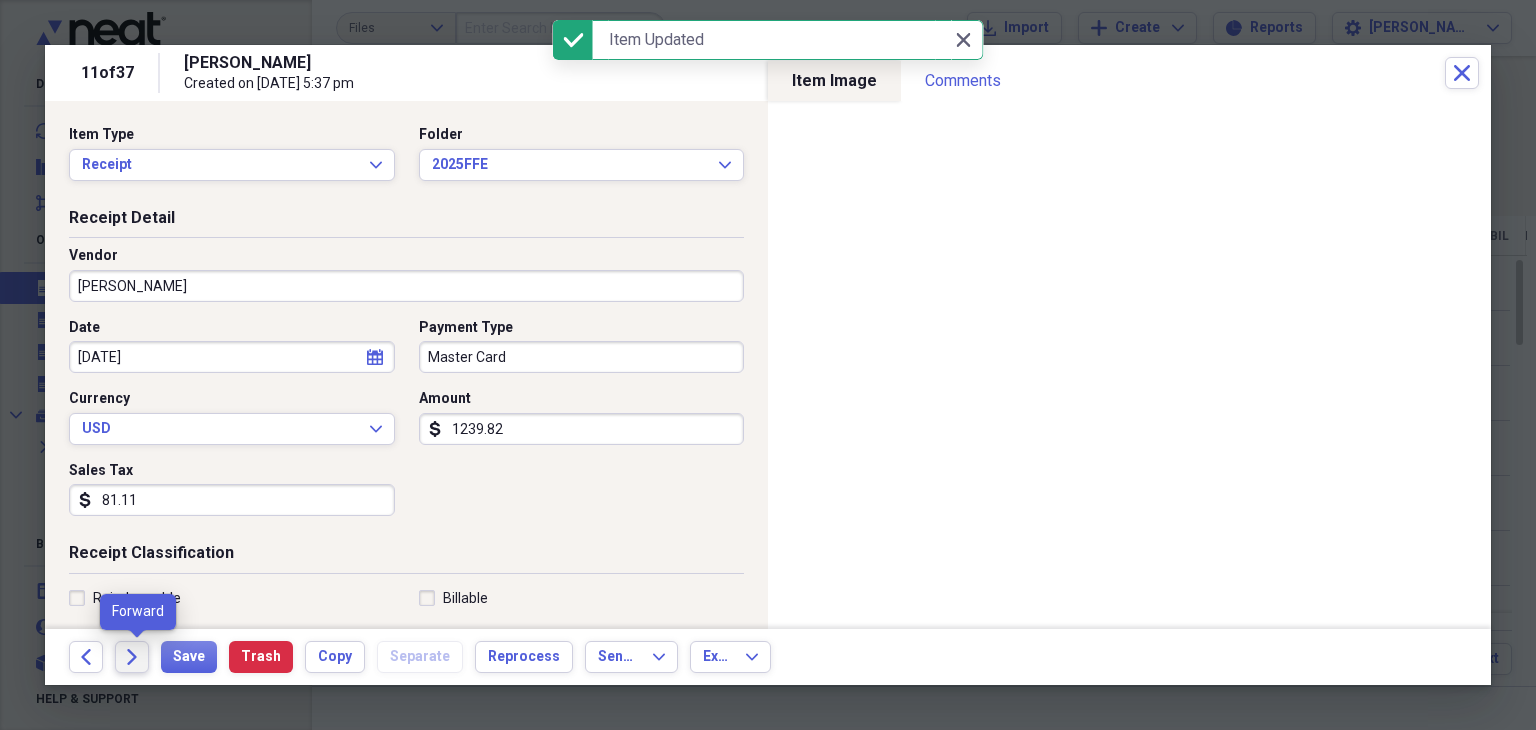 click 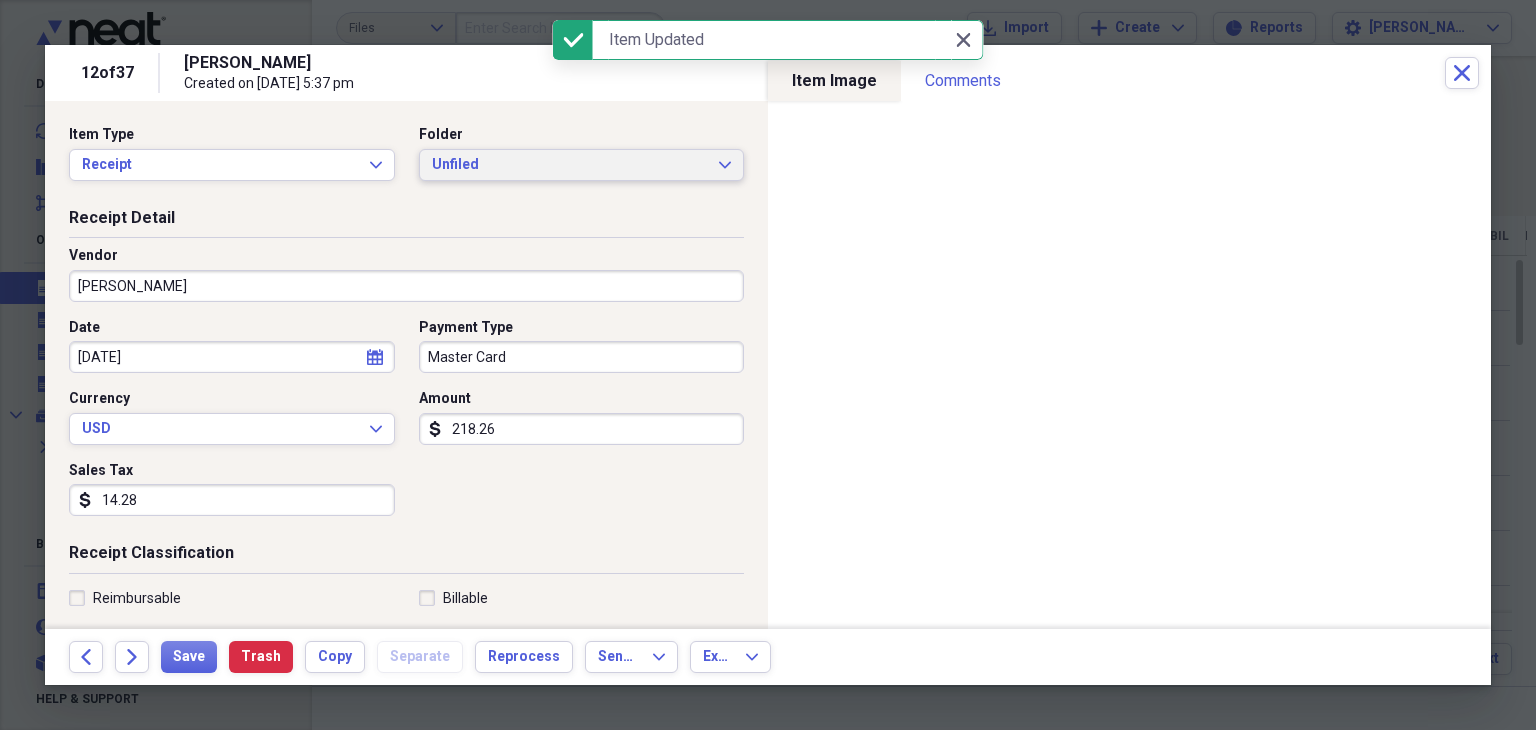 click on "Unfiled Expand" at bounding box center (582, 165) 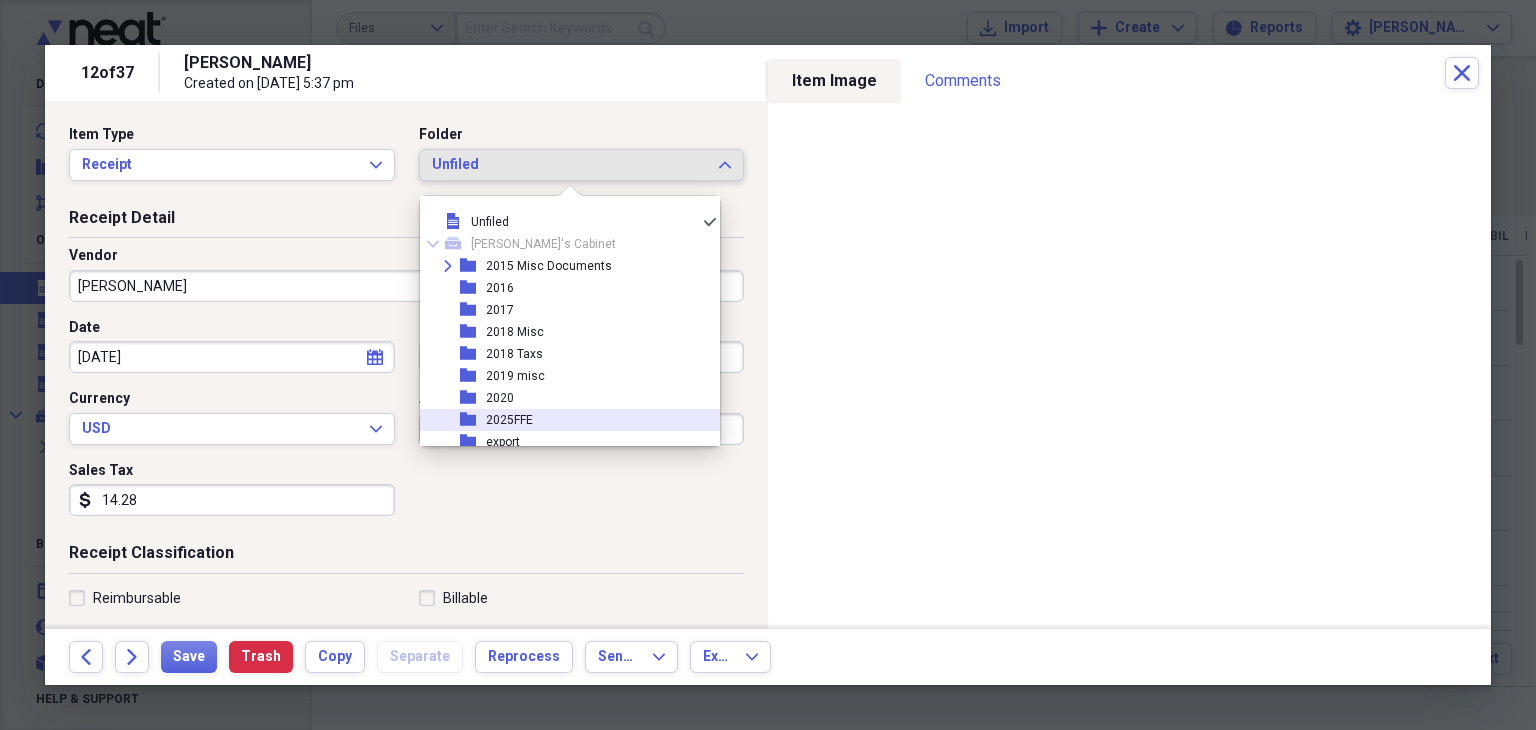 click on "folder 2025FFE" at bounding box center [562, 420] 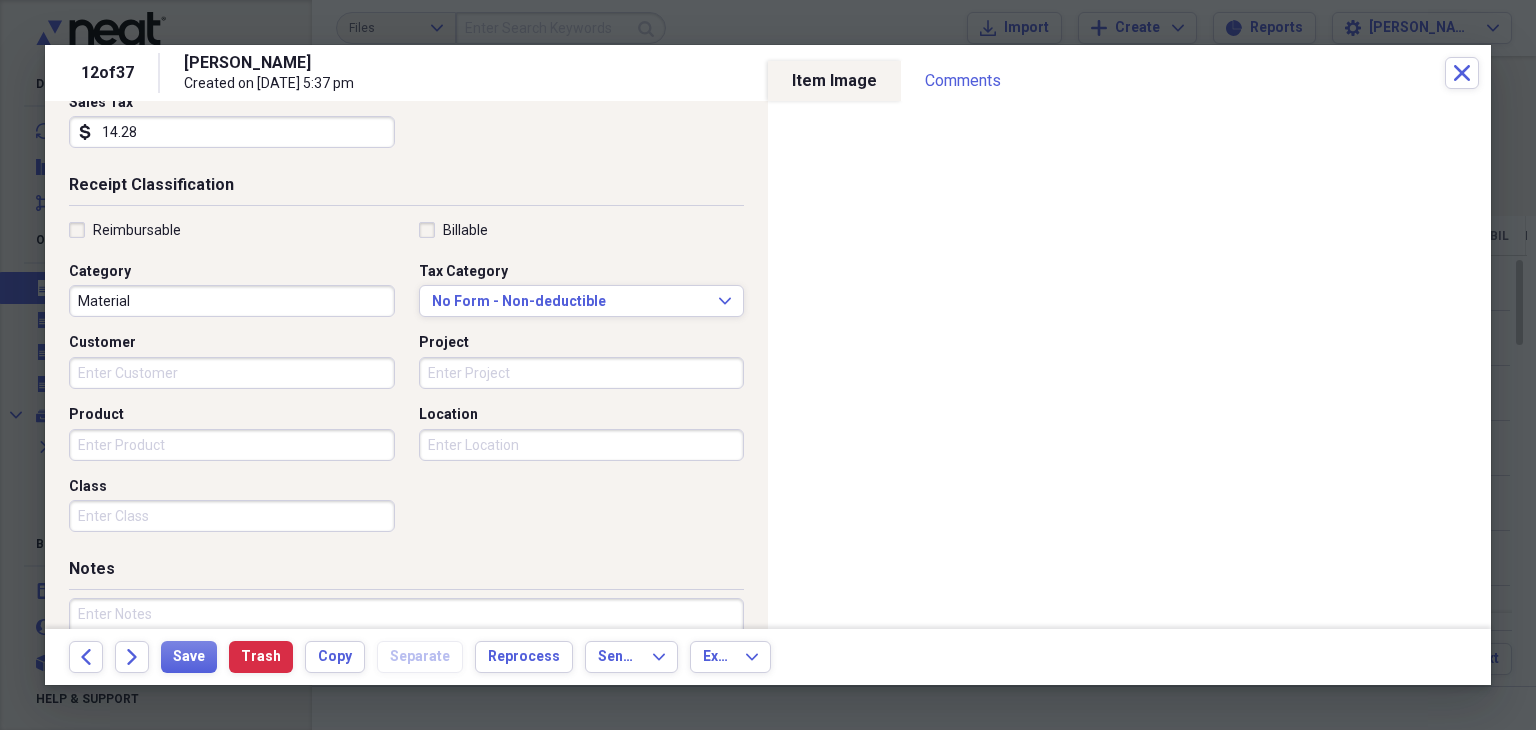 scroll, scrollTop: 400, scrollLeft: 0, axis: vertical 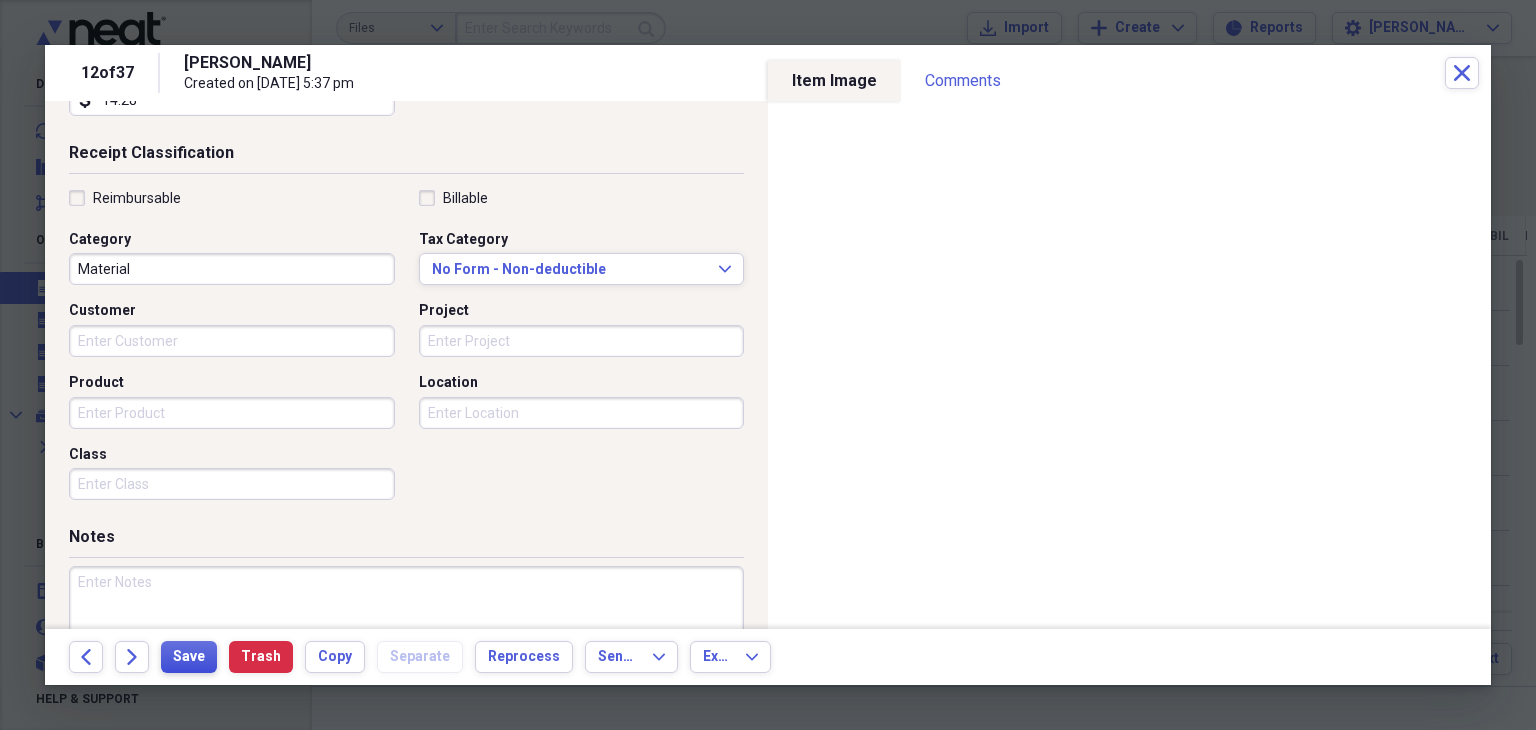 click on "Save" at bounding box center (189, 657) 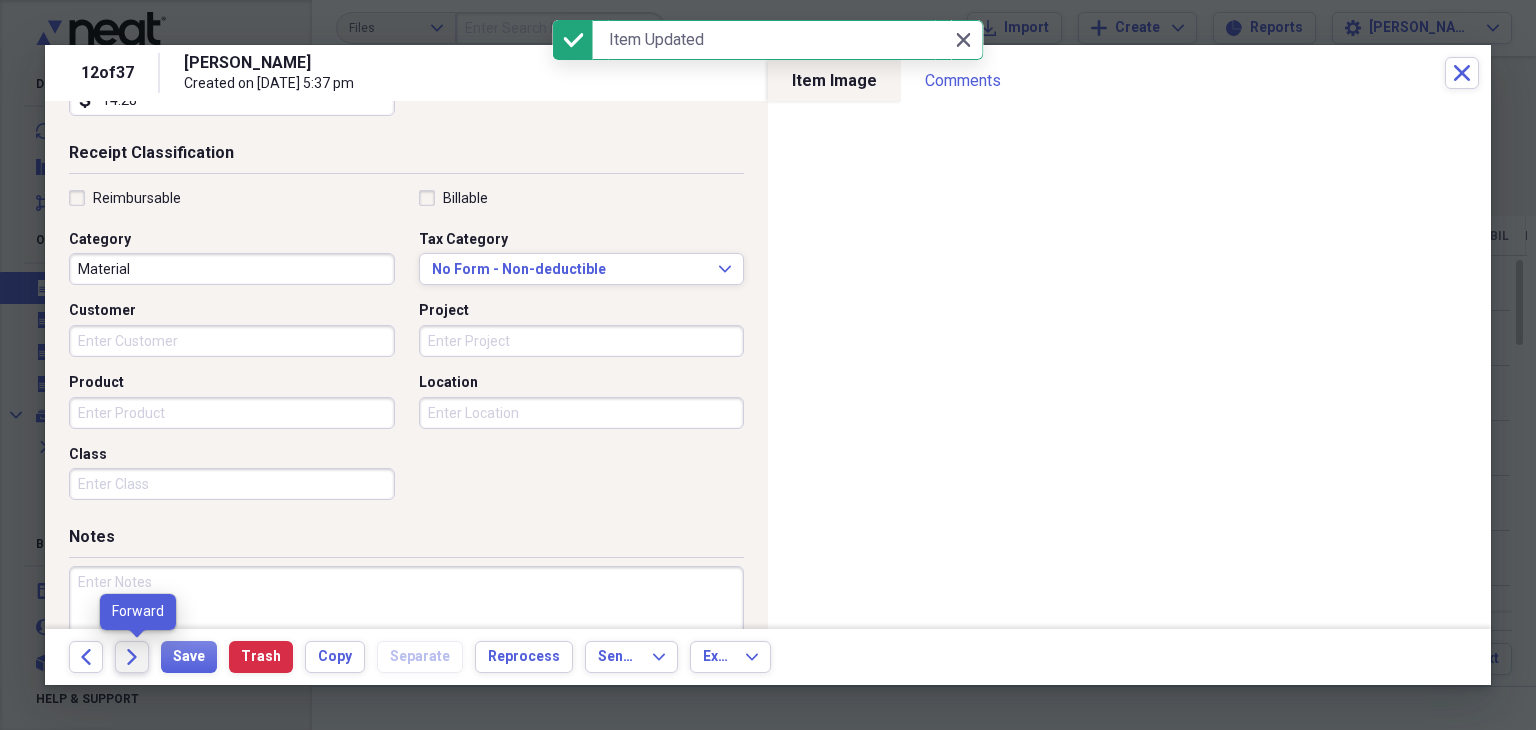 click on "Forward" at bounding box center [132, 657] 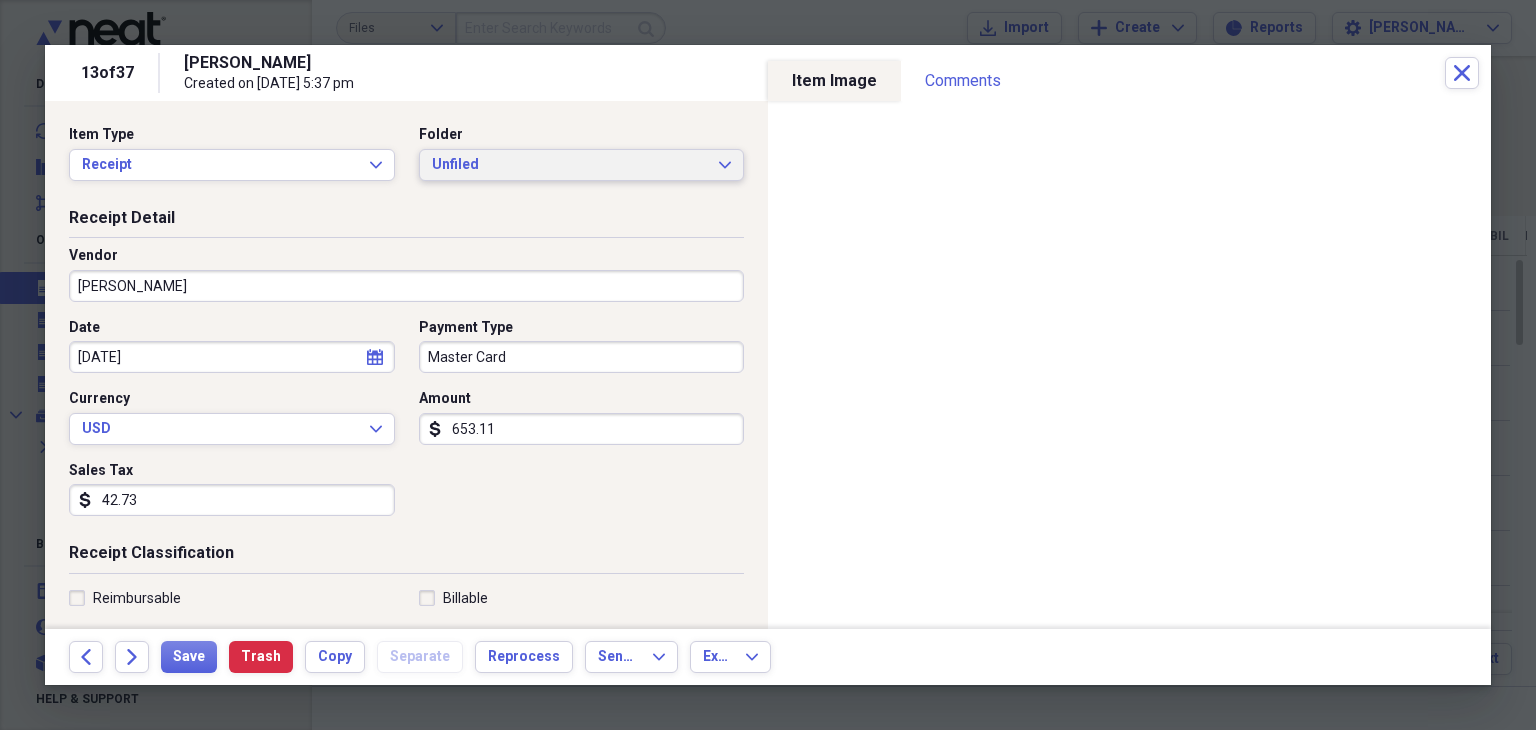 click on "Unfiled Expand" at bounding box center [582, 165] 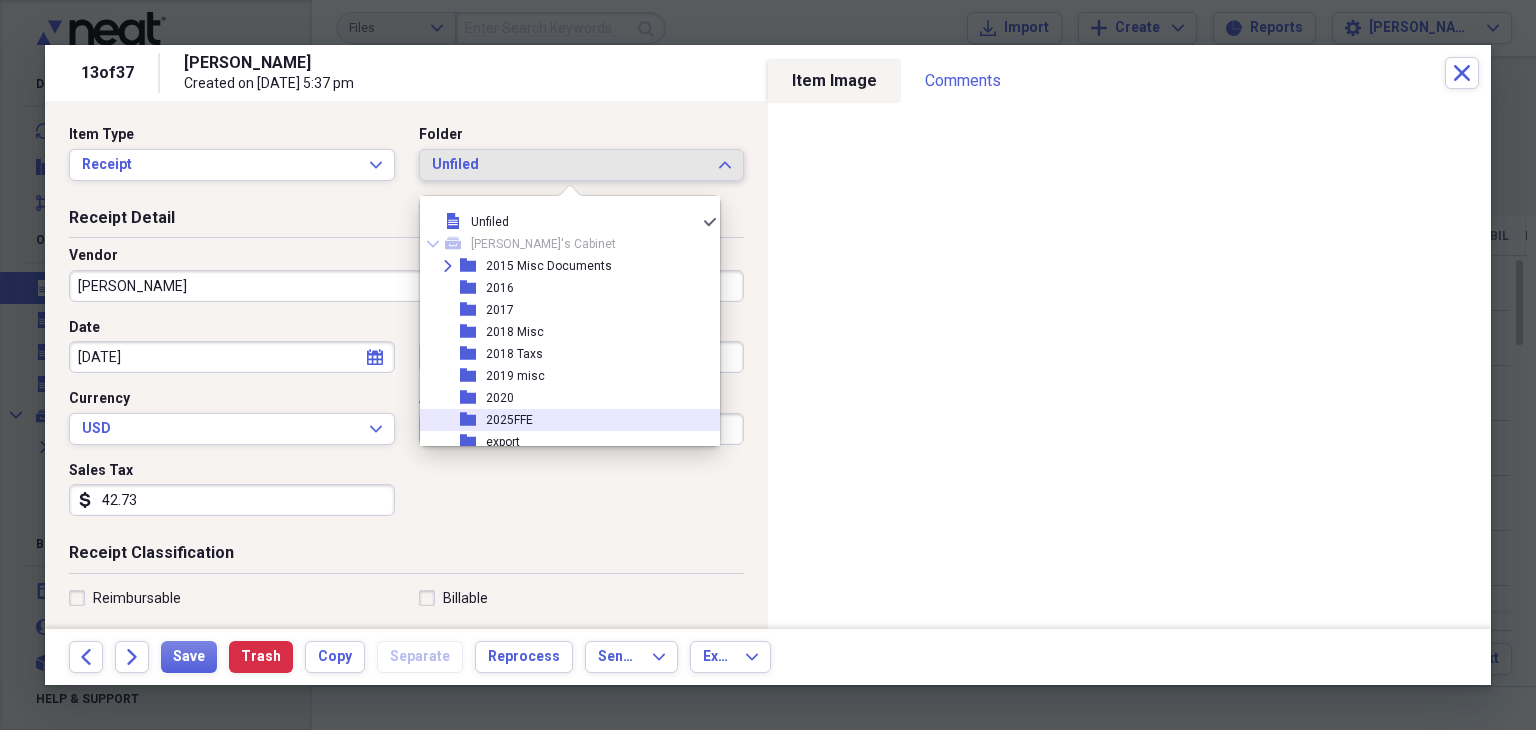 click on "folder 2025FFE" at bounding box center (562, 420) 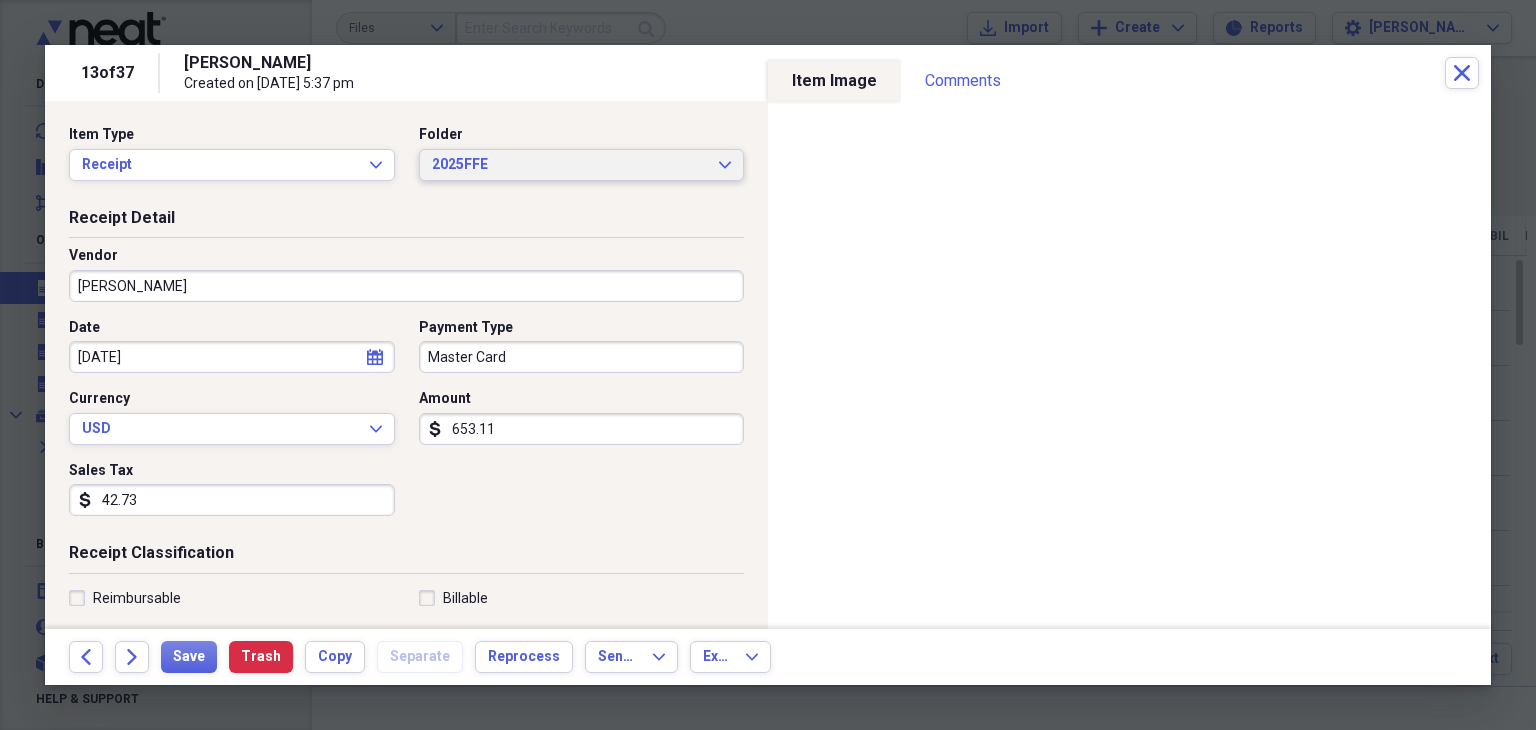 scroll, scrollTop: 300, scrollLeft: 0, axis: vertical 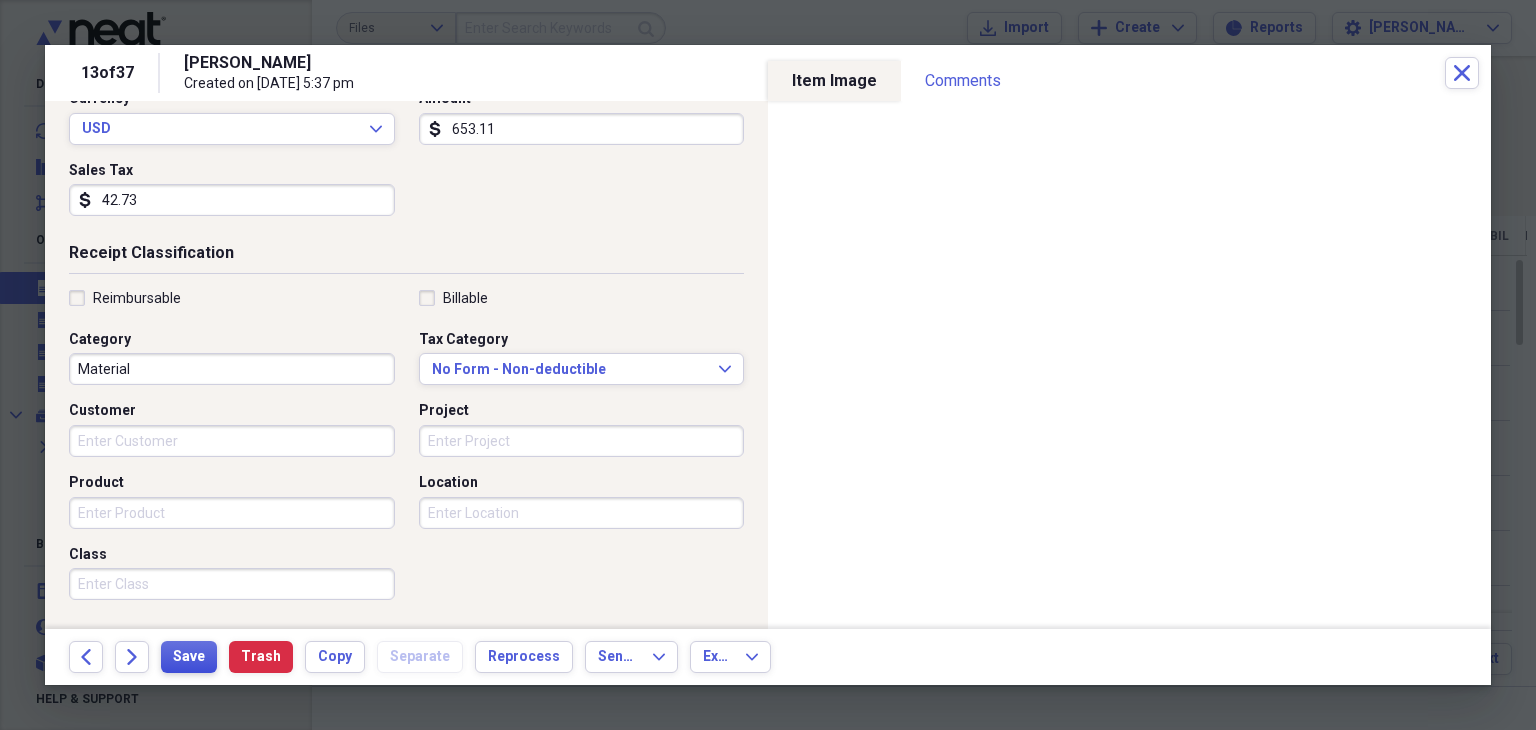 click on "Save" at bounding box center (189, 657) 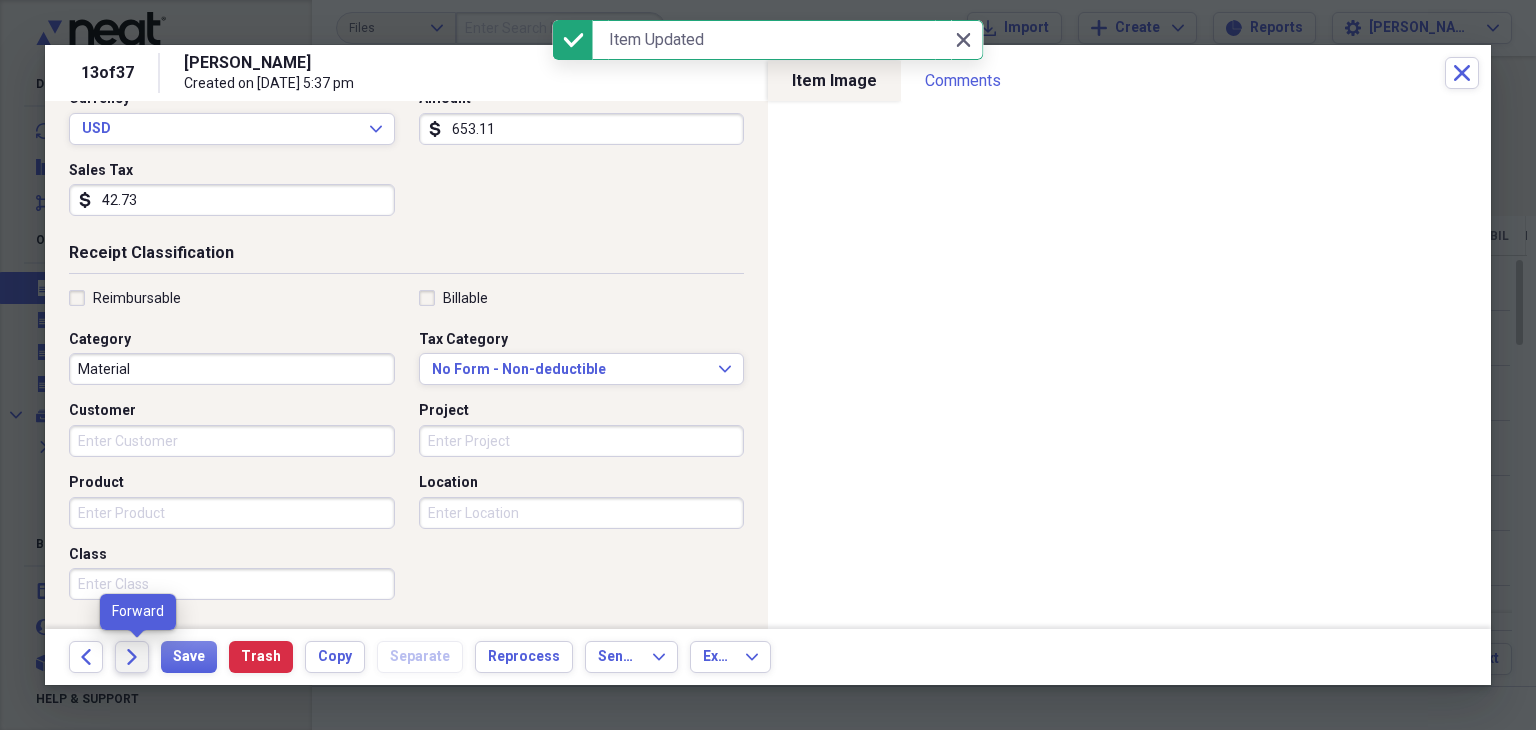 click on "Forward" 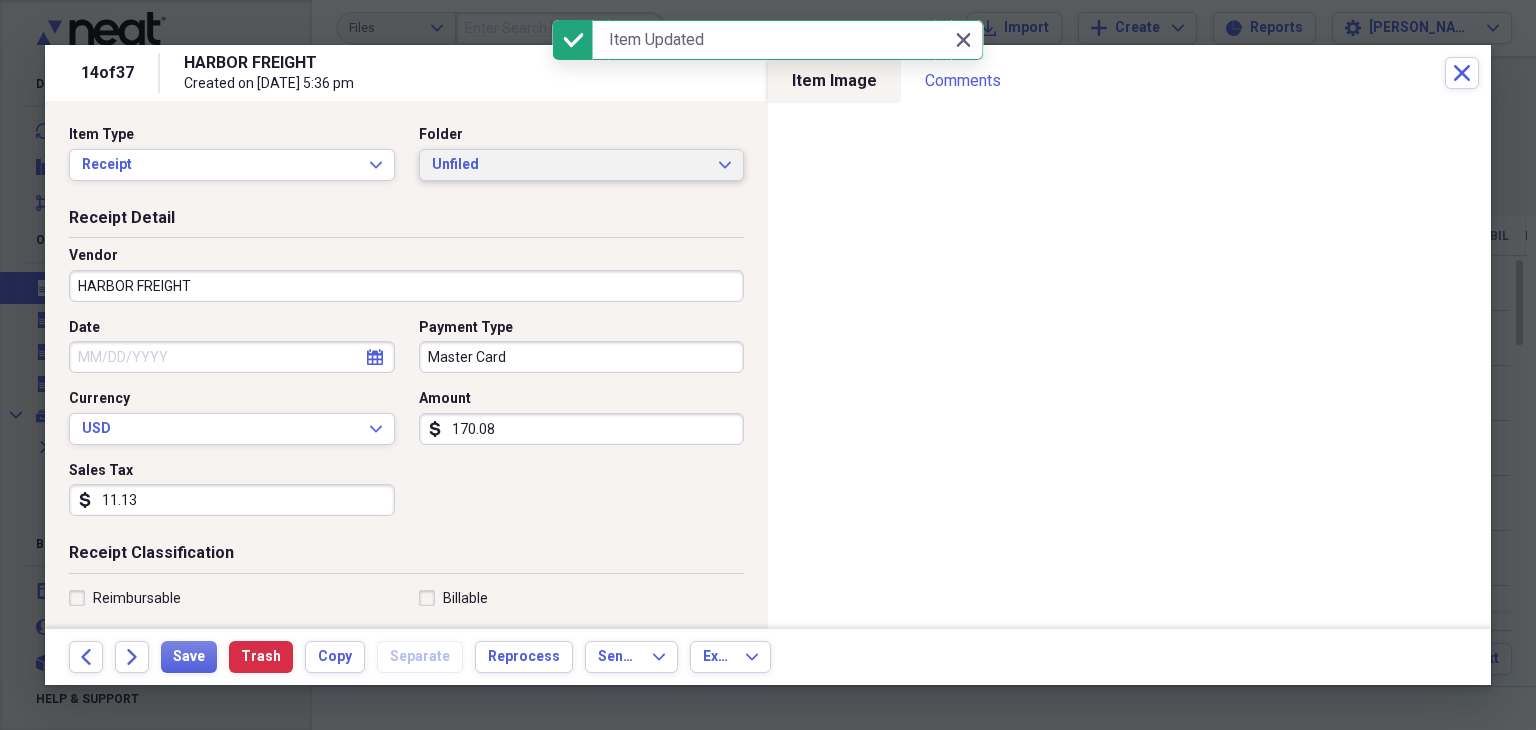 click on "Unfiled" at bounding box center (570, 165) 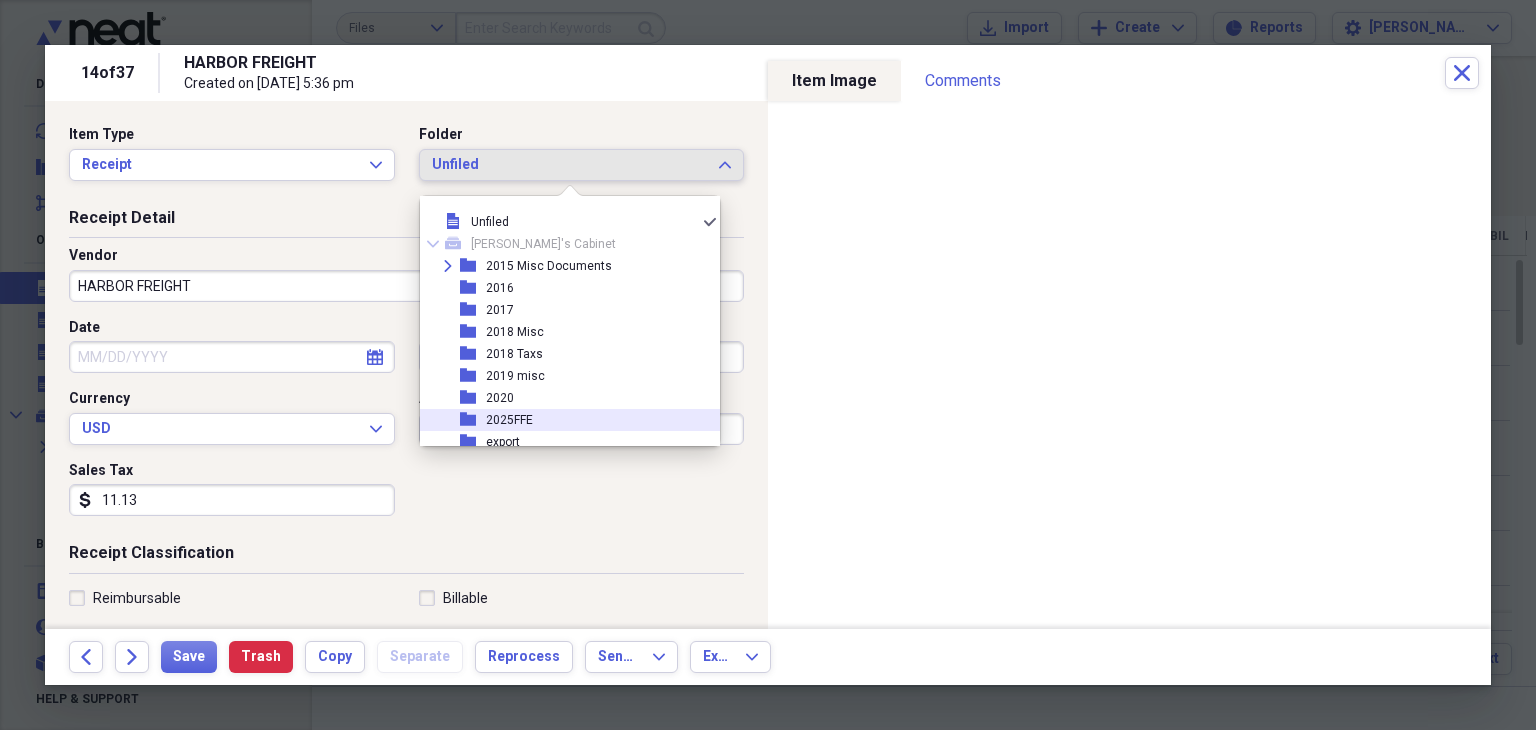 click on "folder 2025FFE" at bounding box center [562, 420] 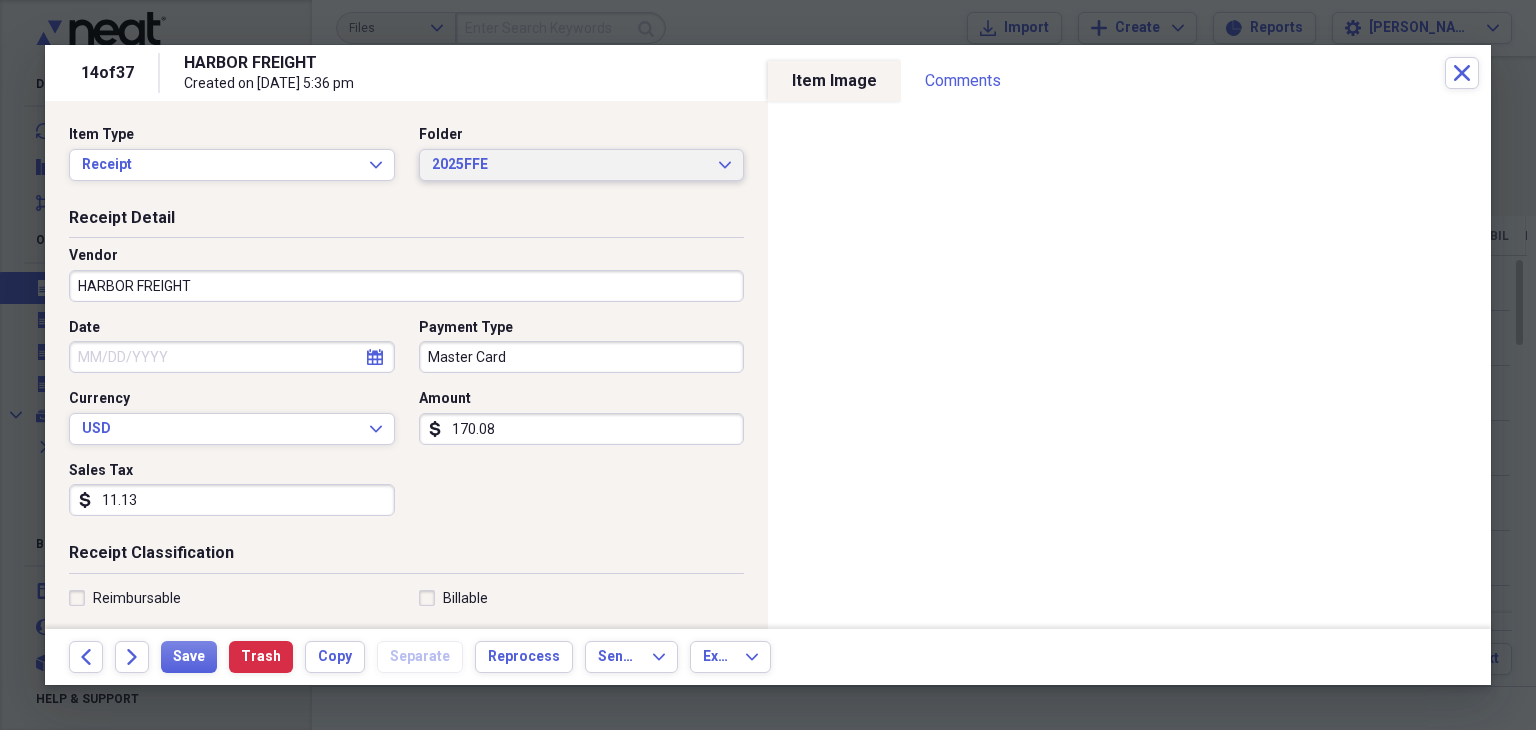 scroll, scrollTop: 400, scrollLeft: 0, axis: vertical 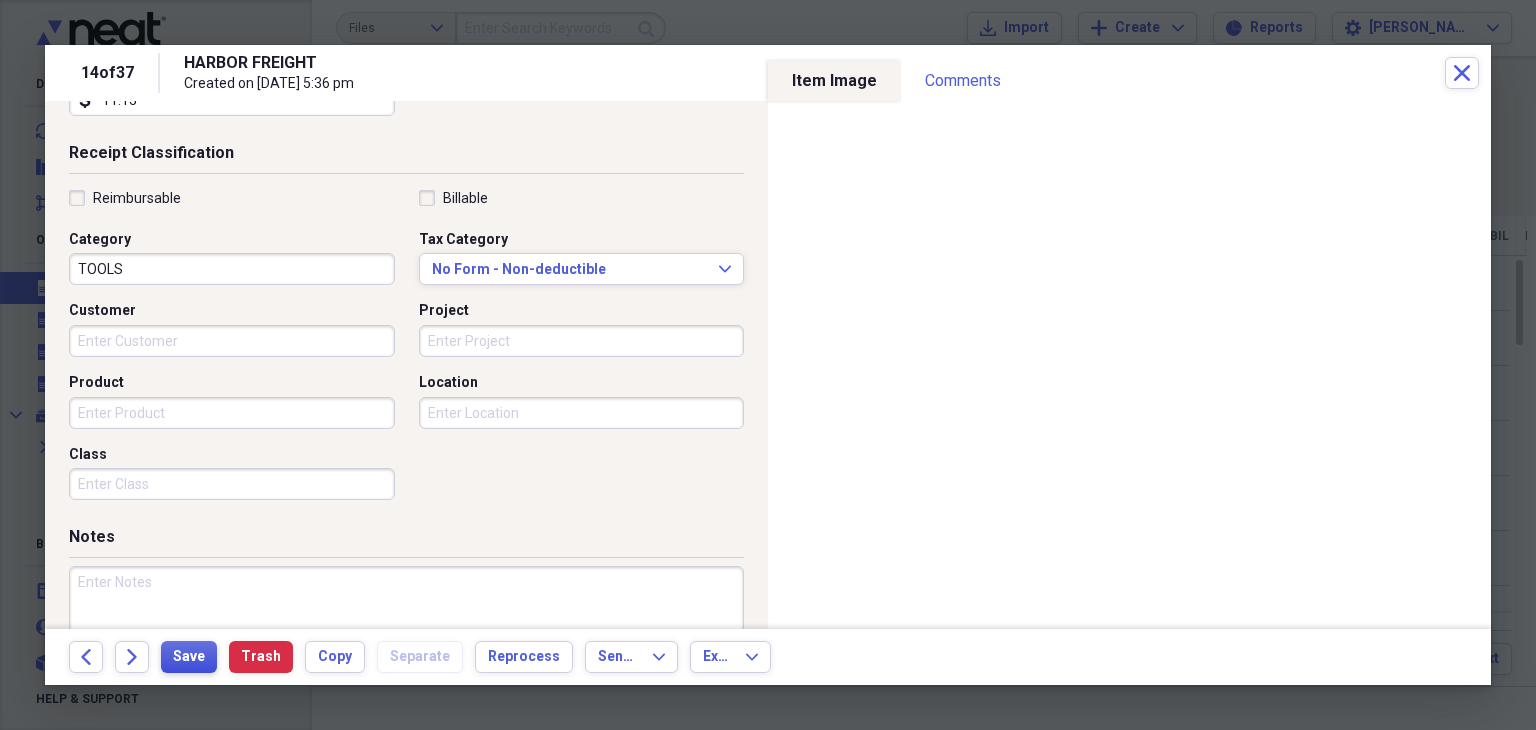 click on "Save" at bounding box center (189, 657) 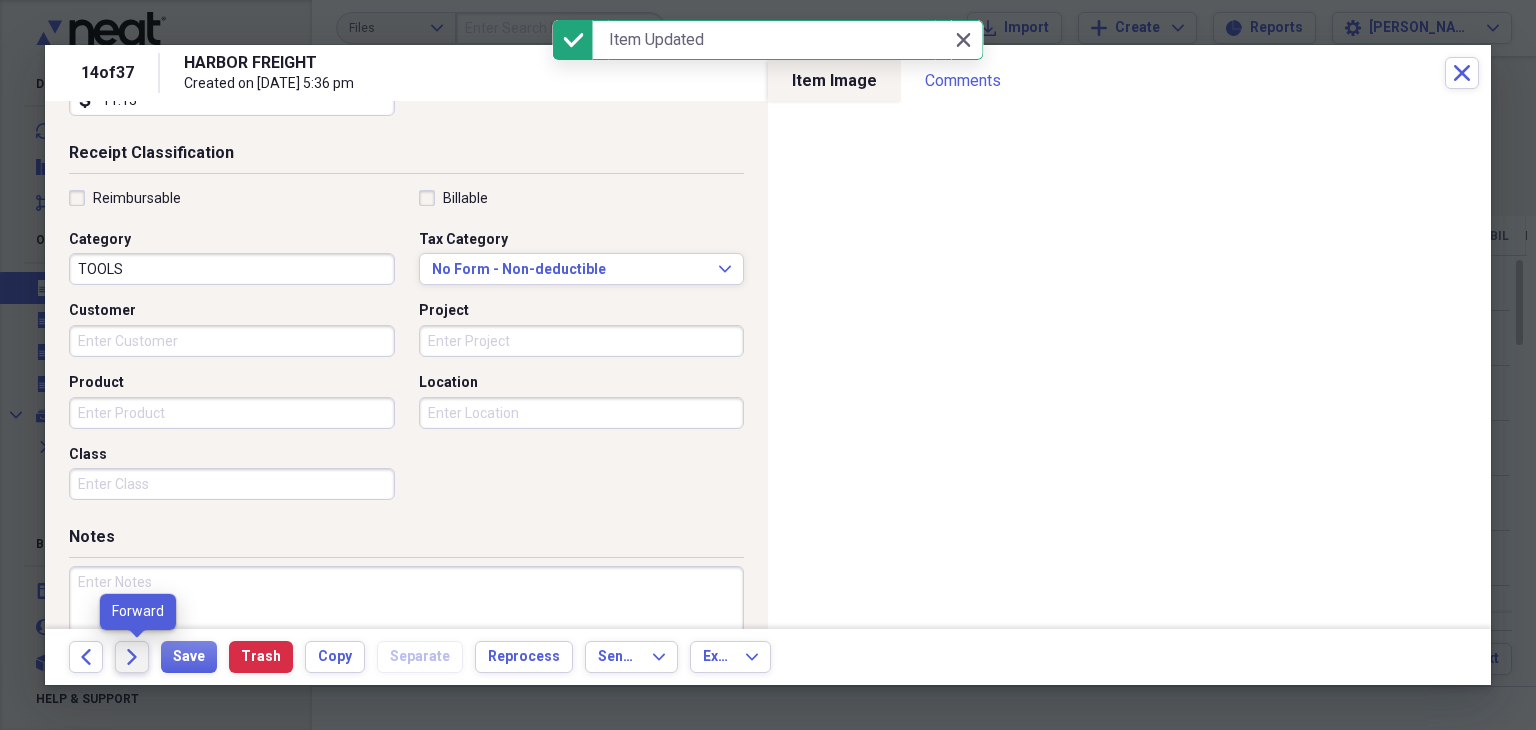 click on "Forward" 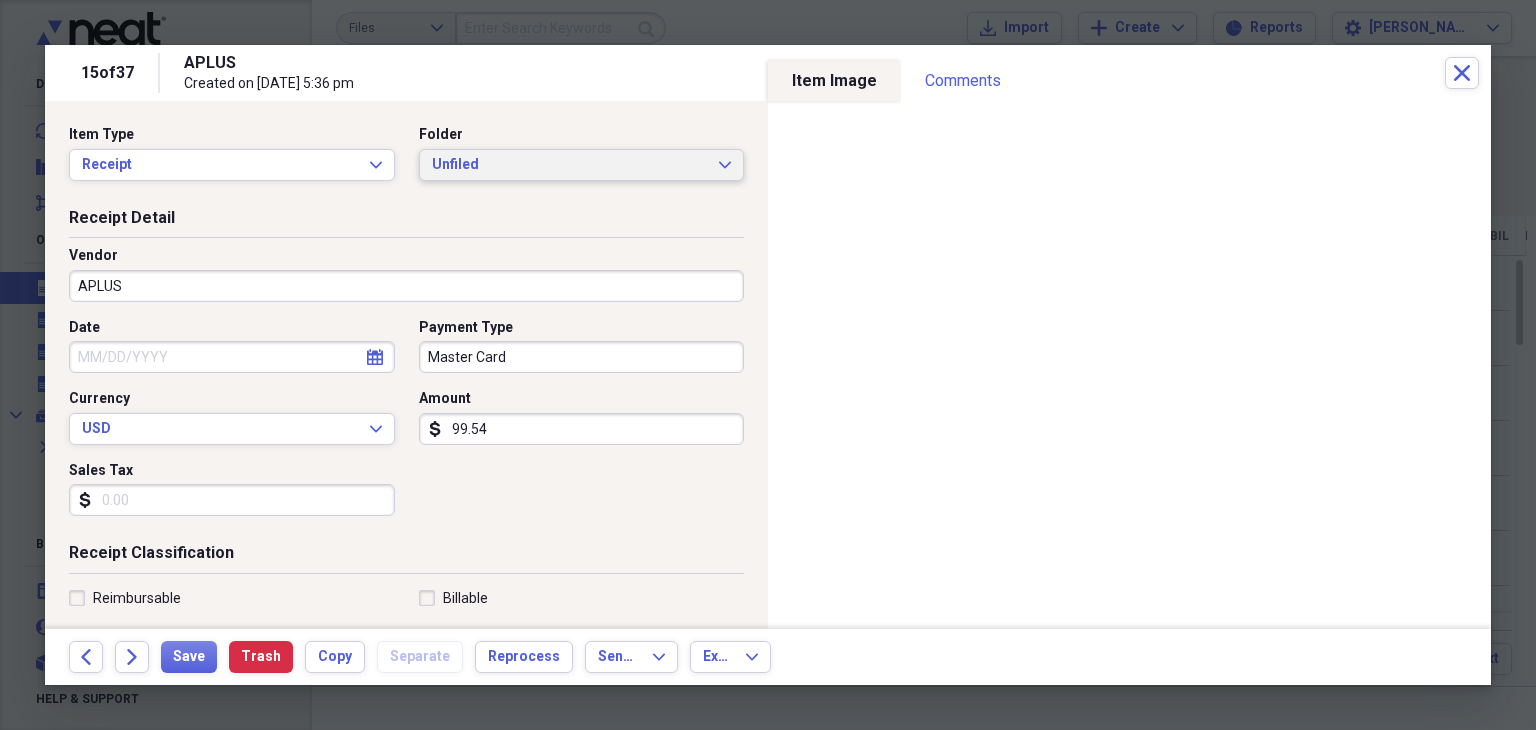 click 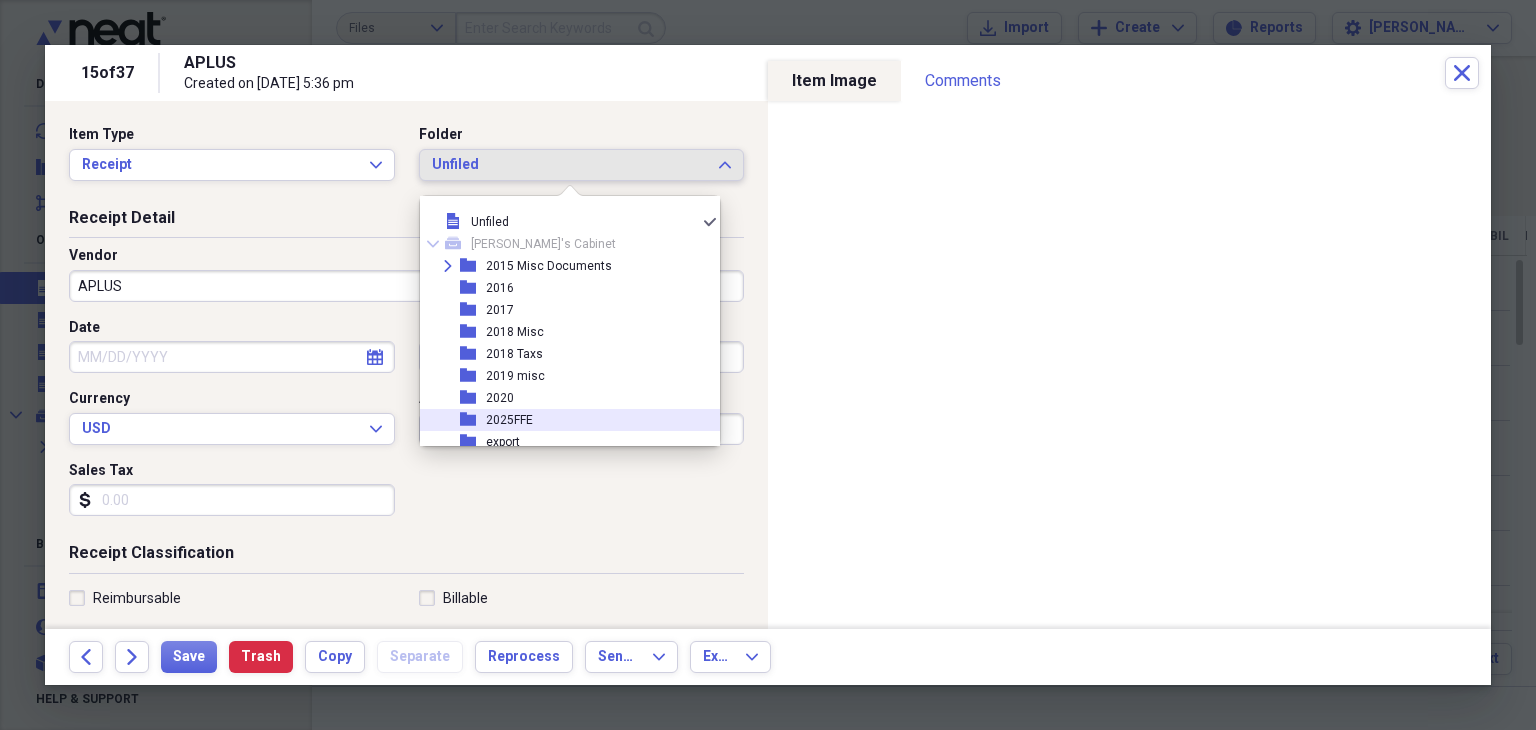 click on "folder 2025FFE" at bounding box center (562, 420) 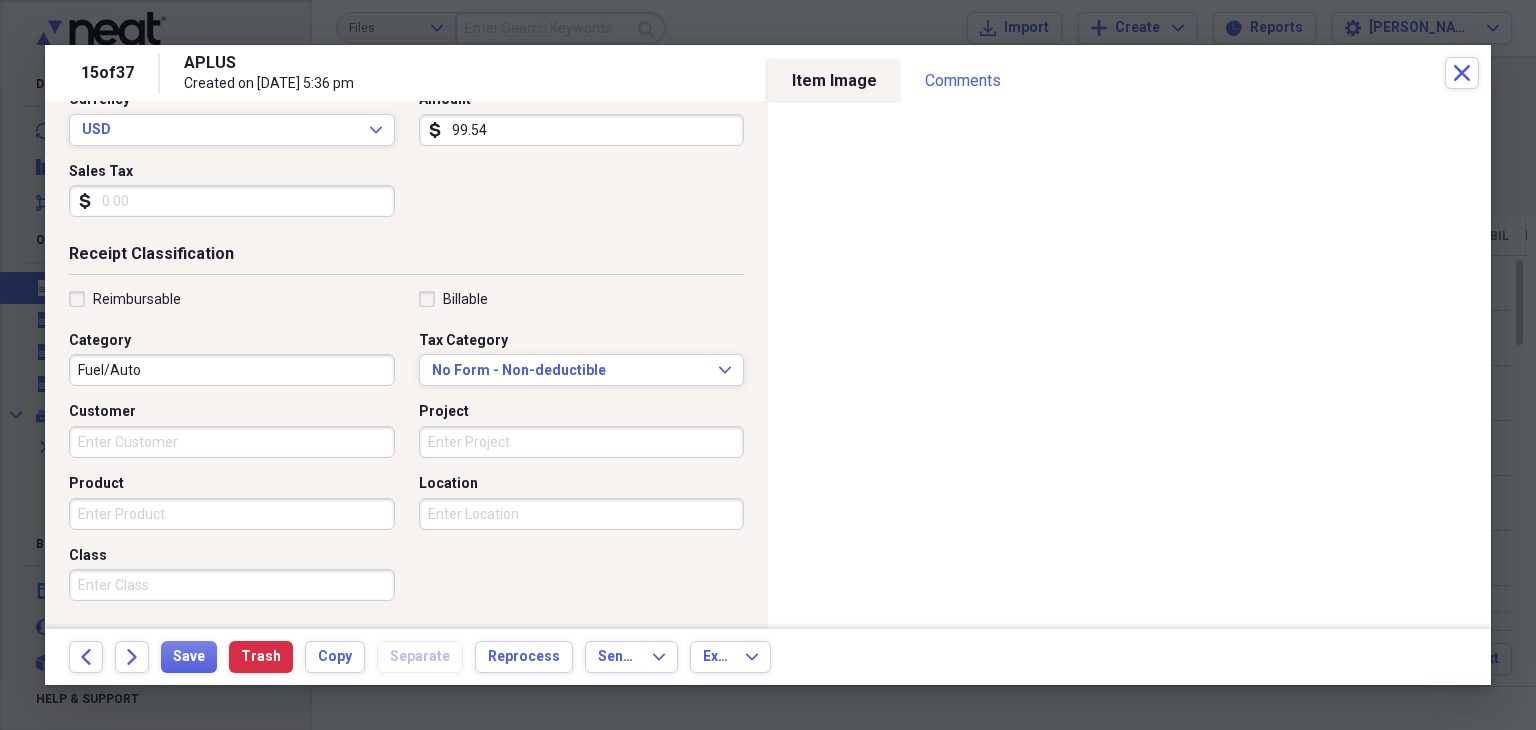 scroll, scrollTop: 300, scrollLeft: 0, axis: vertical 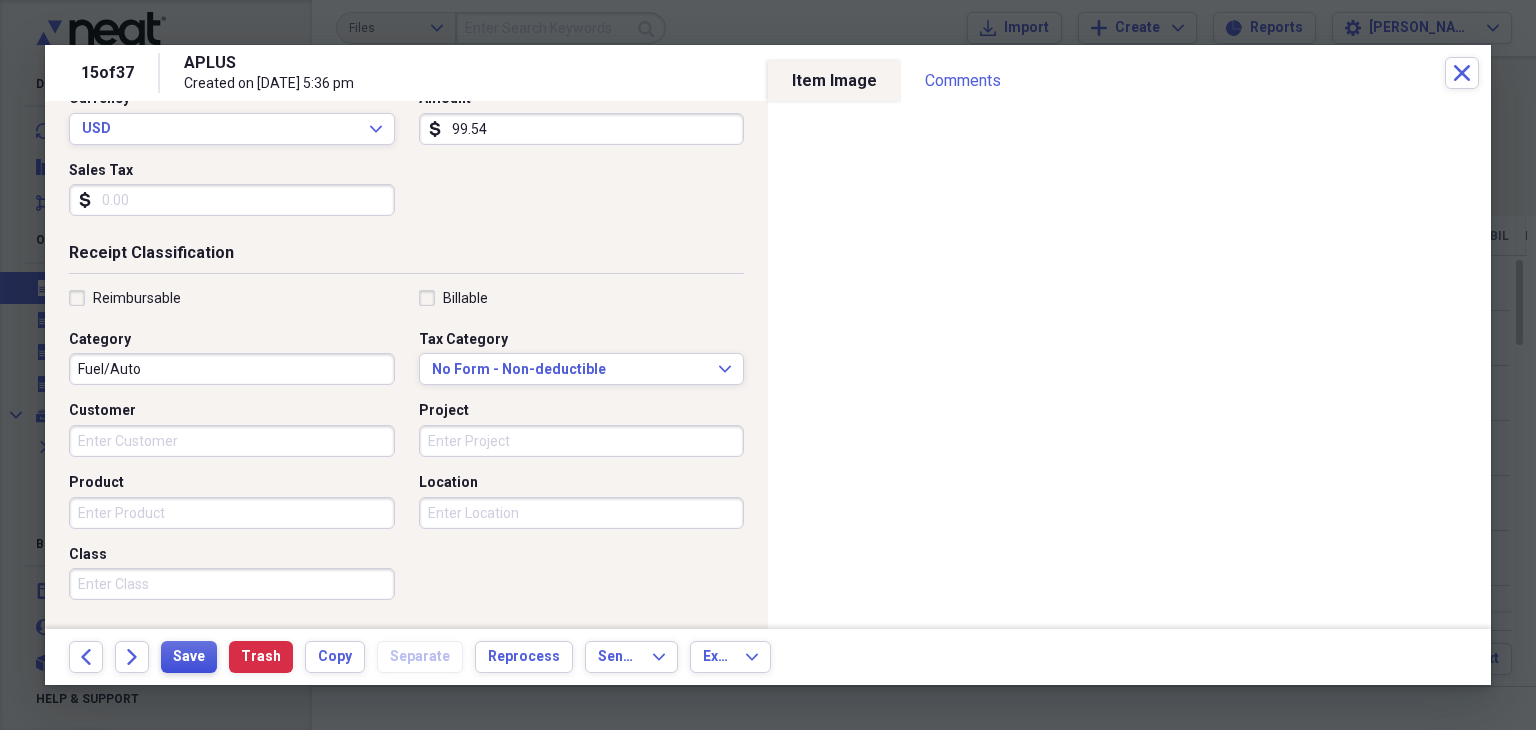 click on "Save" at bounding box center (189, 657) 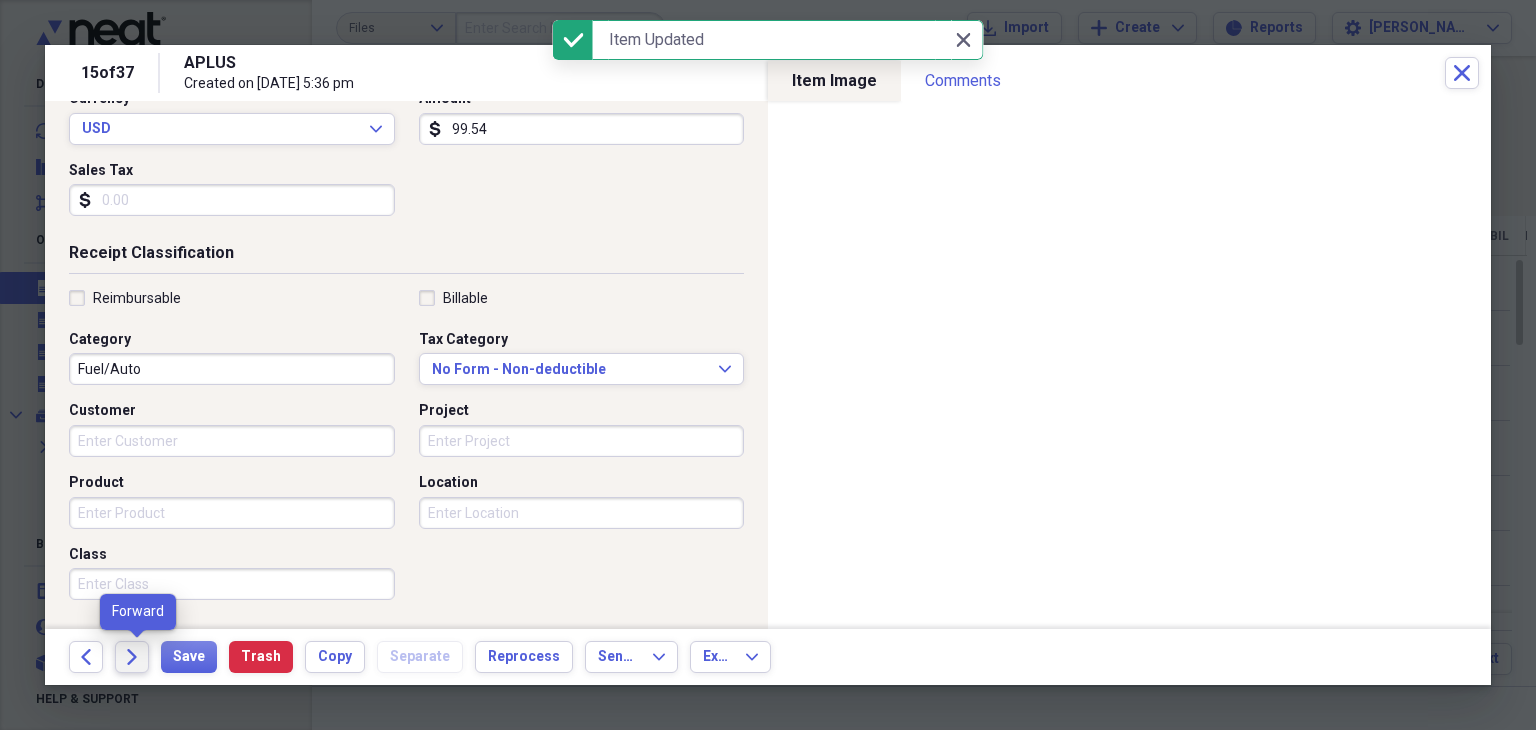 click on "Forward" 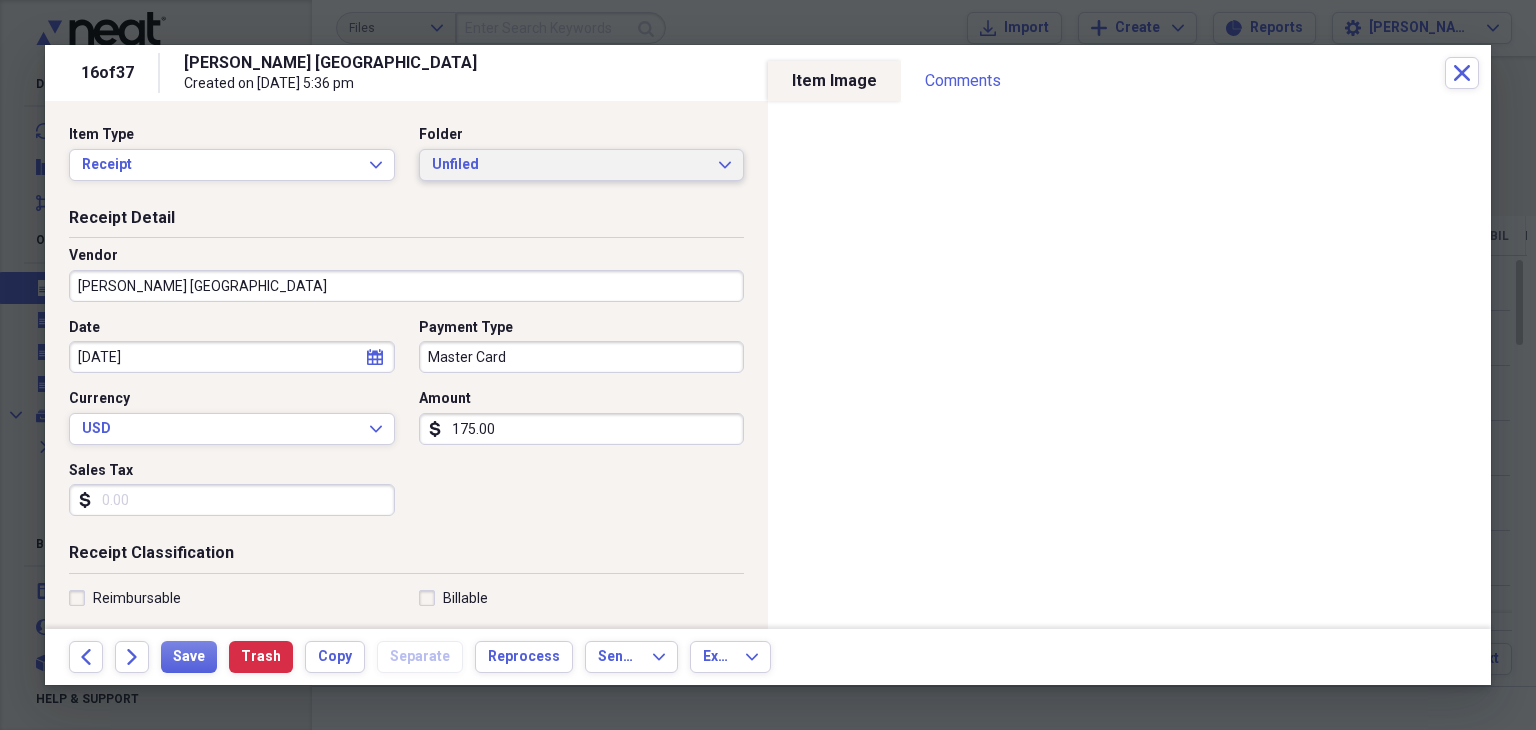 click on "Unfiled" at bounding box center (570, 165) 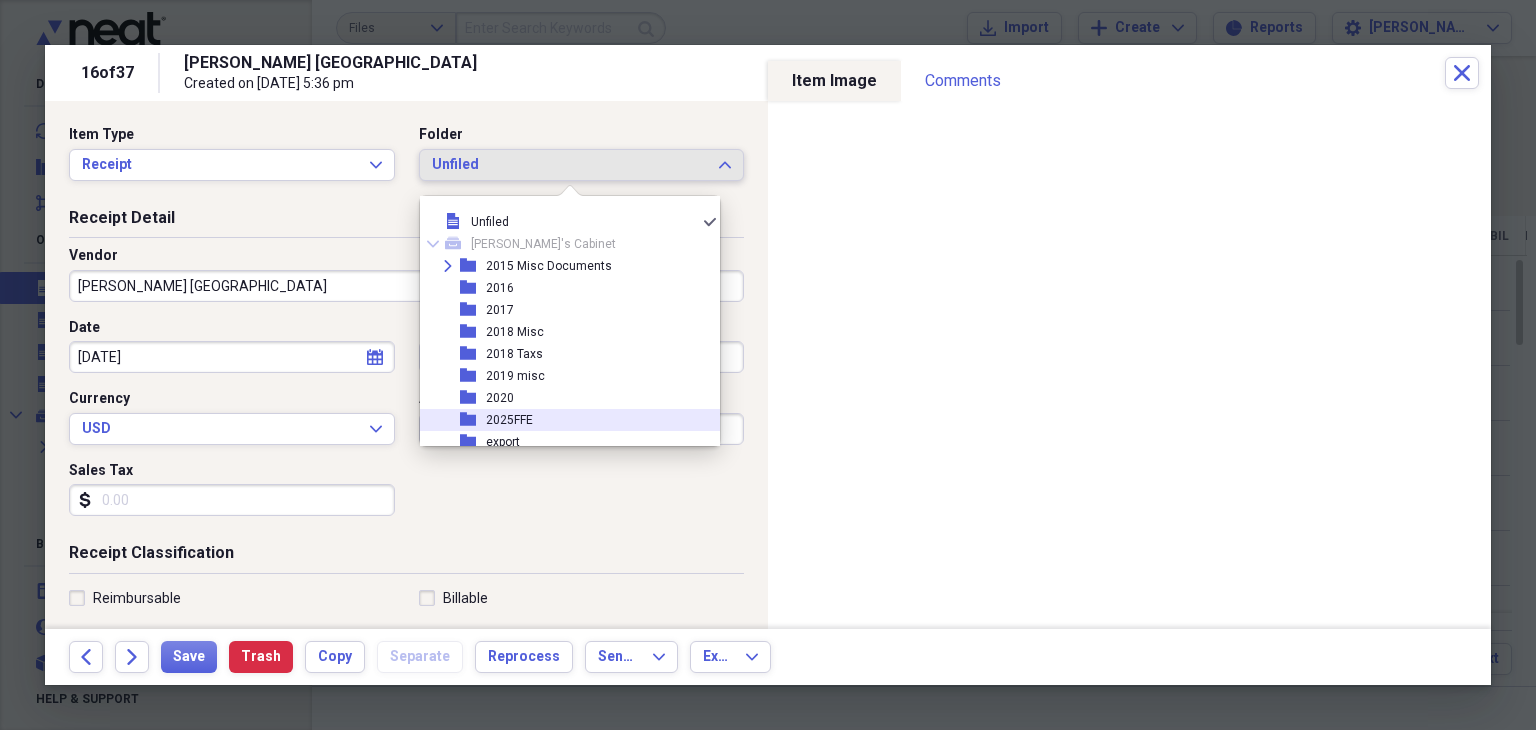 click on "folder 2025FFE" at bounding box center [562, 420] 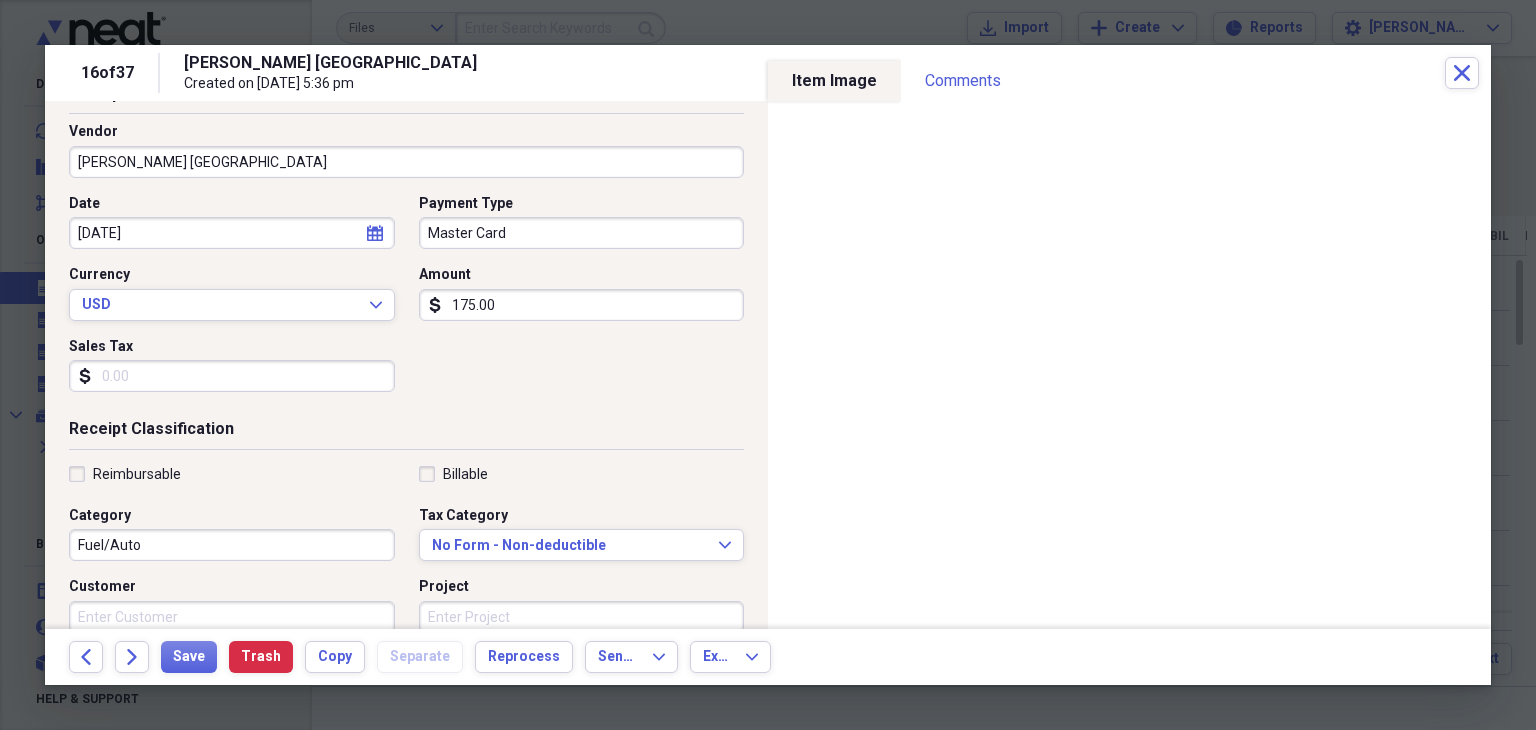 scroll, scrollTop: 300, scrollLeft: 0, axis: vertical 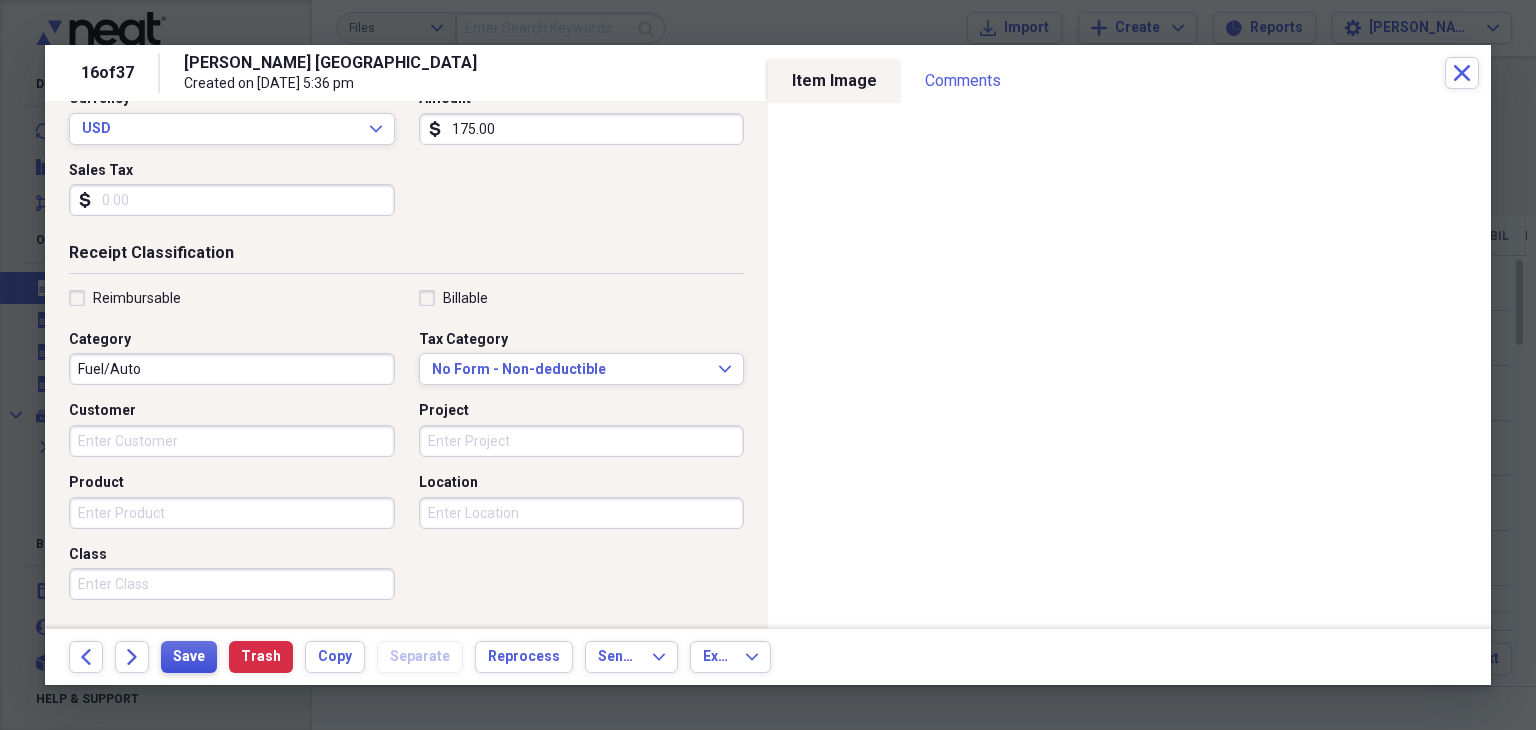 click on "Save" at bounding box center (189, 657) 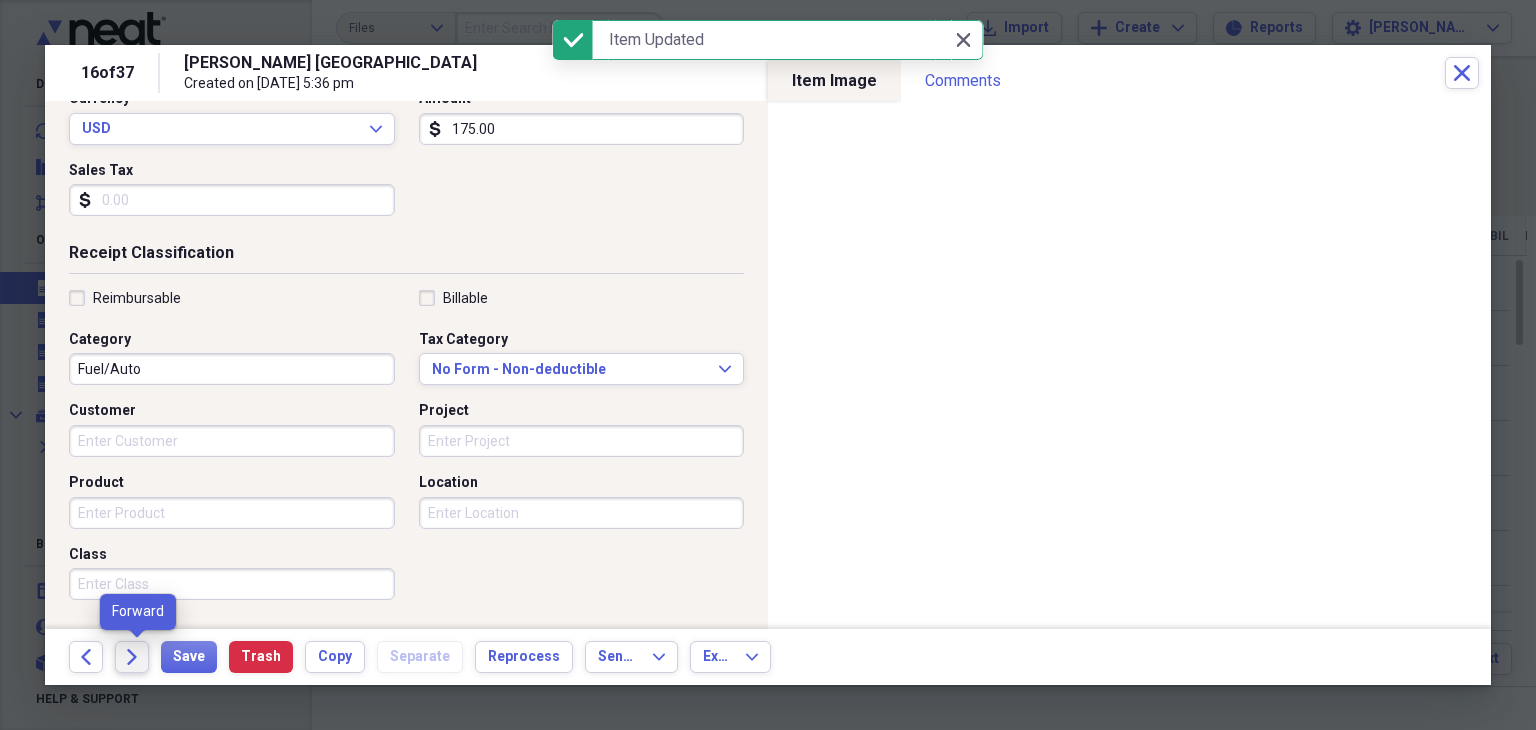 click 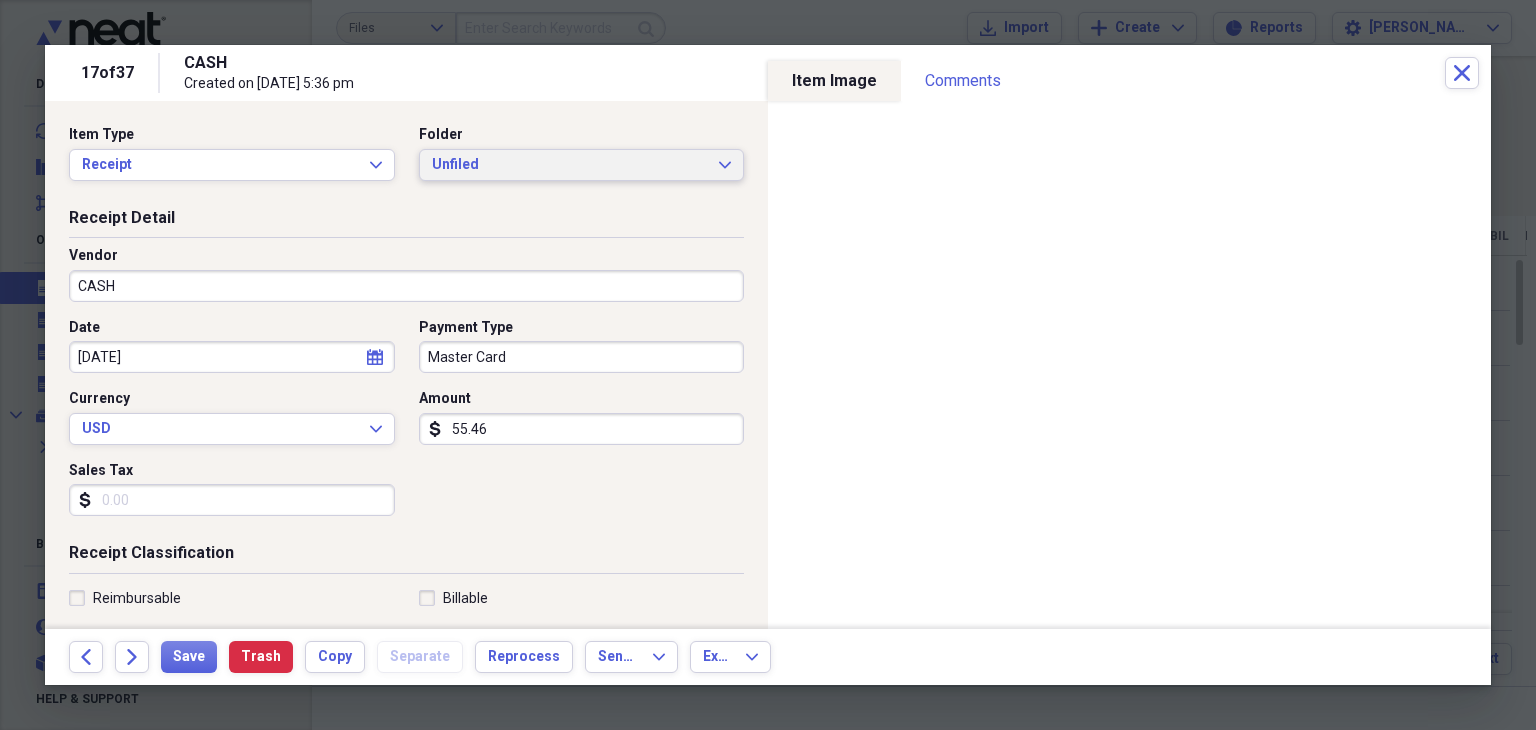 click on "Unfiled" at bounding box center (570, 165) 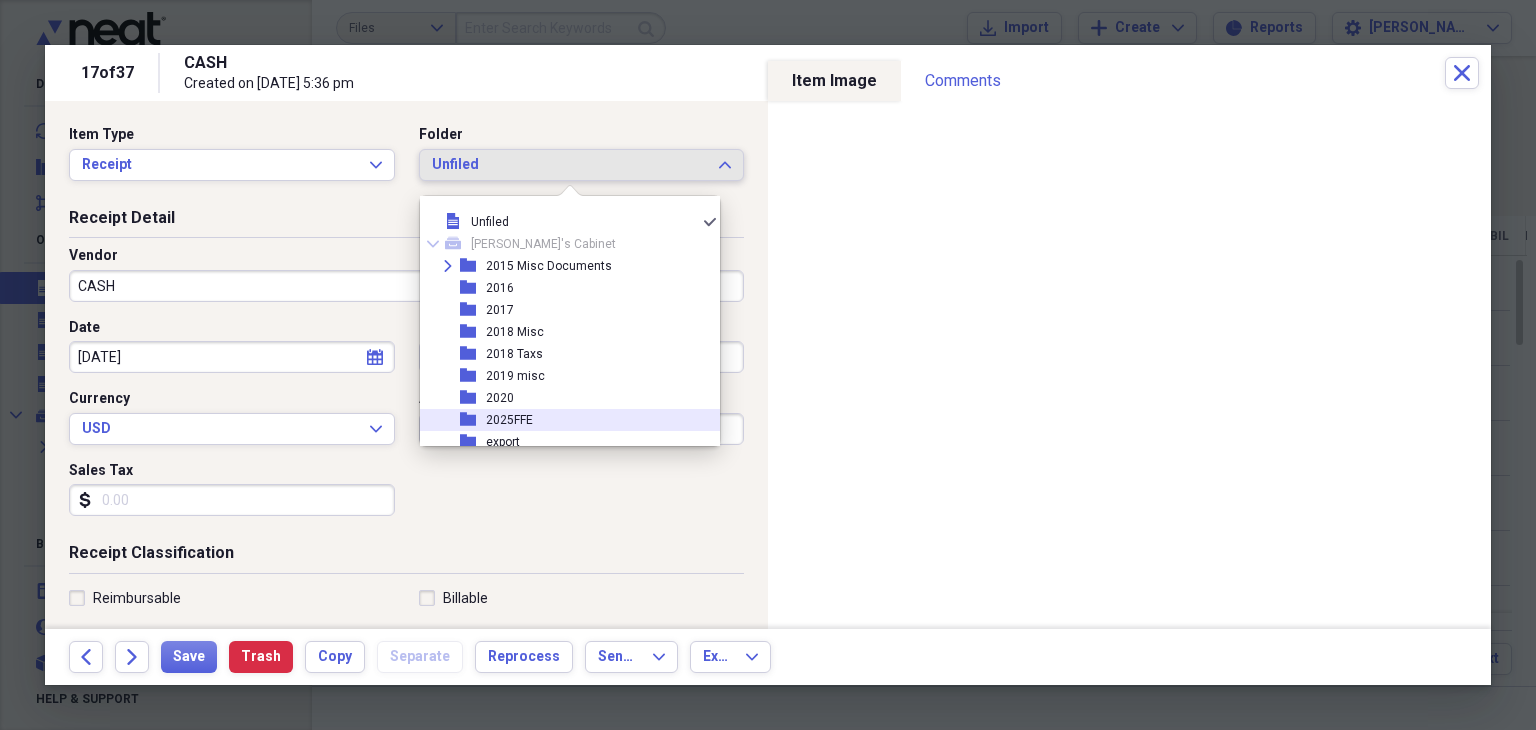 click on "folder 2025FFE" at bounding box center [562, 420] 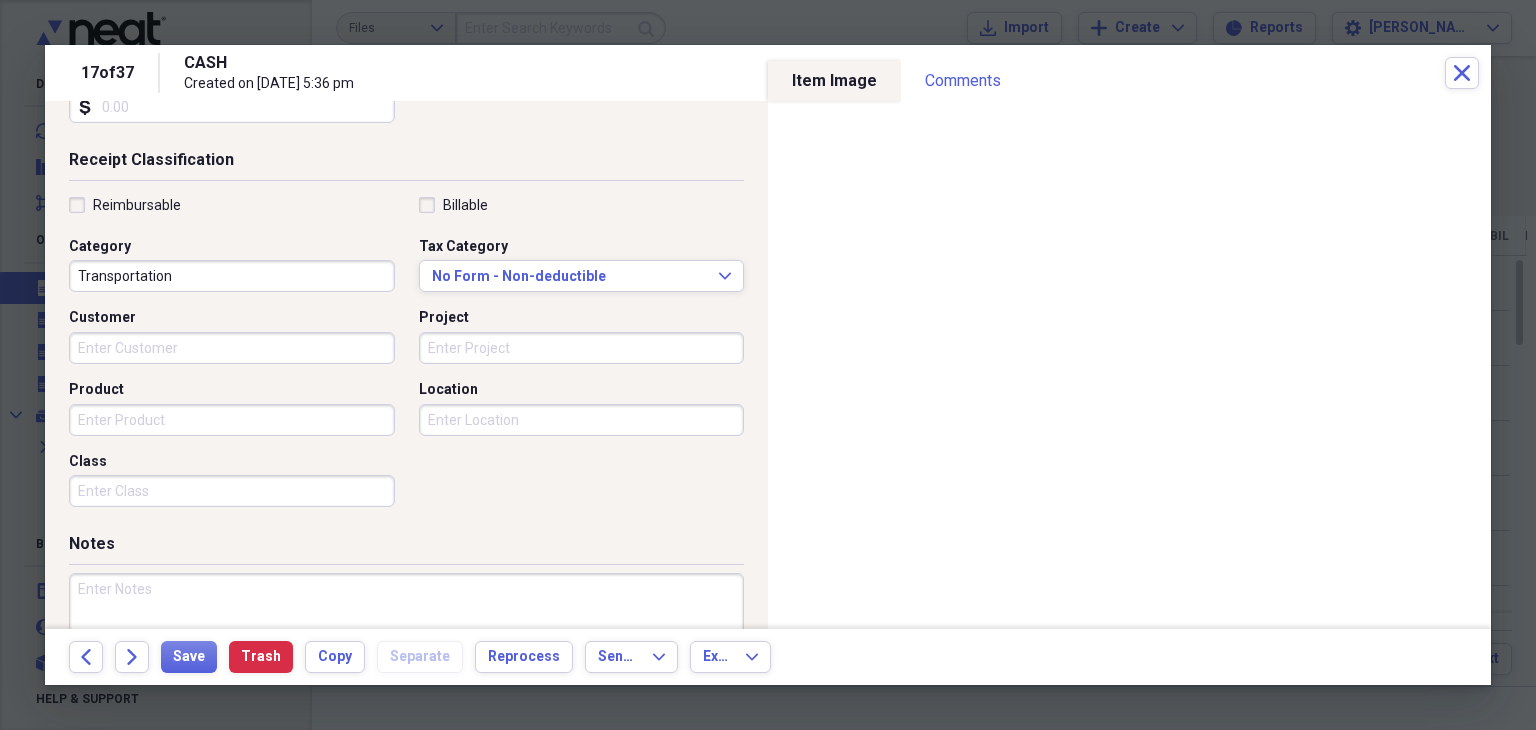 scroll, scrollTop: 400, scrollLeft: 0, axis: vertical 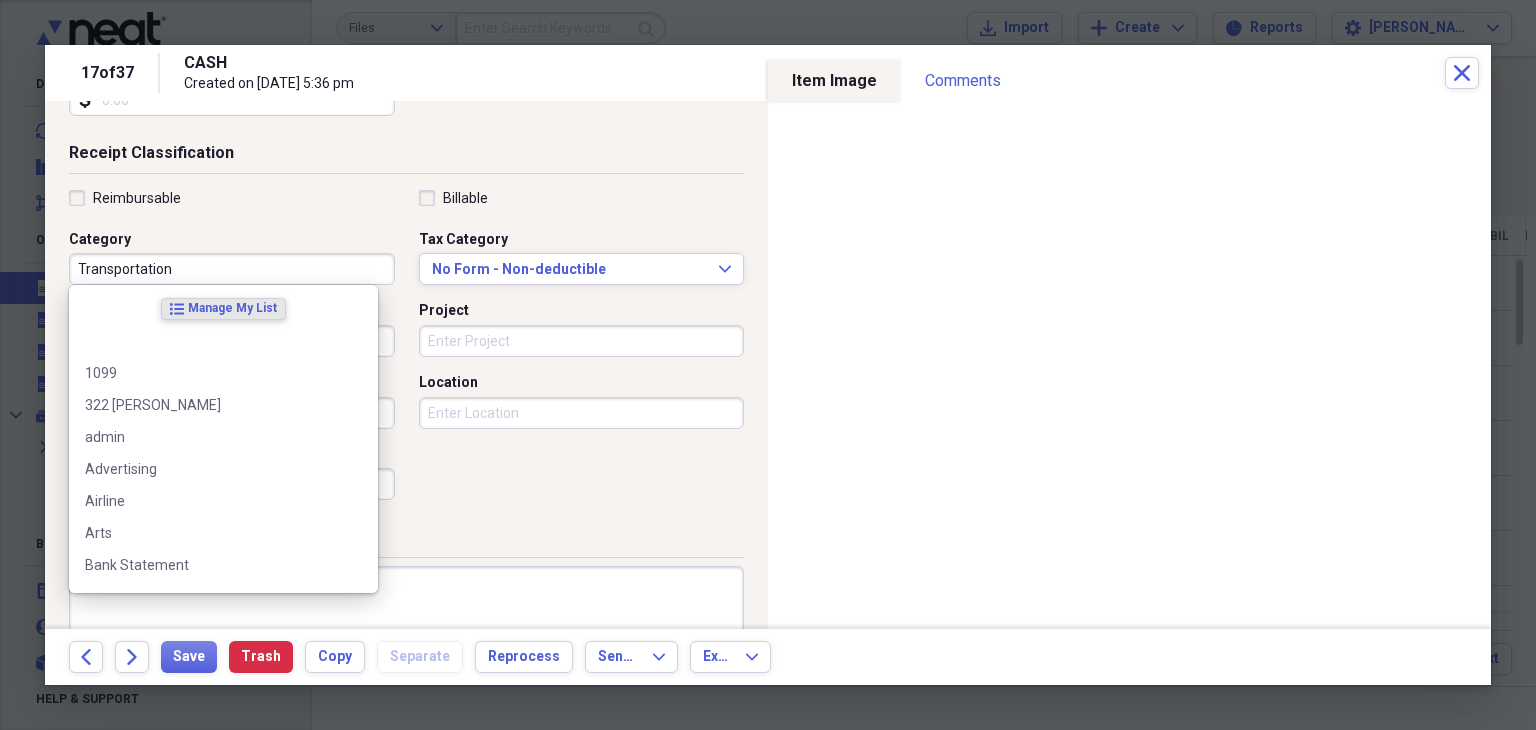 click on "Transportation" at bounding box center [232, 269] 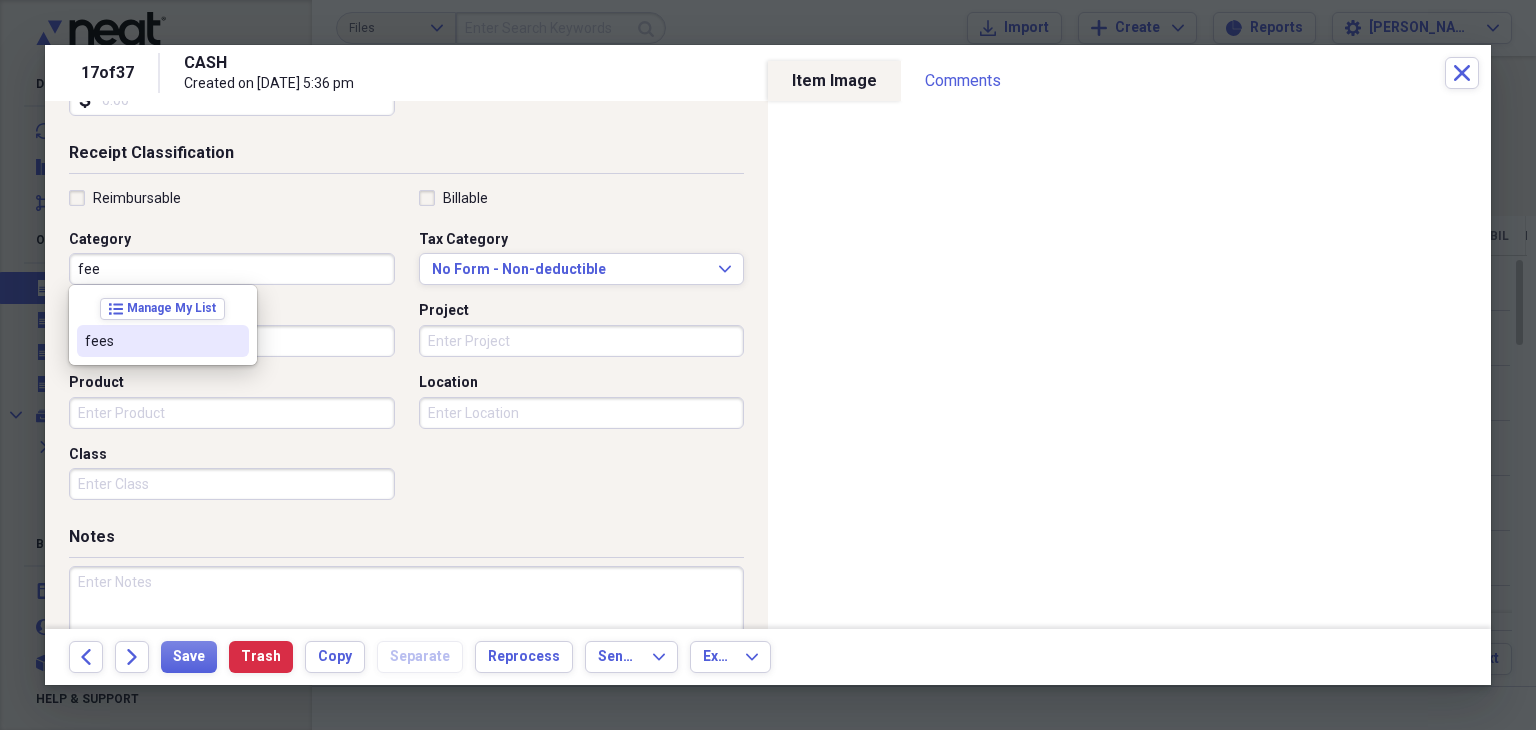 click on "fees" at bounding box center (151, 341) 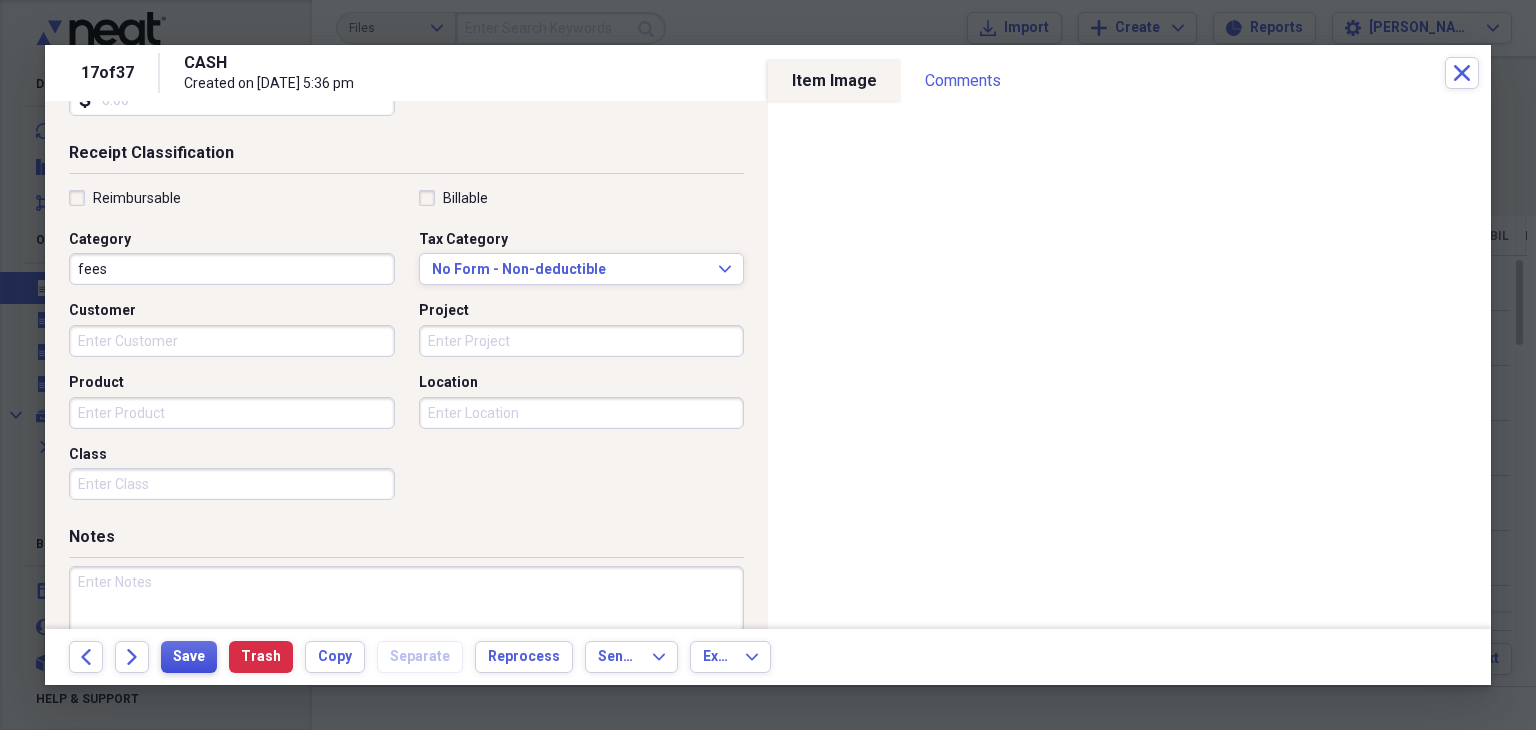 click on "Save" at bounding box center (189, 657) 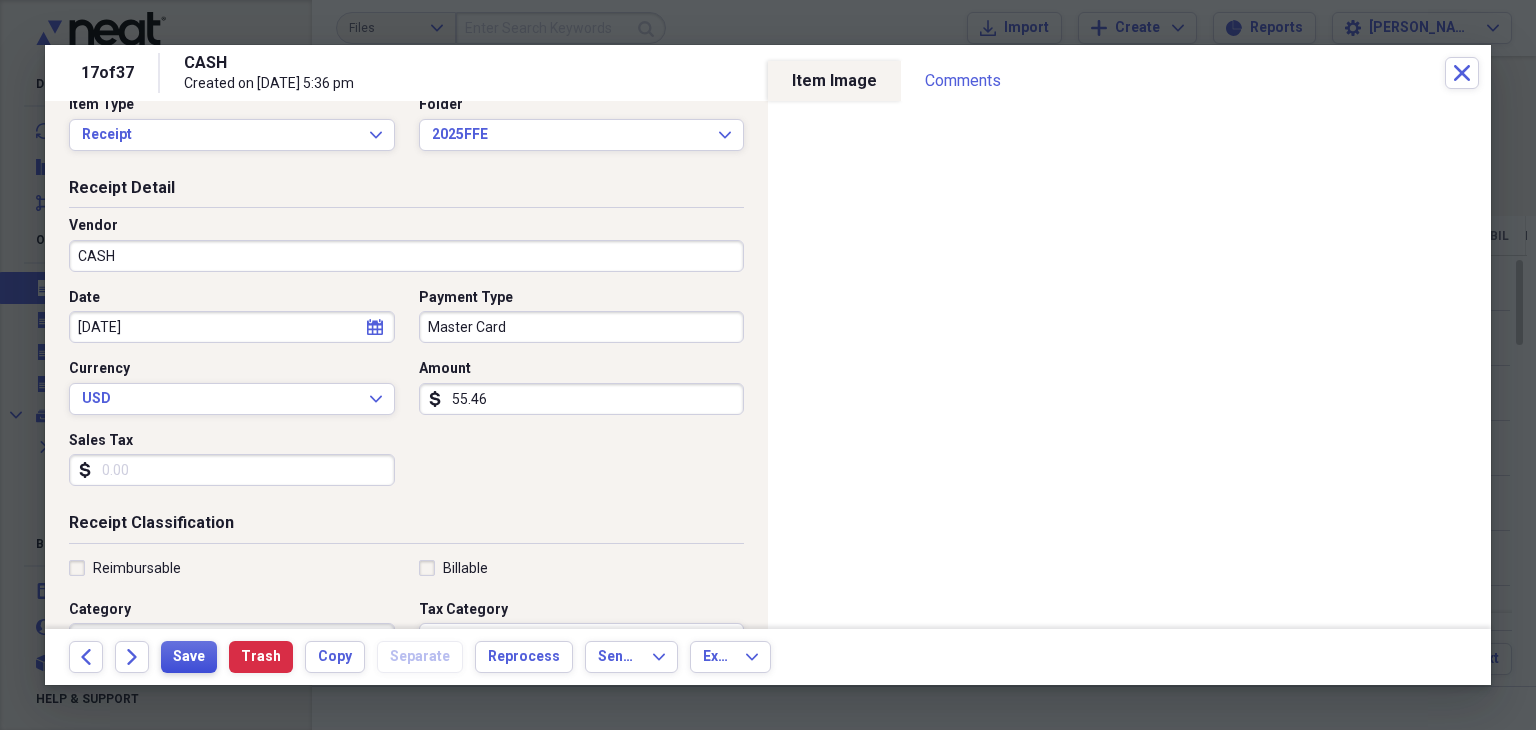 scroll, scrollTop: 0, scrollLeft: 0, axis: both 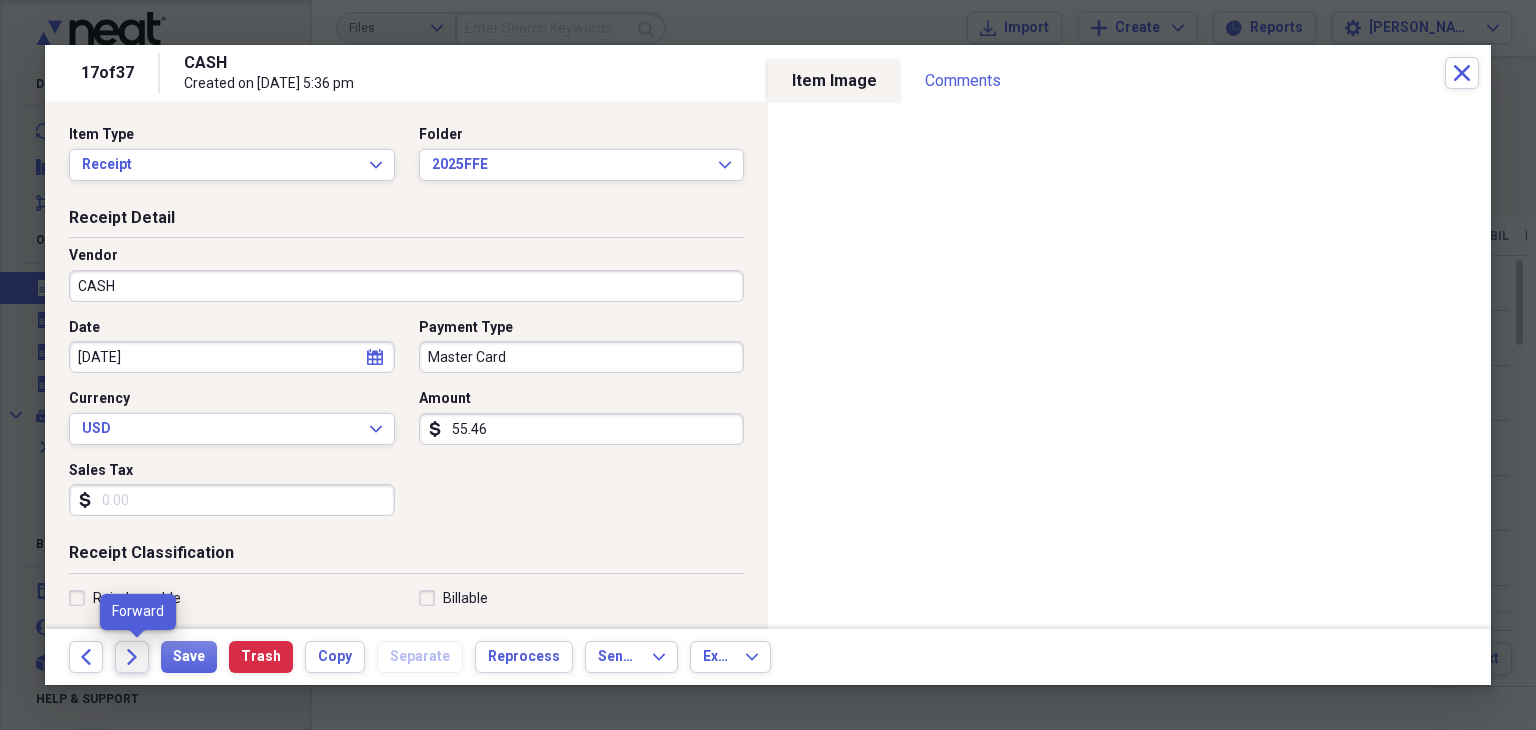 click on "Forward" 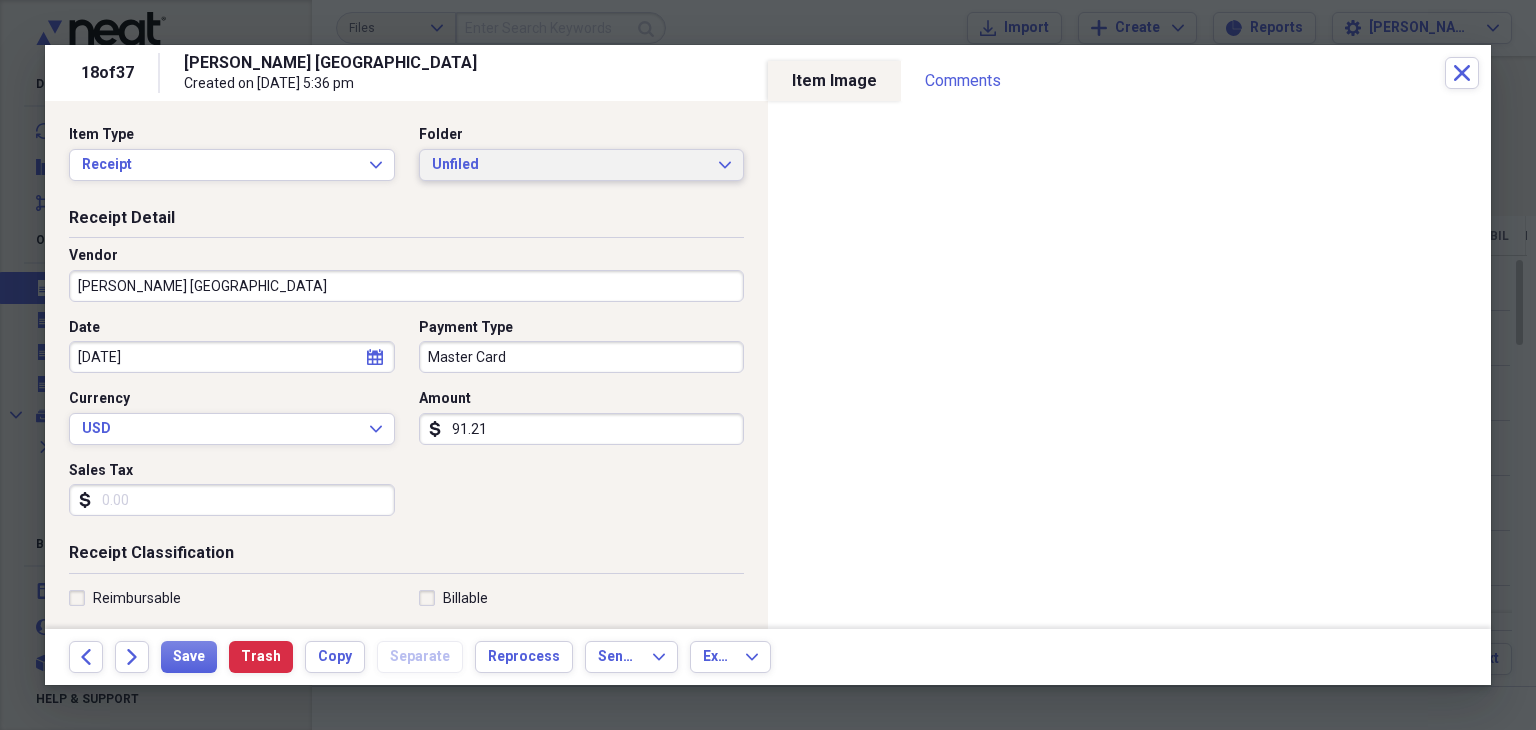 click on "Expand" 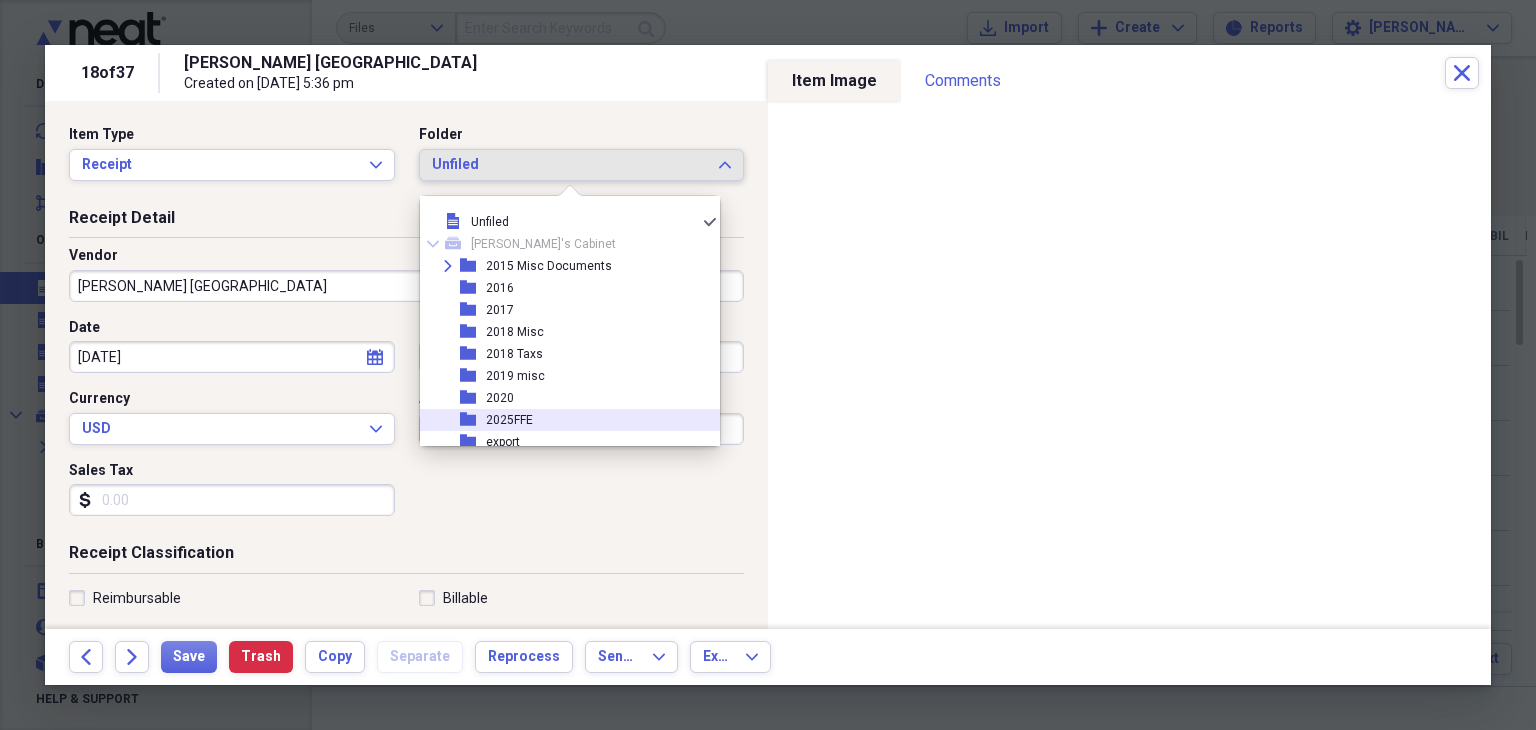 click on "folder 2025FFE" at bounding box center (562, 420) 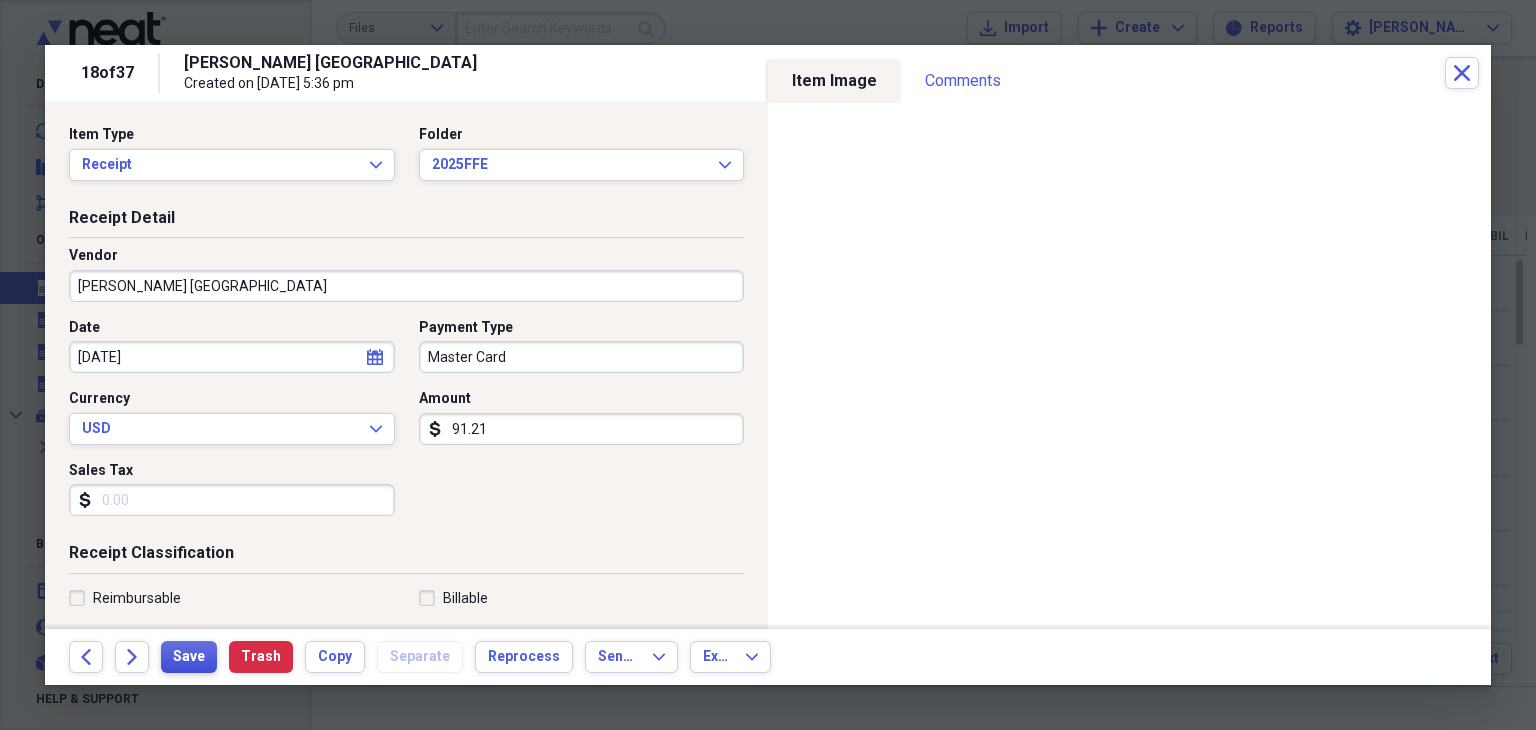 click on "Save" at bounding box center [189, 657] 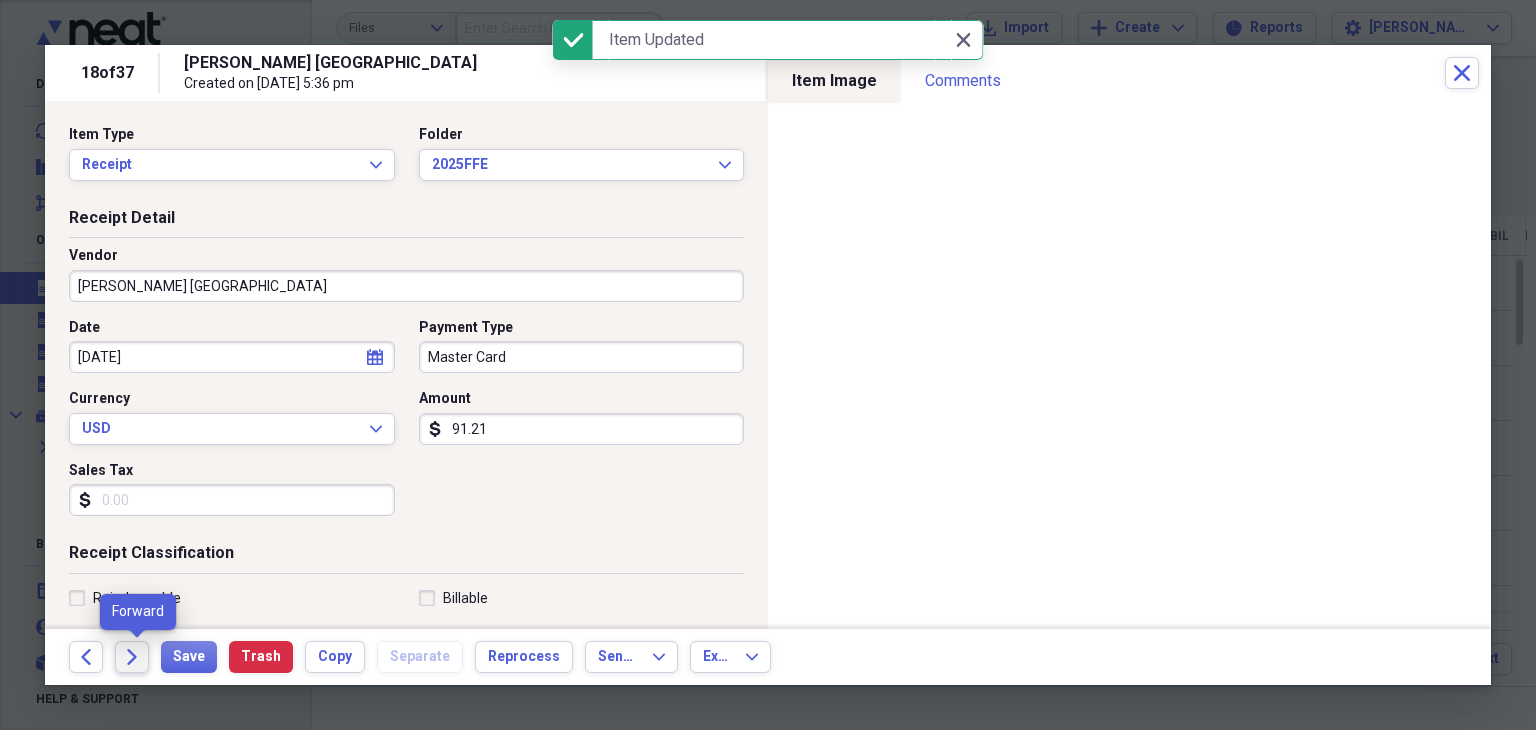 click on "Forward" 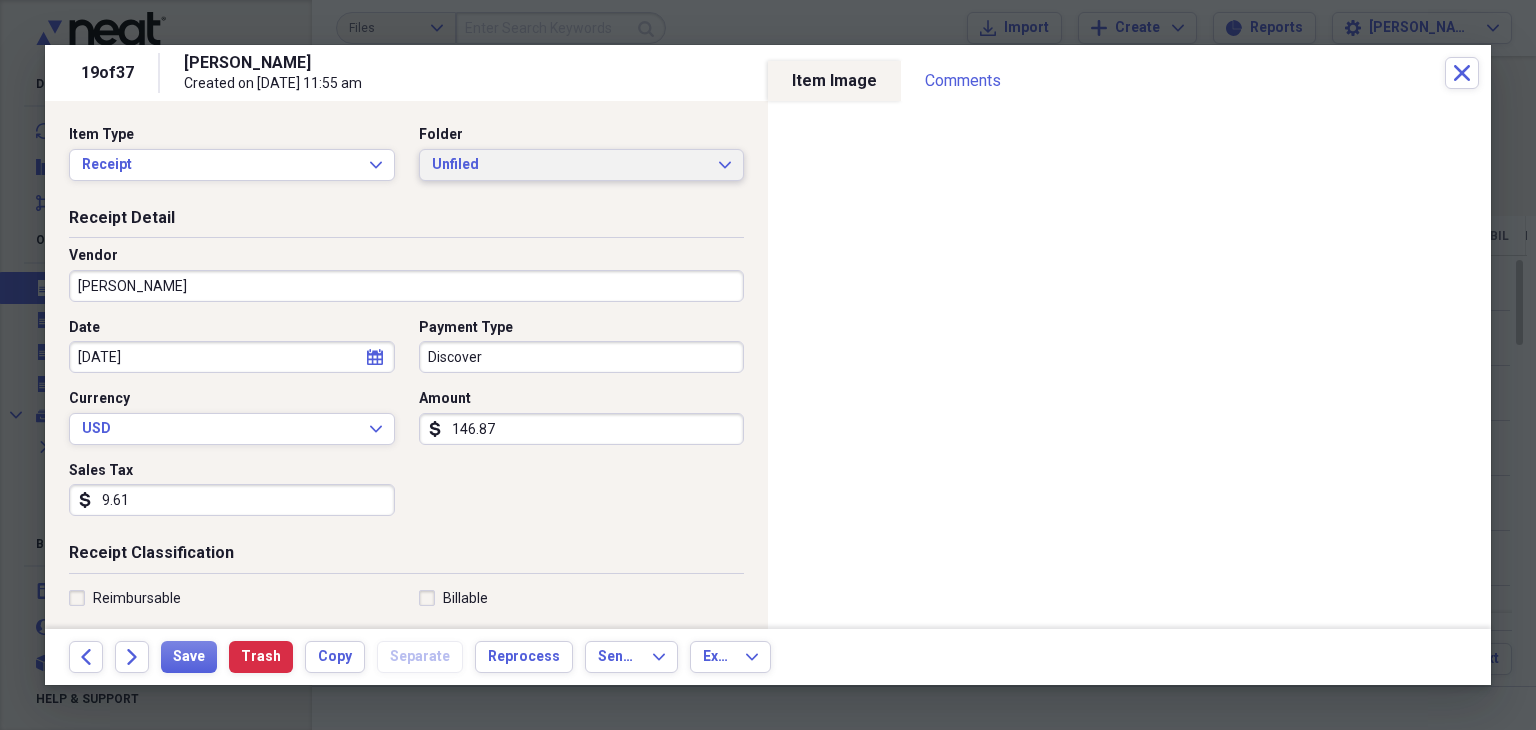 click on "Unfiled Expand" at bounding box center [582, 165] 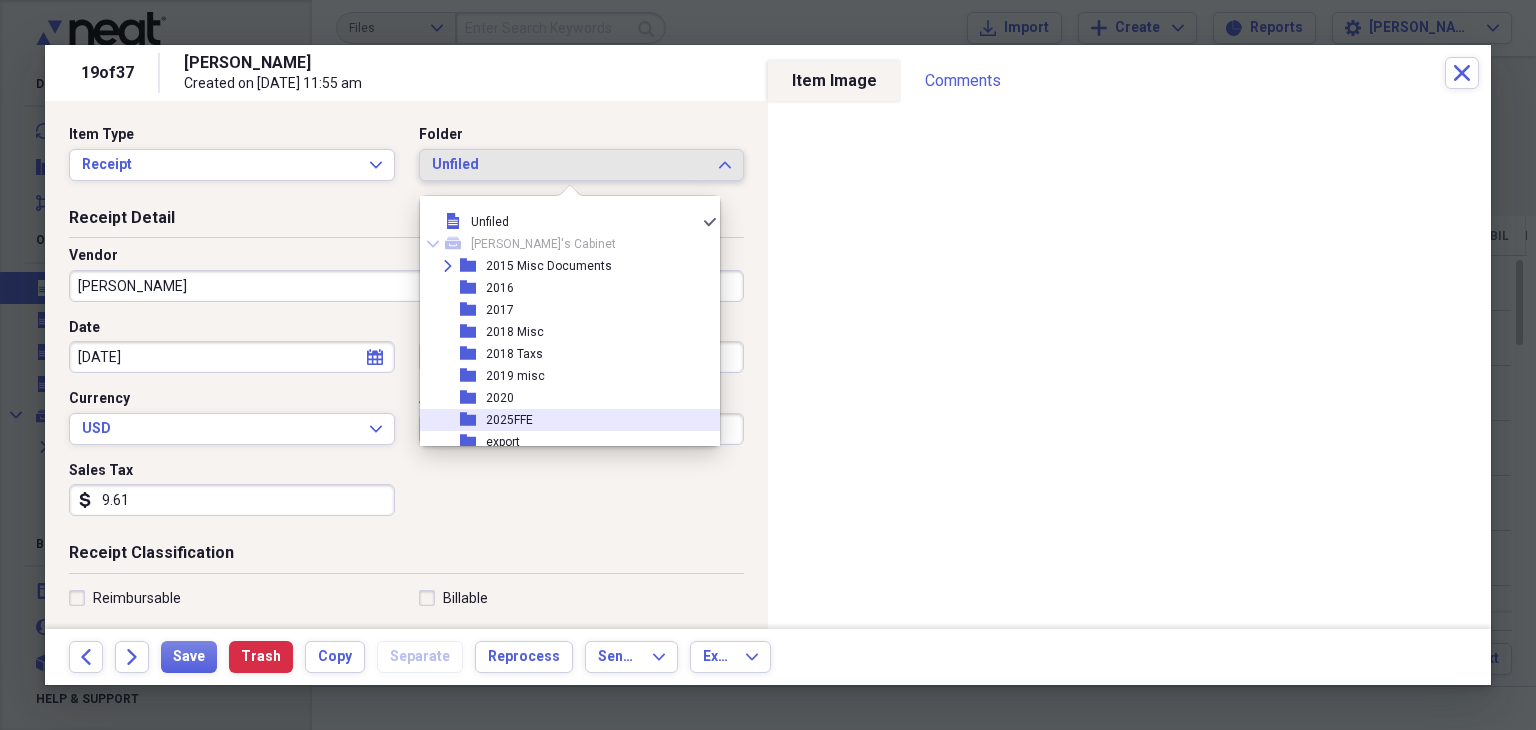 click on "folder 2025FFE" at bounding box center (562, 420) 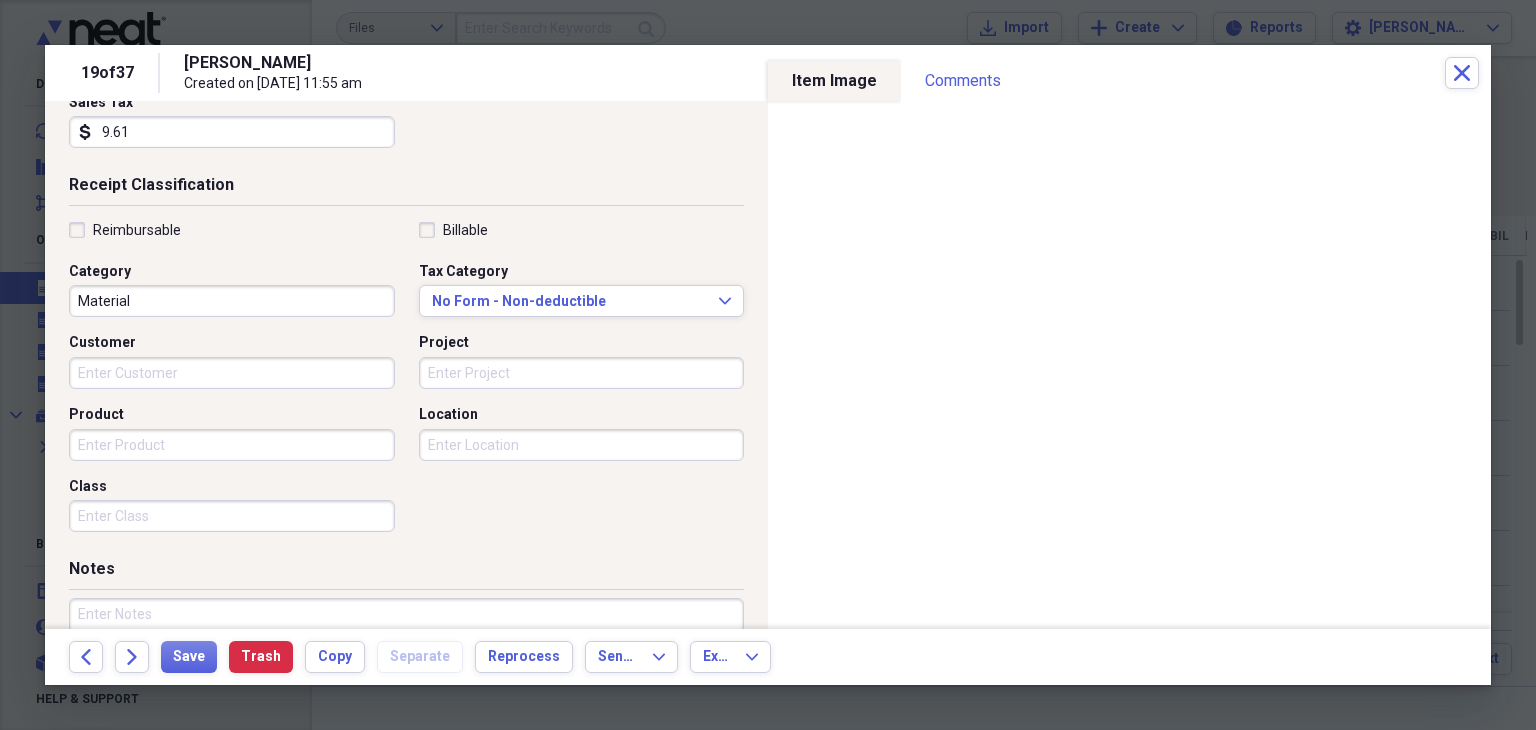scroll, scrollTop: 400, scrollLeft: 0, axis: vertical 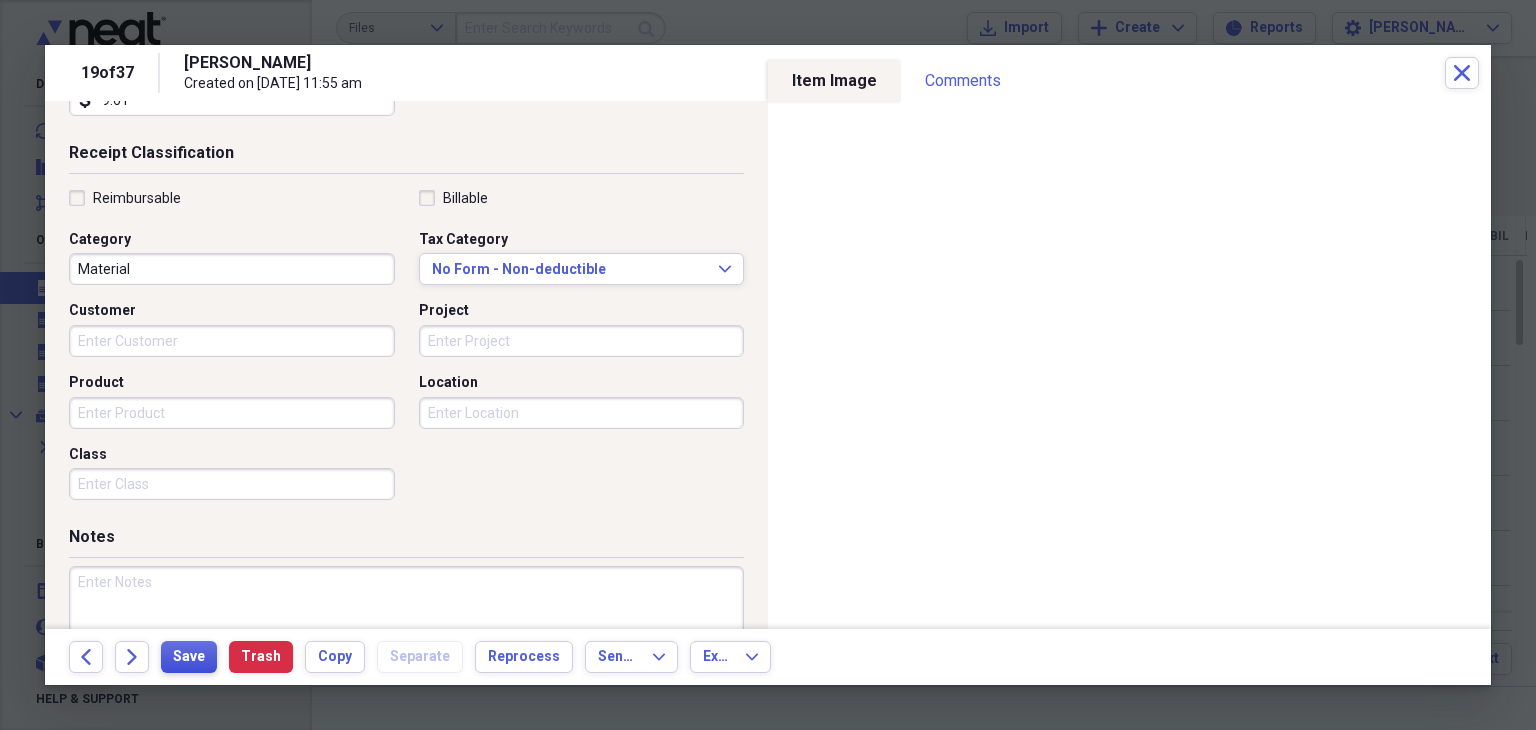 click on "Save" at bounding box center [189, 657] 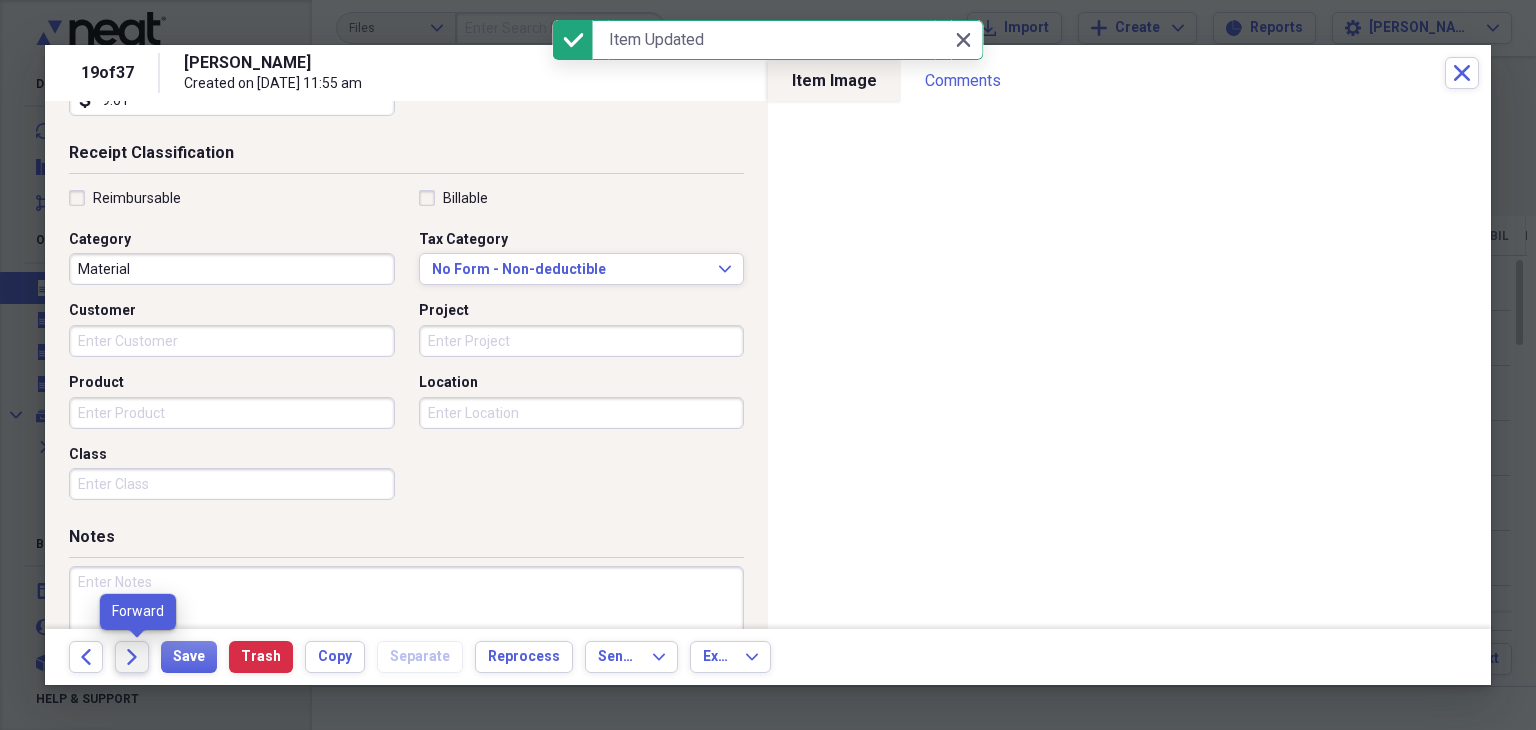 click 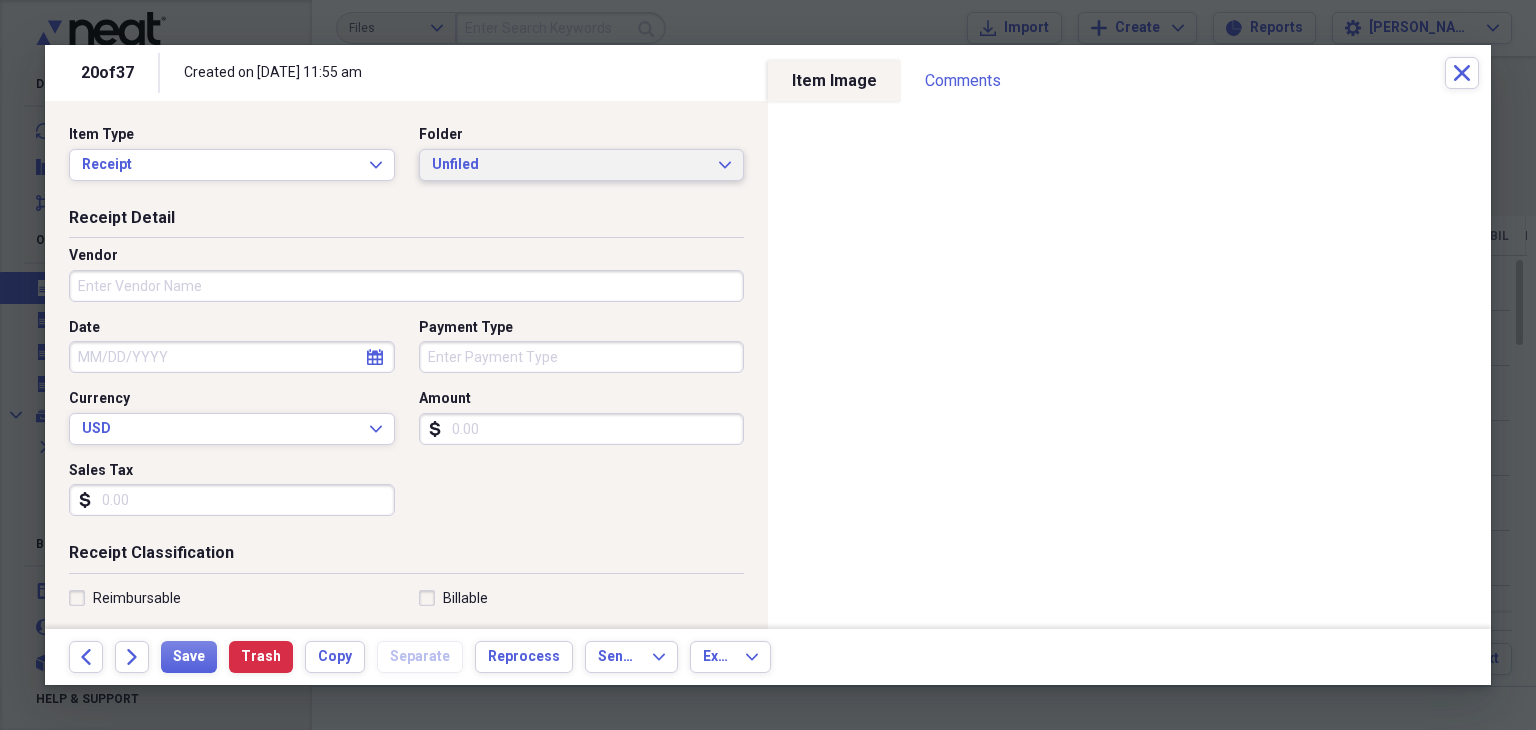 click on "Unfiled" at bounding box center (570, 165) 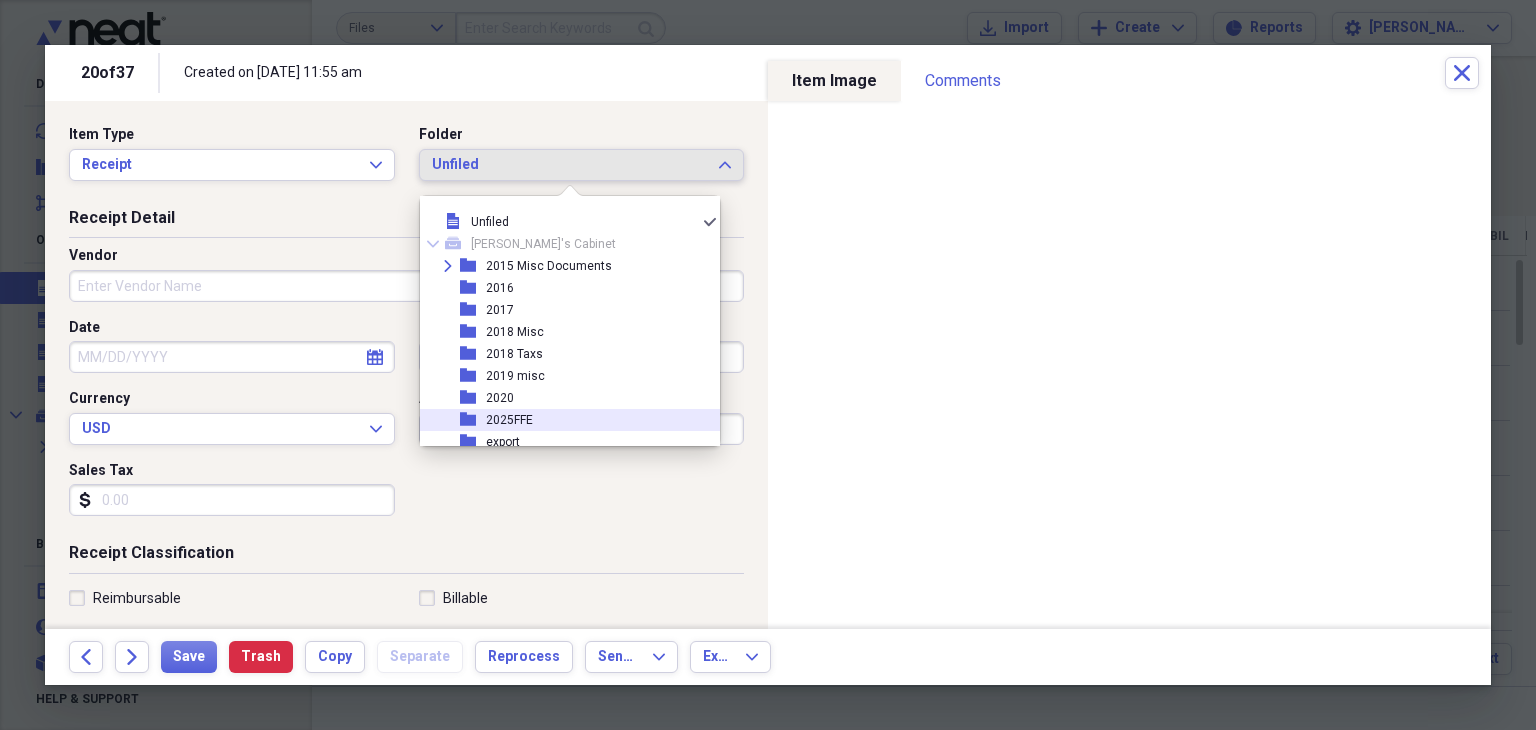 click on "folder 2025FFE" at bounding box center [562, 420] 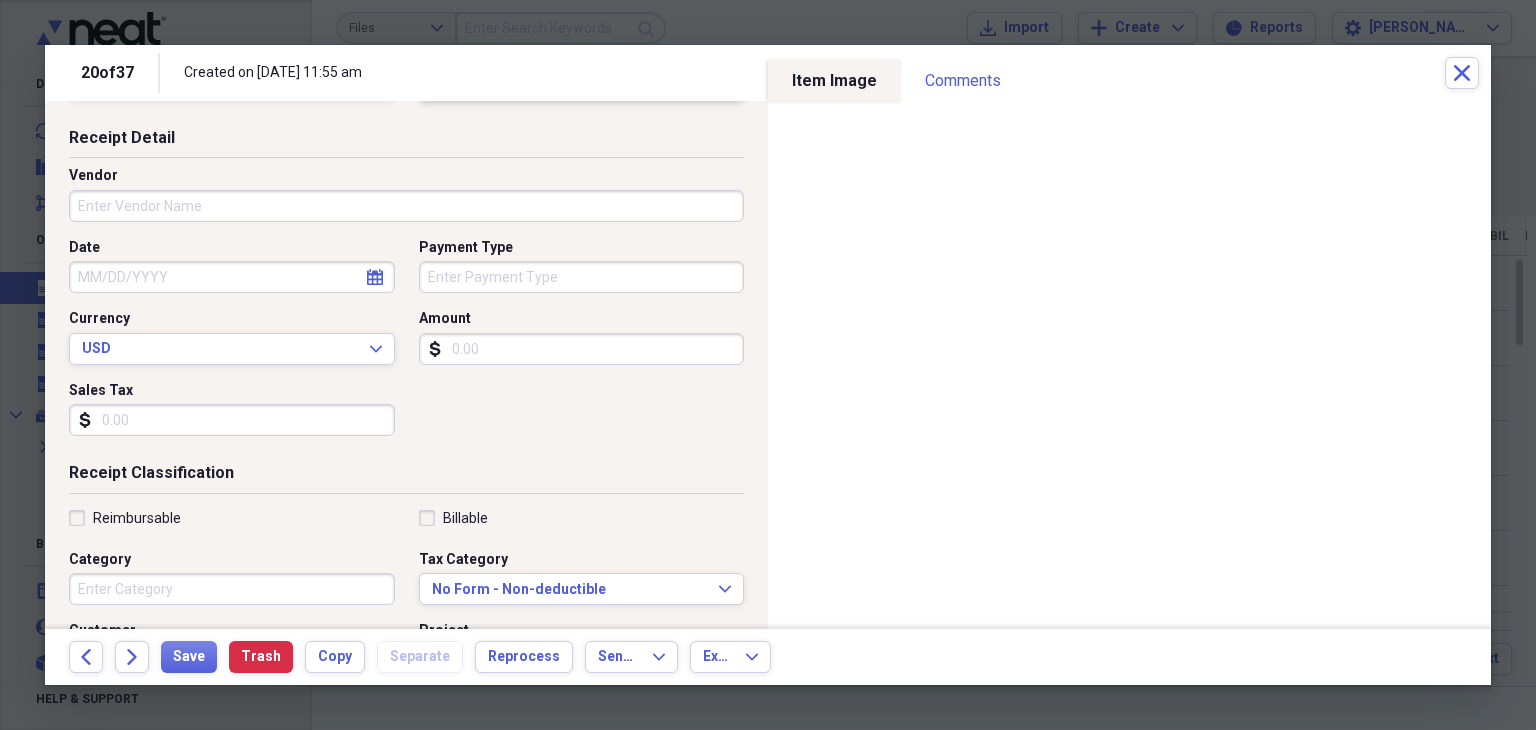 scroll, scrollTop: 0, scrollLeft: 0, axis: both 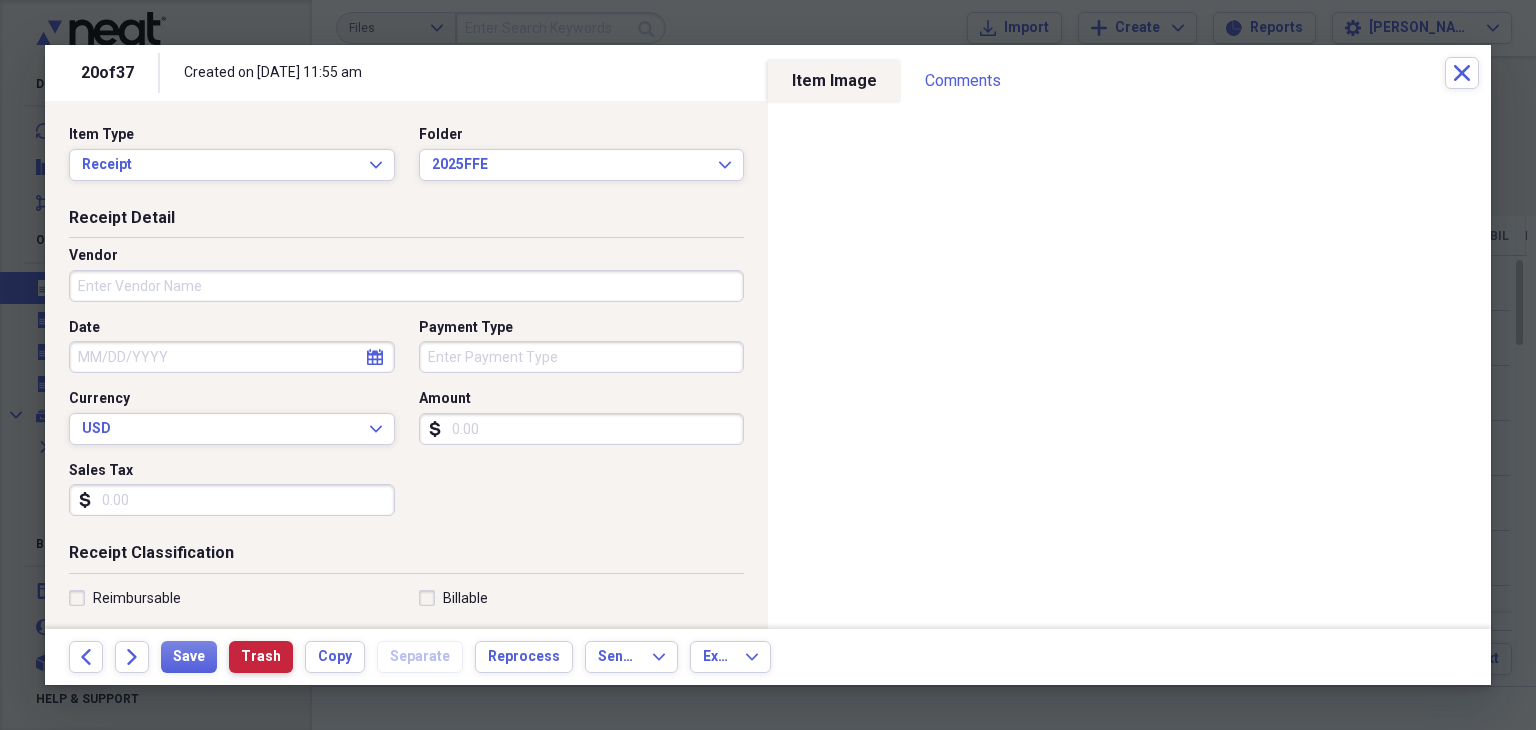 click on "Trash" at bounding box center [261, 657] 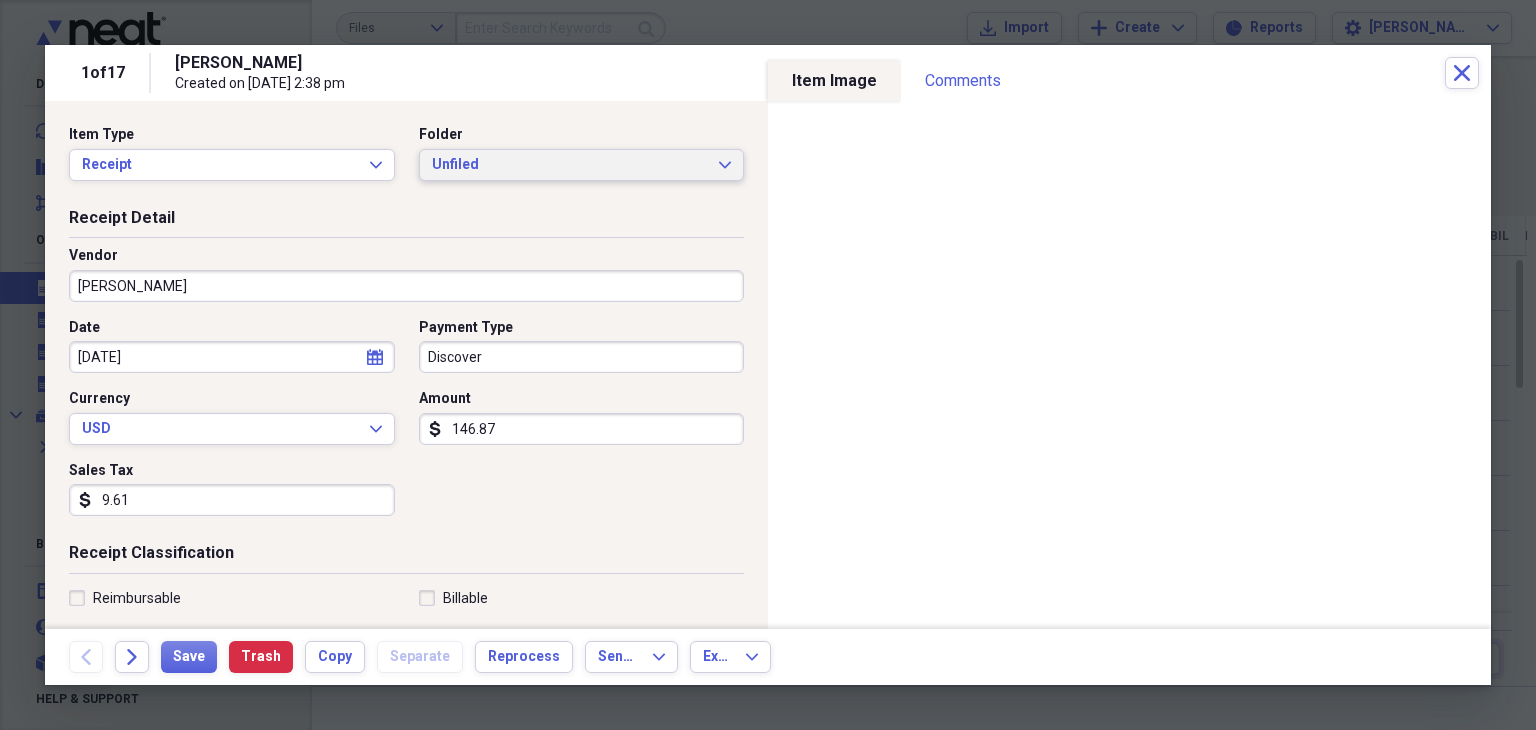 click on "Unfiled" at bounding box center (570, 165) 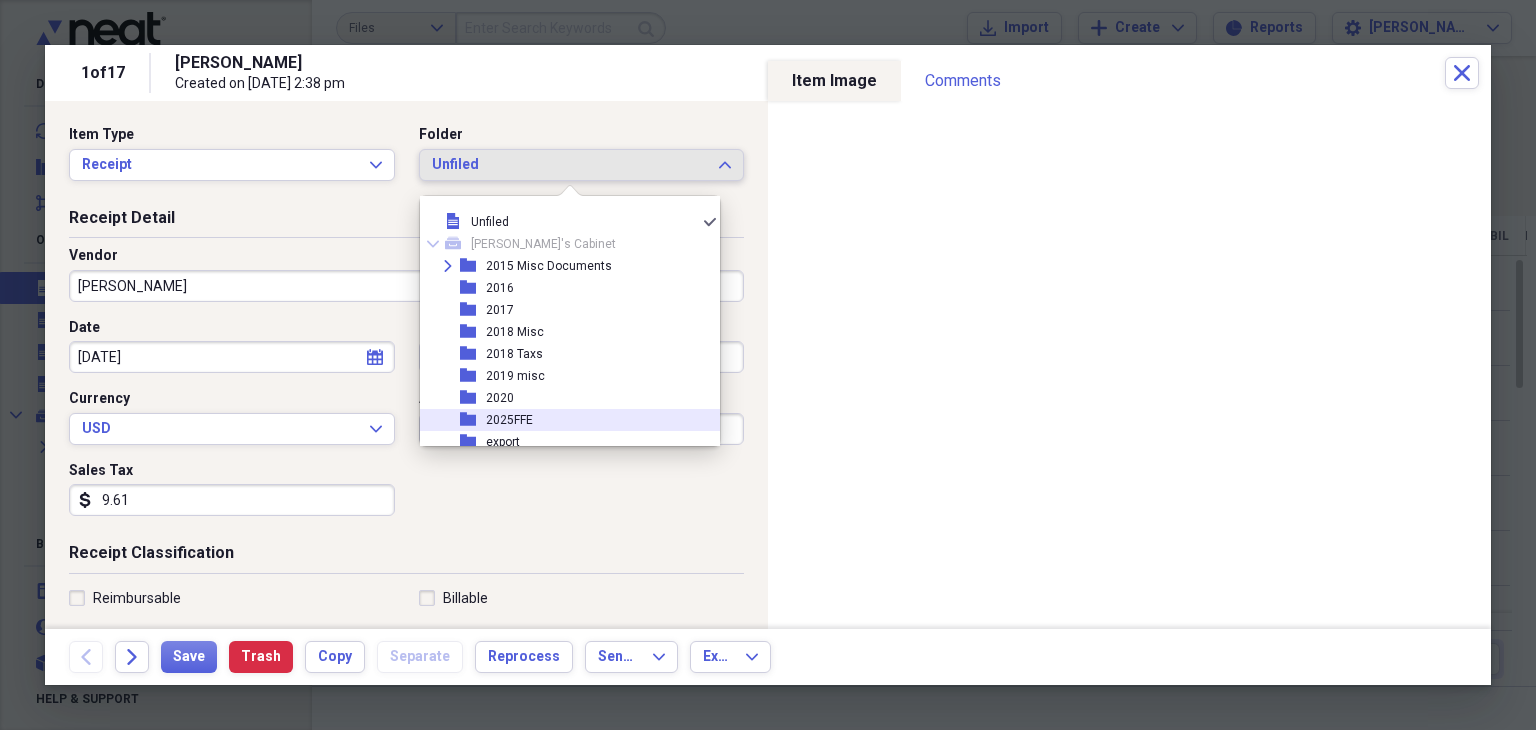 click on "folder 2025FFE" at bounding box center [562, 420] 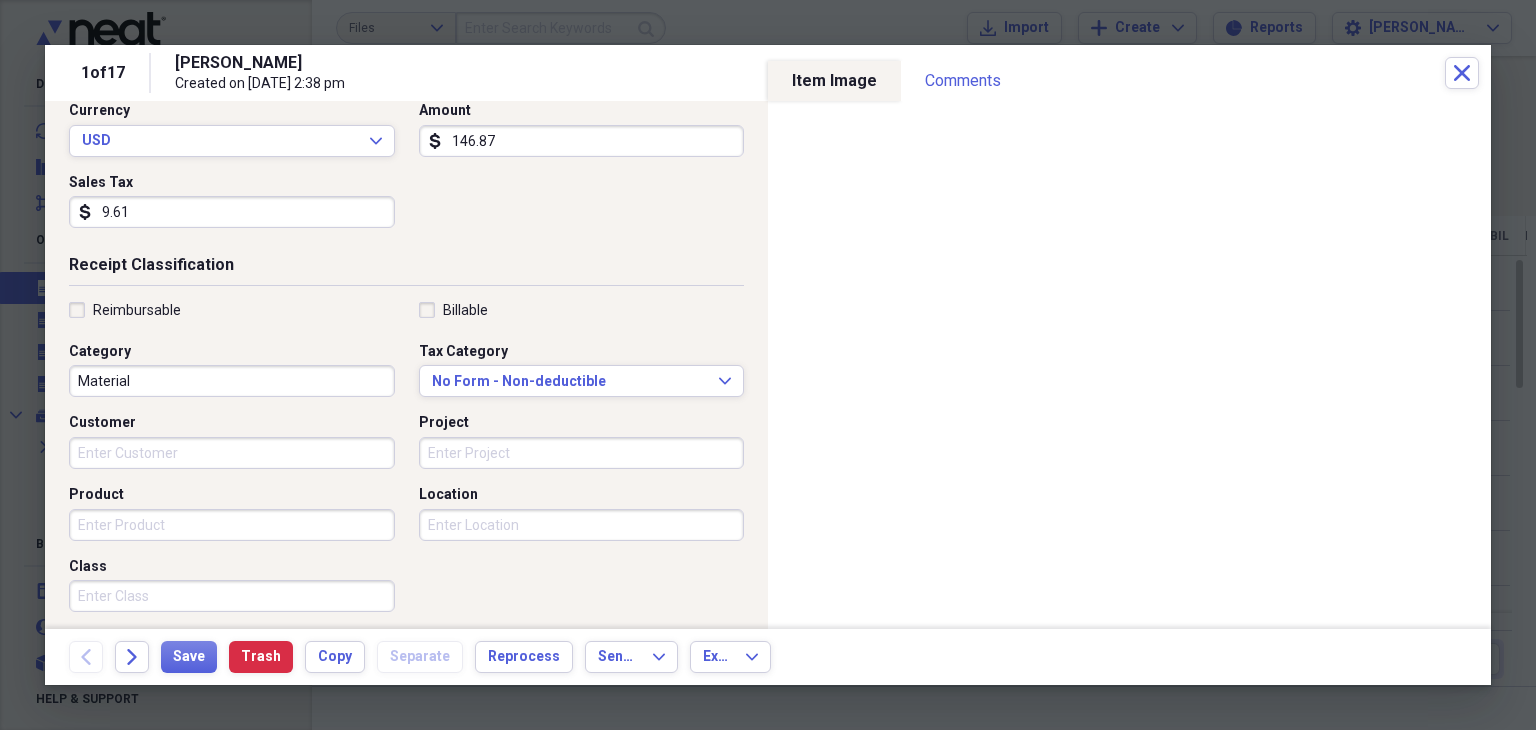 scroll, scrollTop: 400, scrollLeft: 0, axis: vertical 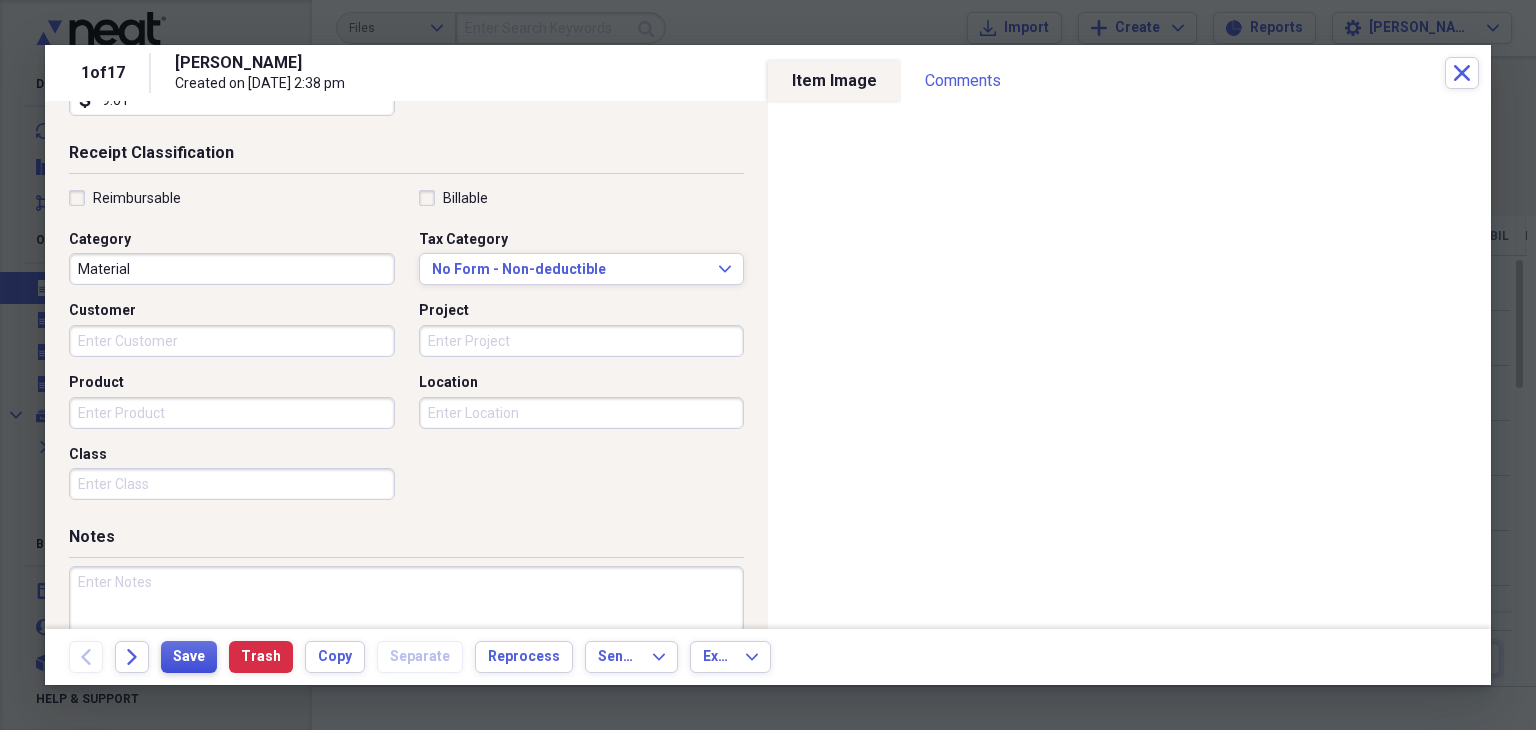 click on "Save" at bounding box center [189, 657] 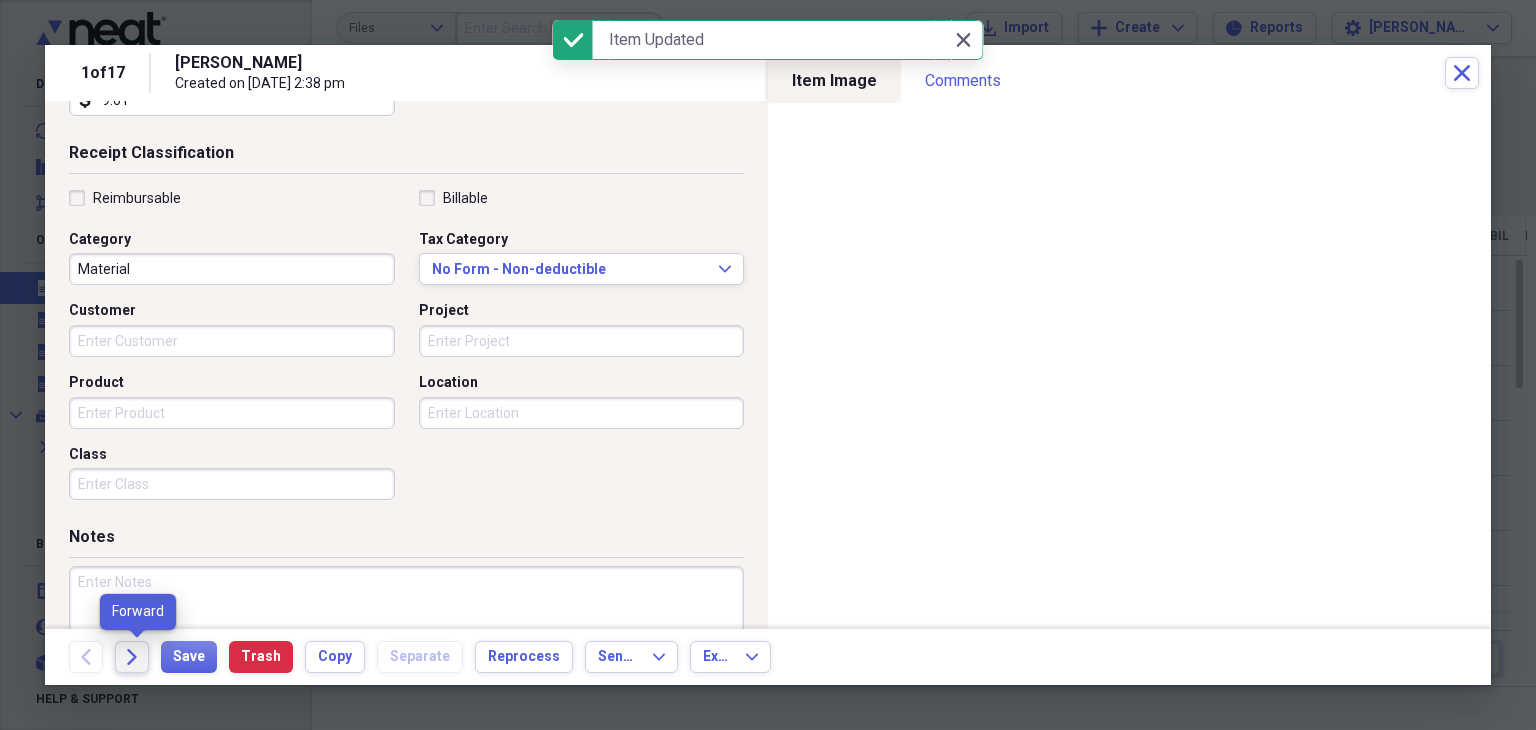 click 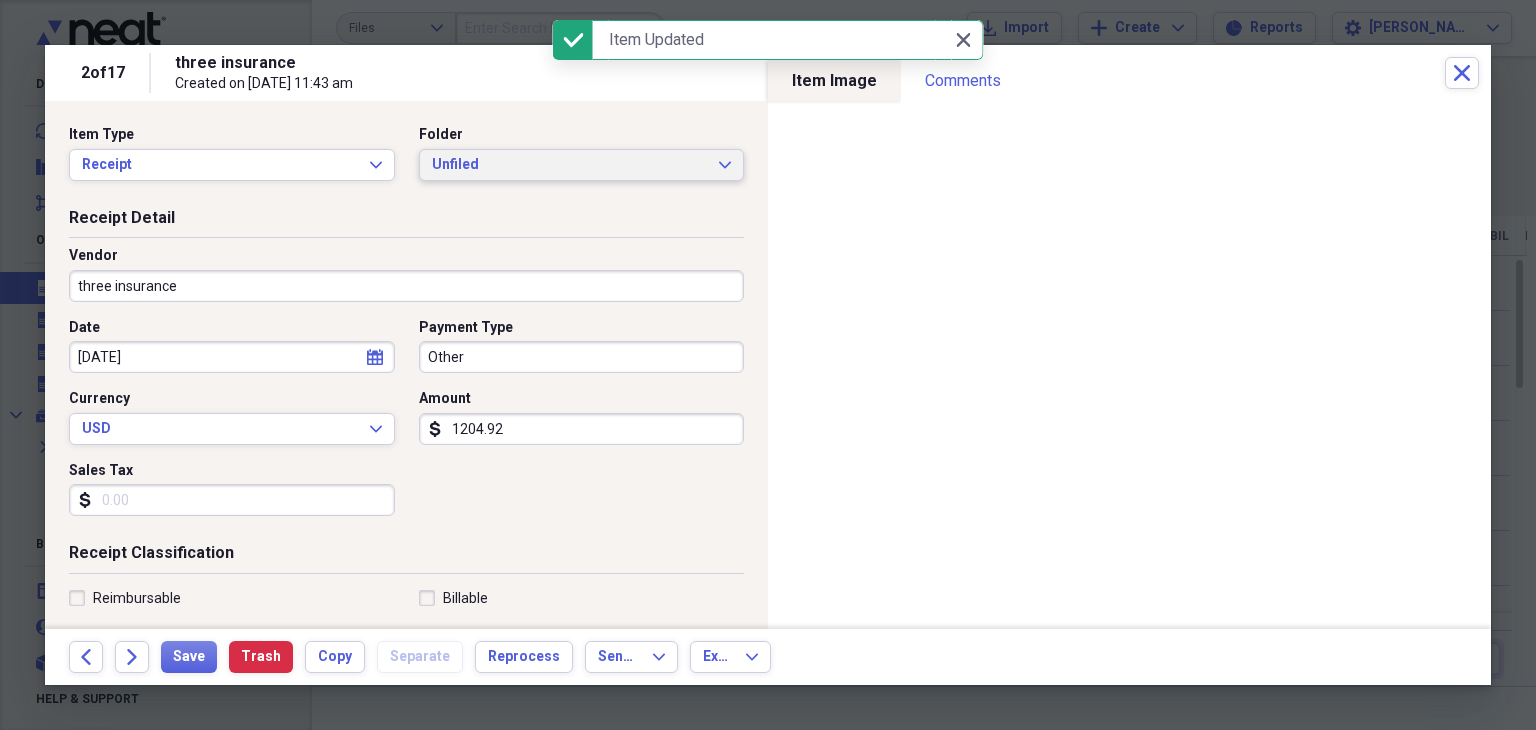 click on "Unfiled" at bounding box center [570, 165] 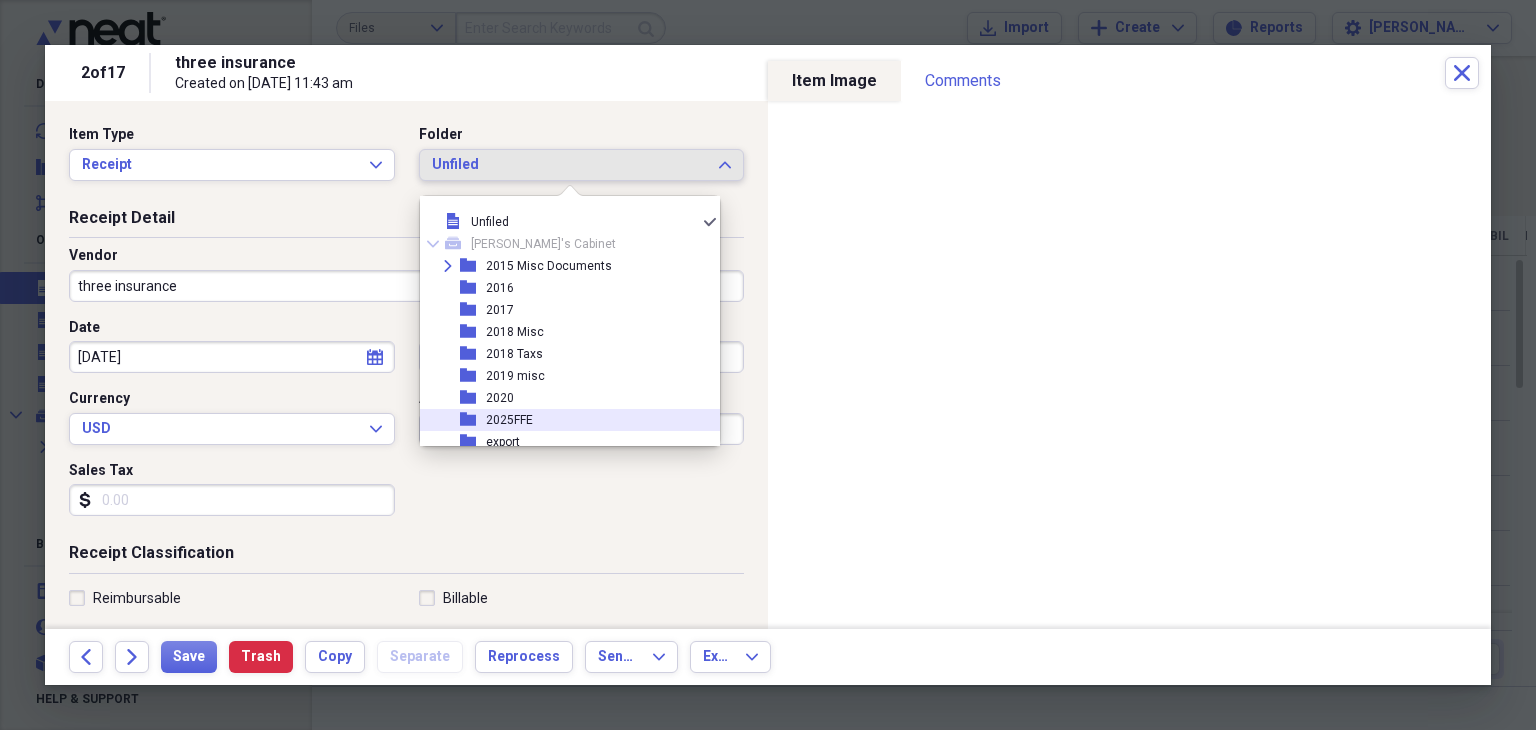 click on "folder 2025FFE" at bounding box center (562, 420) 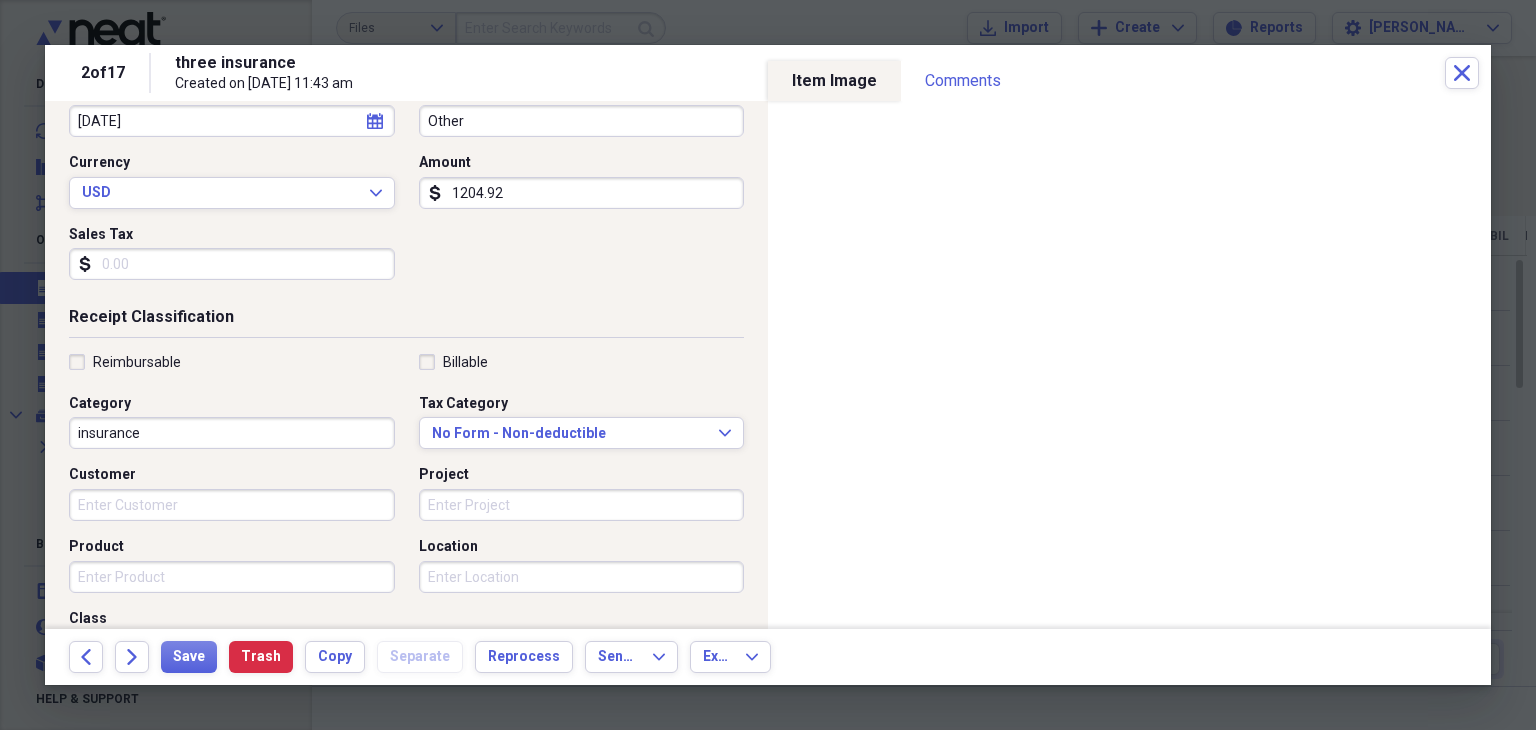 scroll, scrollTop: 400, scrollLeft: 0, axis: vertical 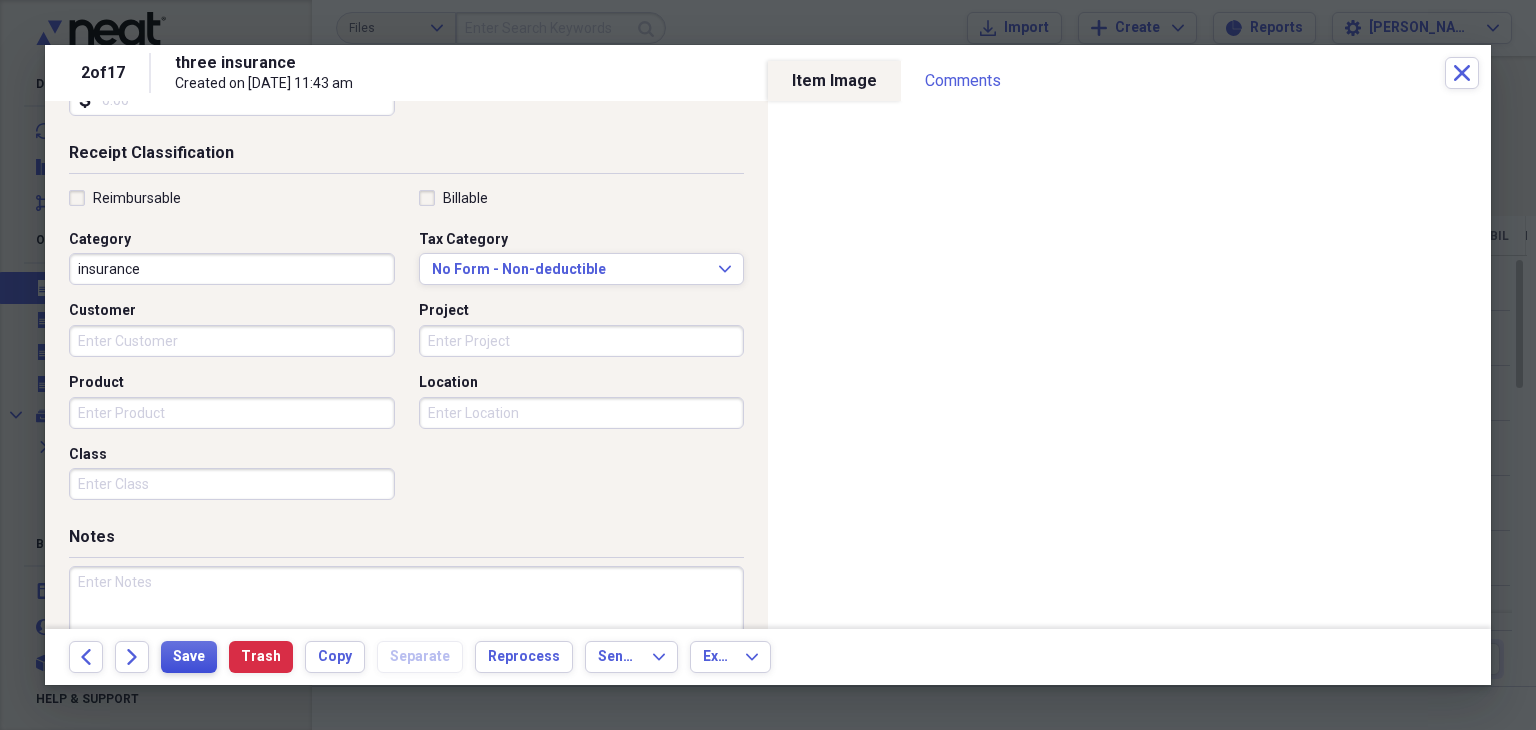 click on "Save" at bounding box center (189, 657) 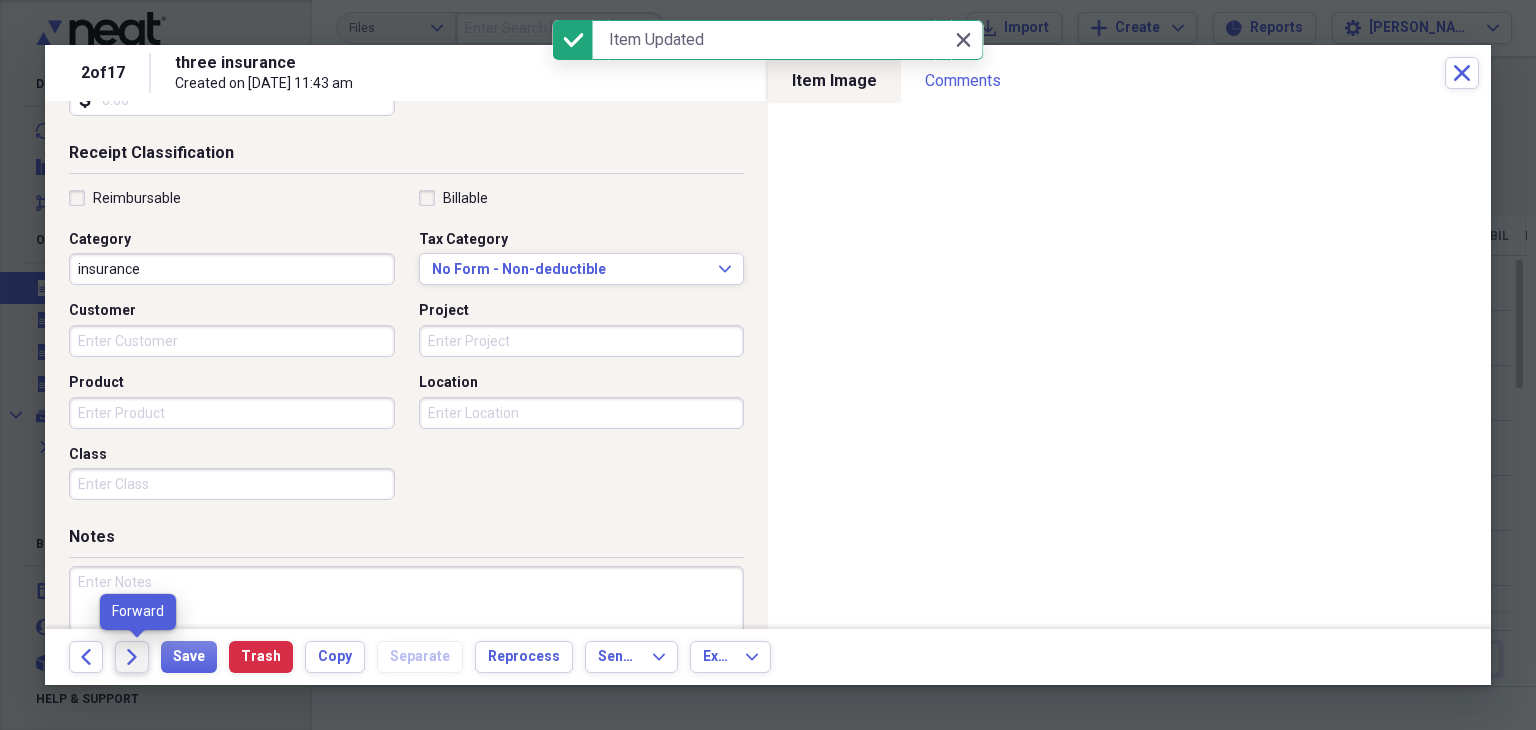 click 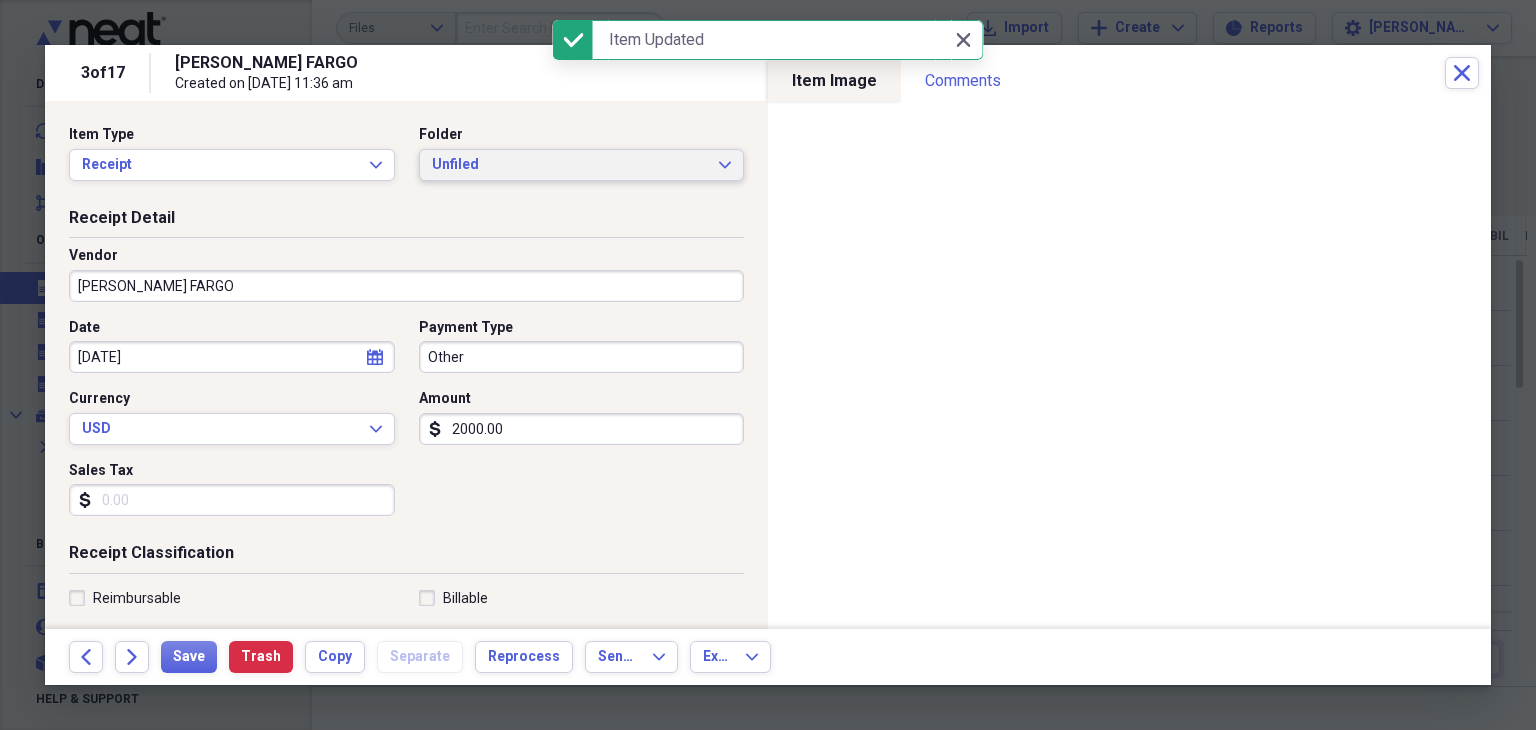 click on "Unfiled" at bounding box center (570, 165) 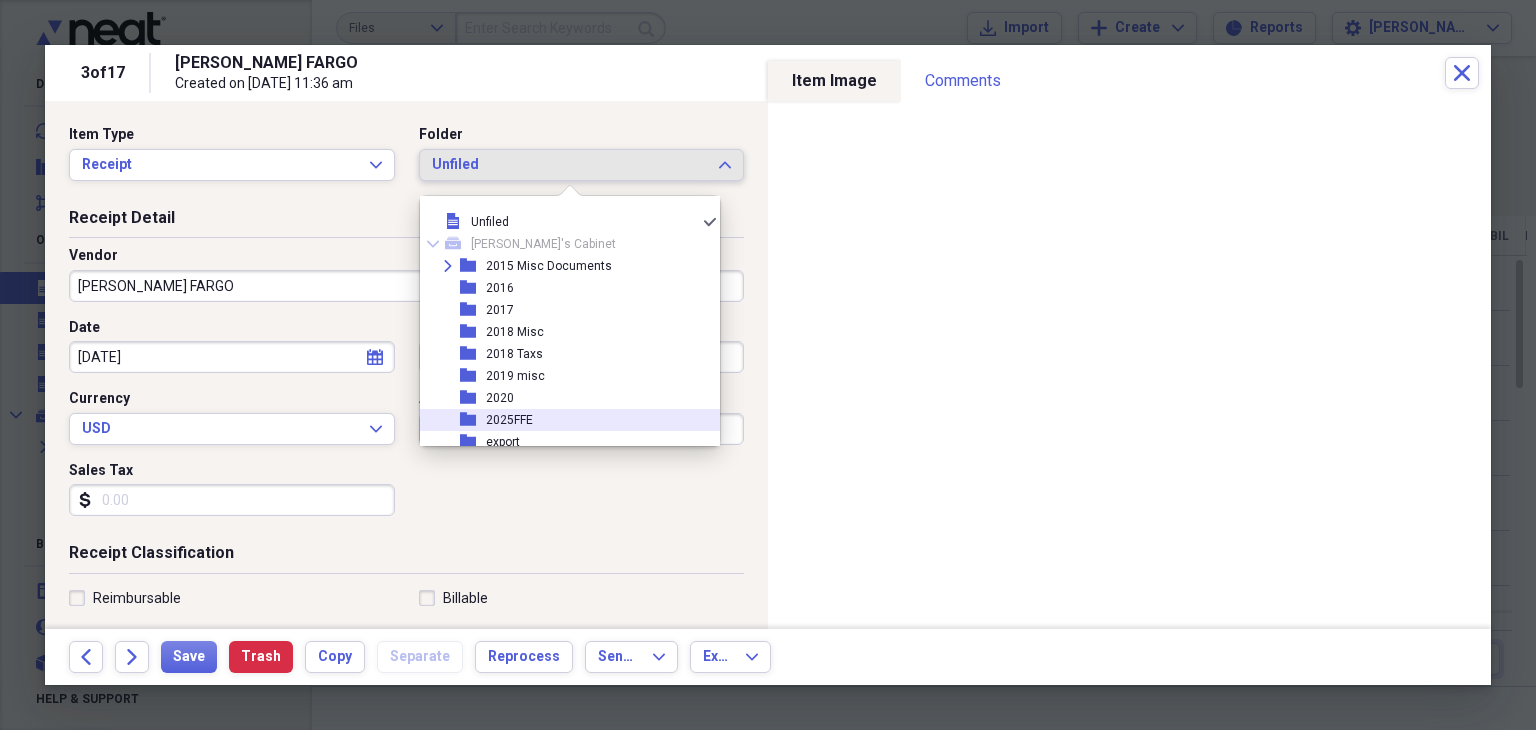 click on "folder 2025FFE" at bounding box center [562, 420] 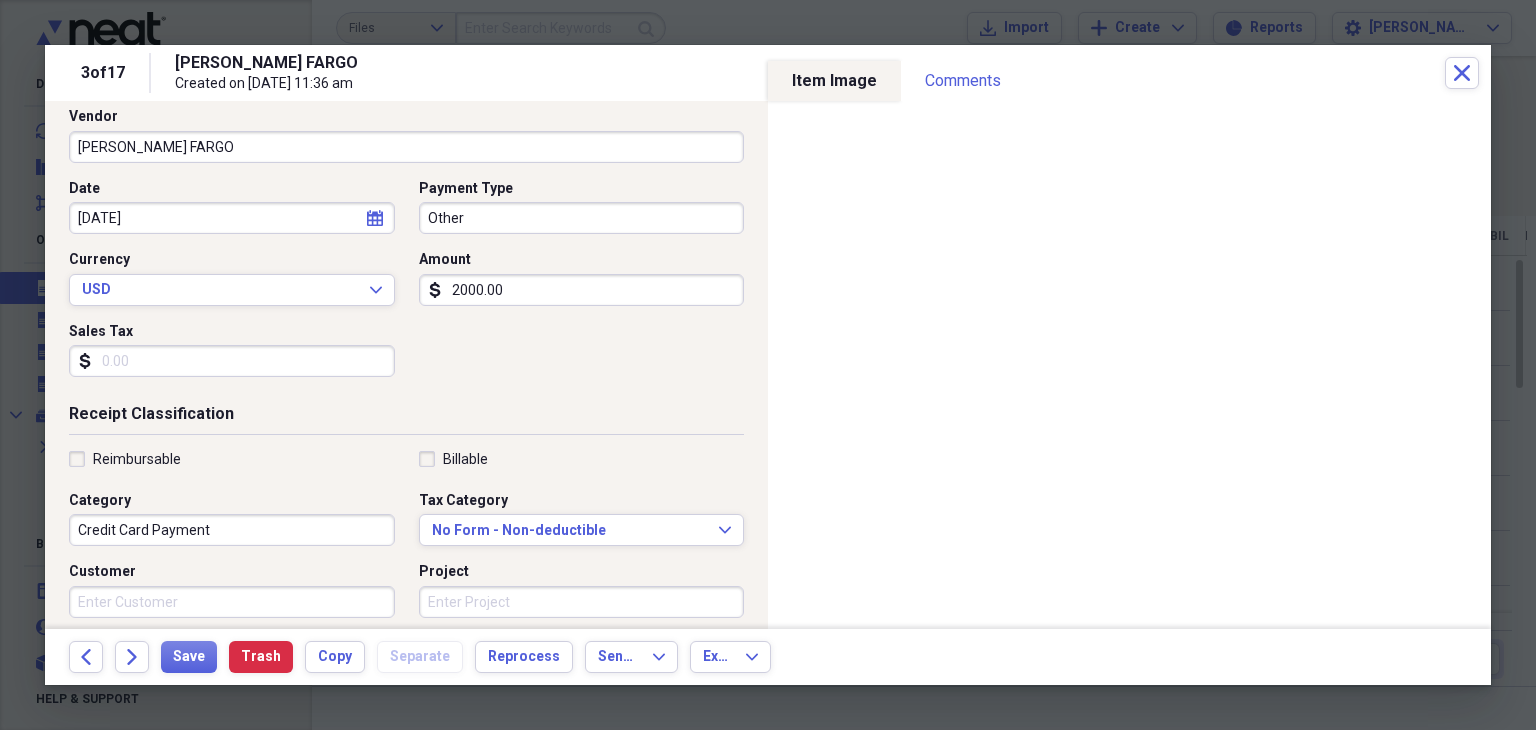 scroll, scrollTop: 400, scrollLeft: 0, axis: vertical 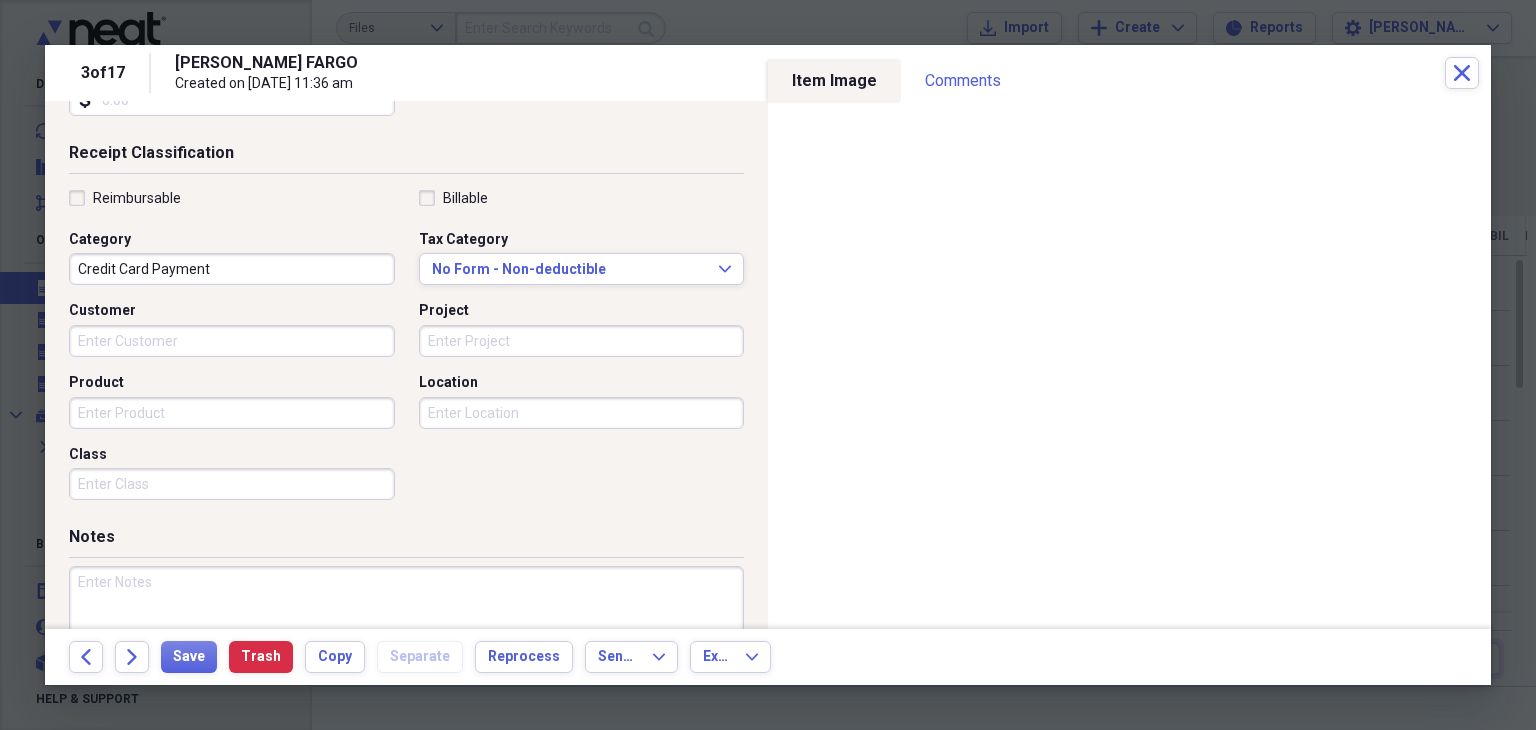 click on "Credit Card Payment" at bounding box center [232, 269] 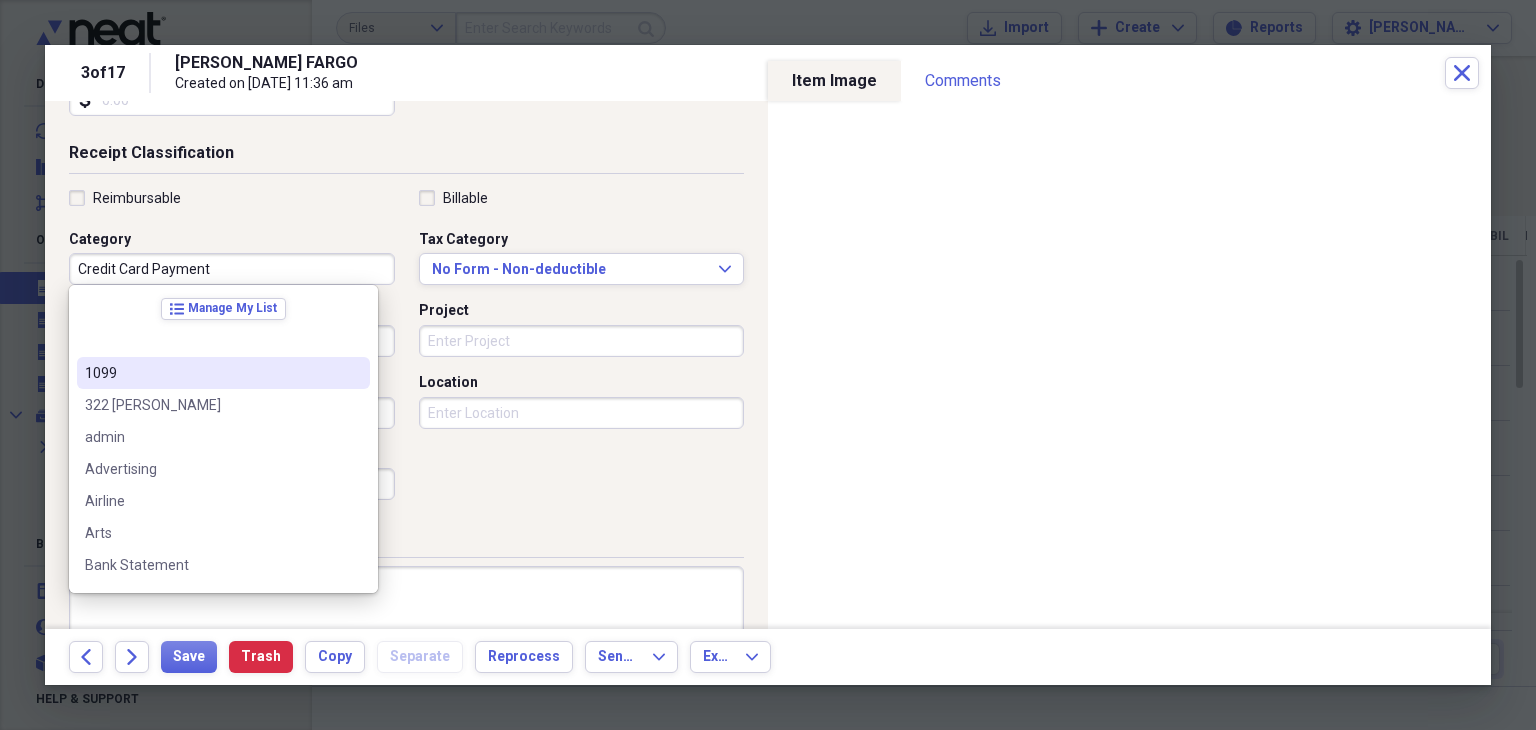 click on "1099" at bounding box center [211, 373] 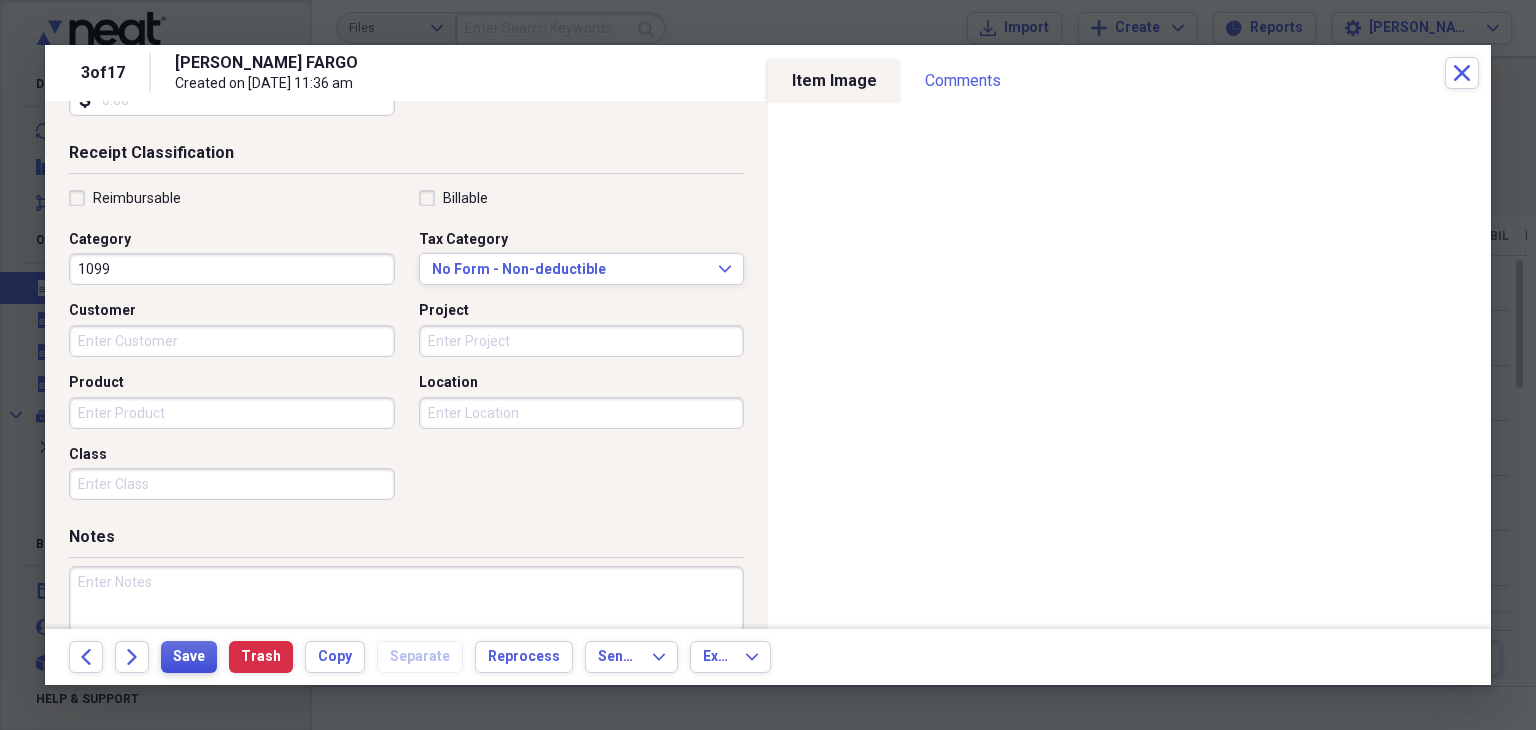 click on "Save" at bounding box center [189, 657] 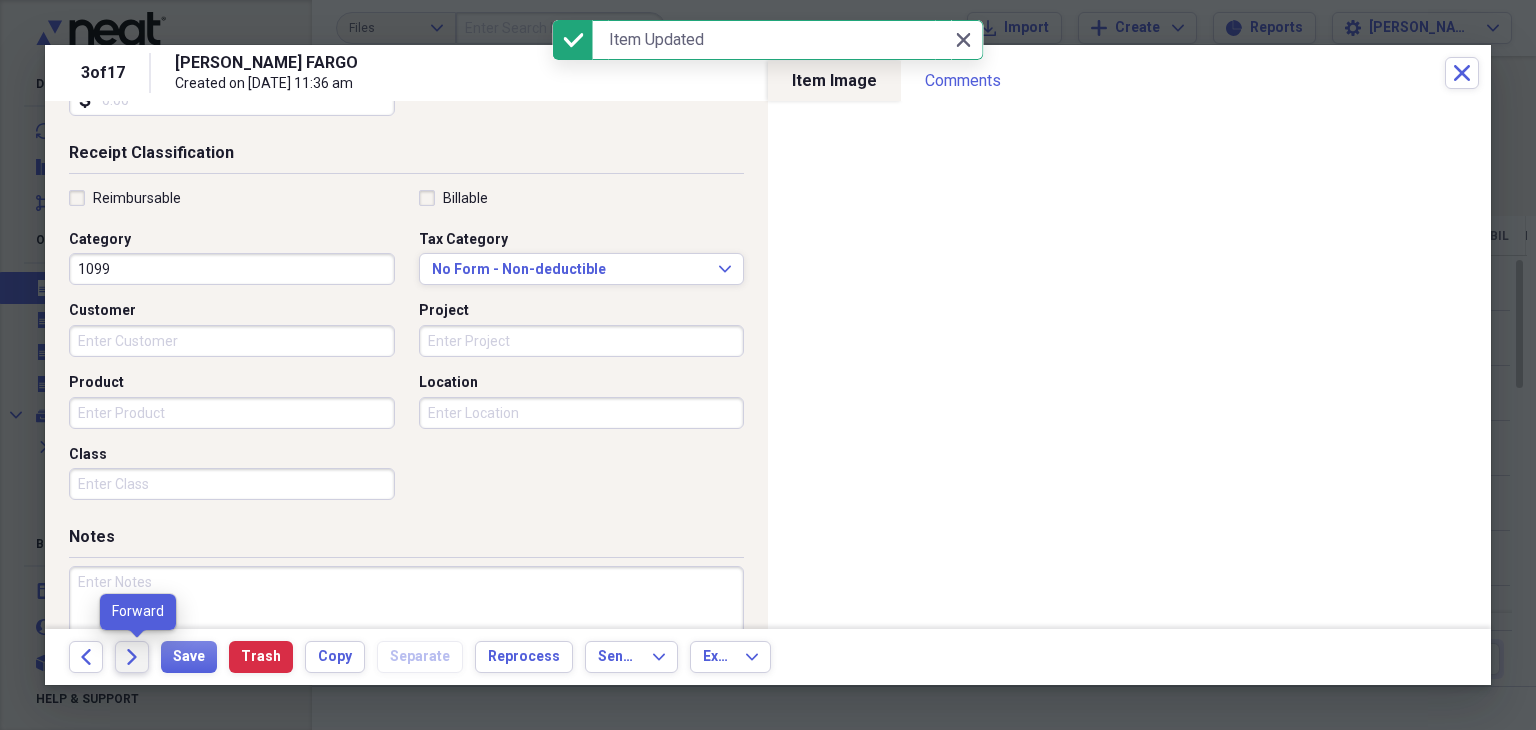 click on "Forward" at bounding box center [132, 657] 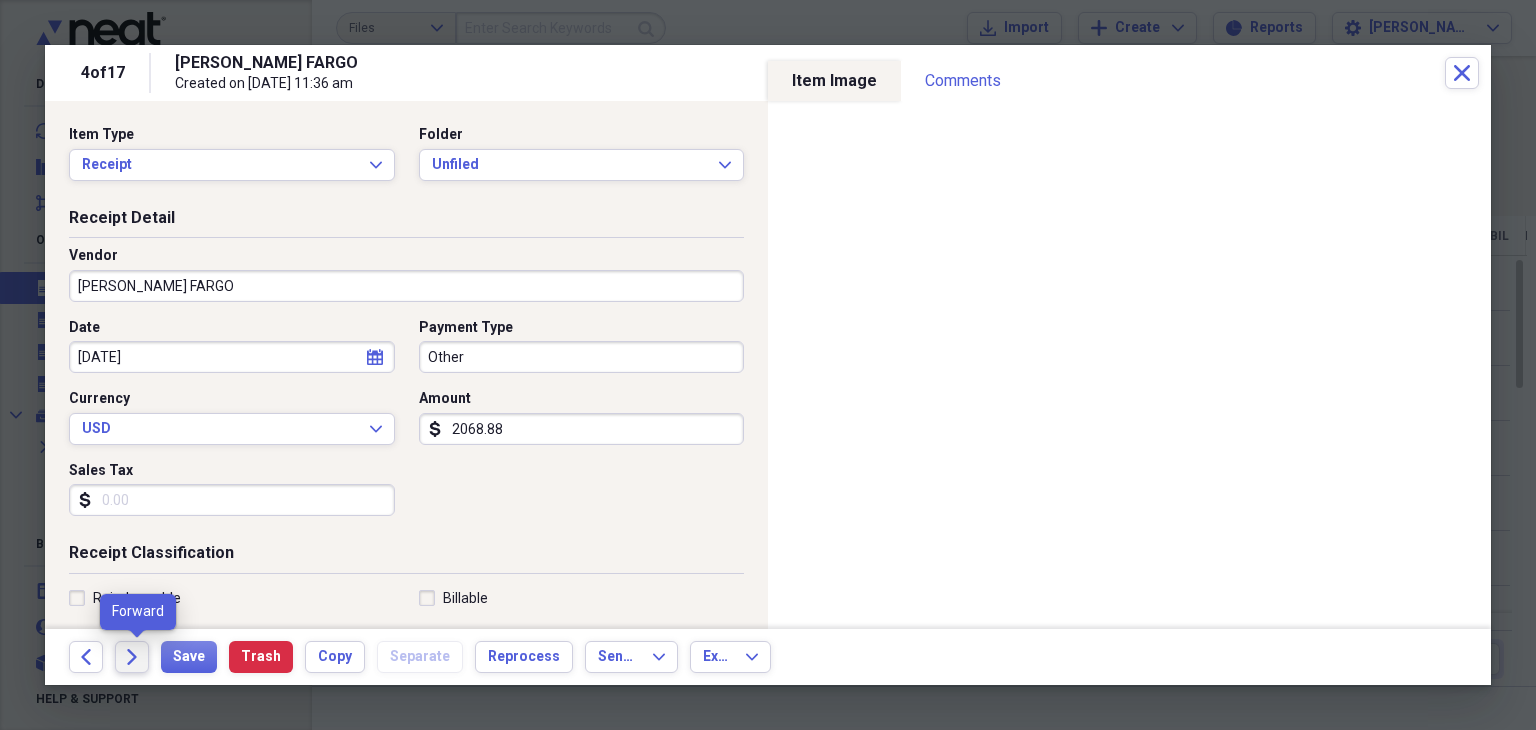 click on "Forward" 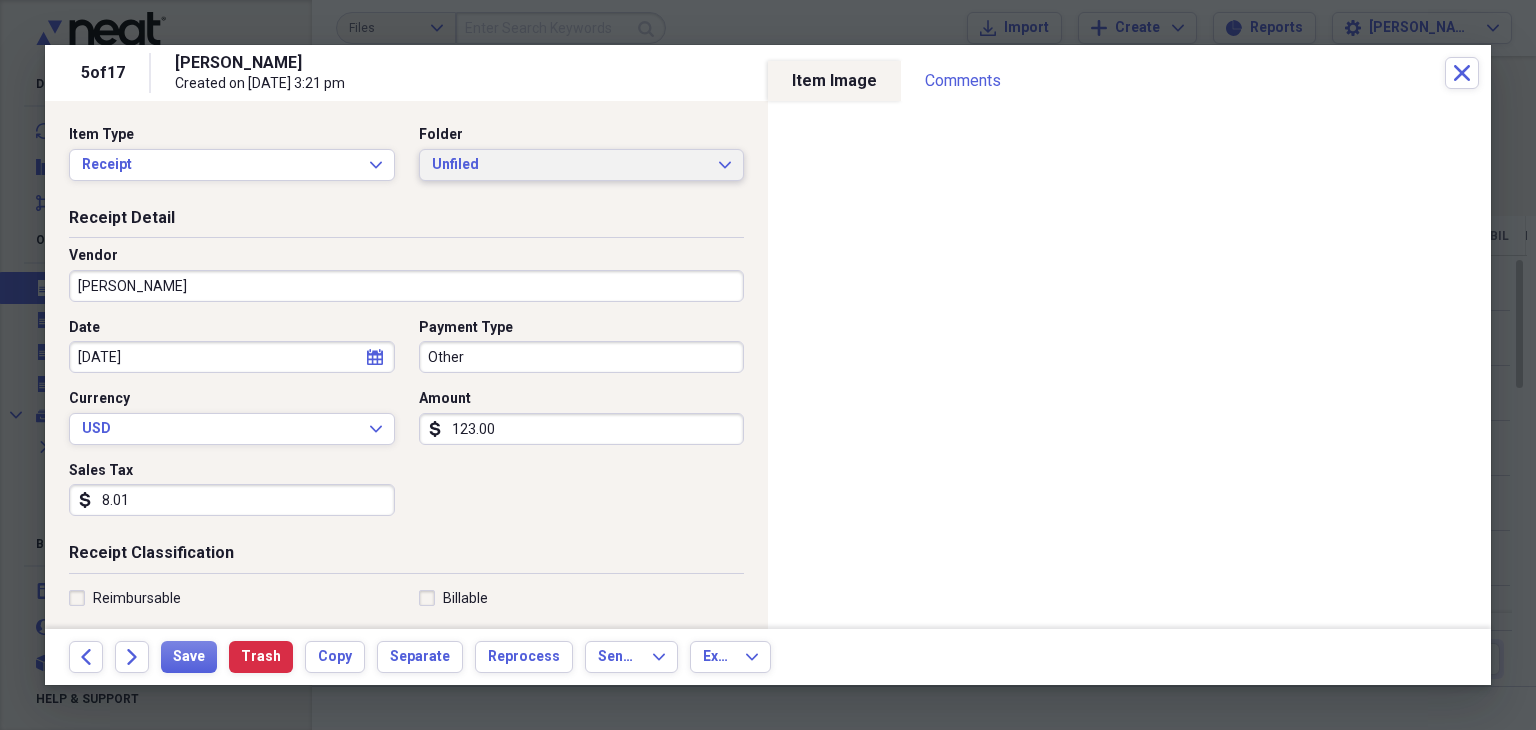 click on "Unfiled Expand" at bounding box center (582, 165) 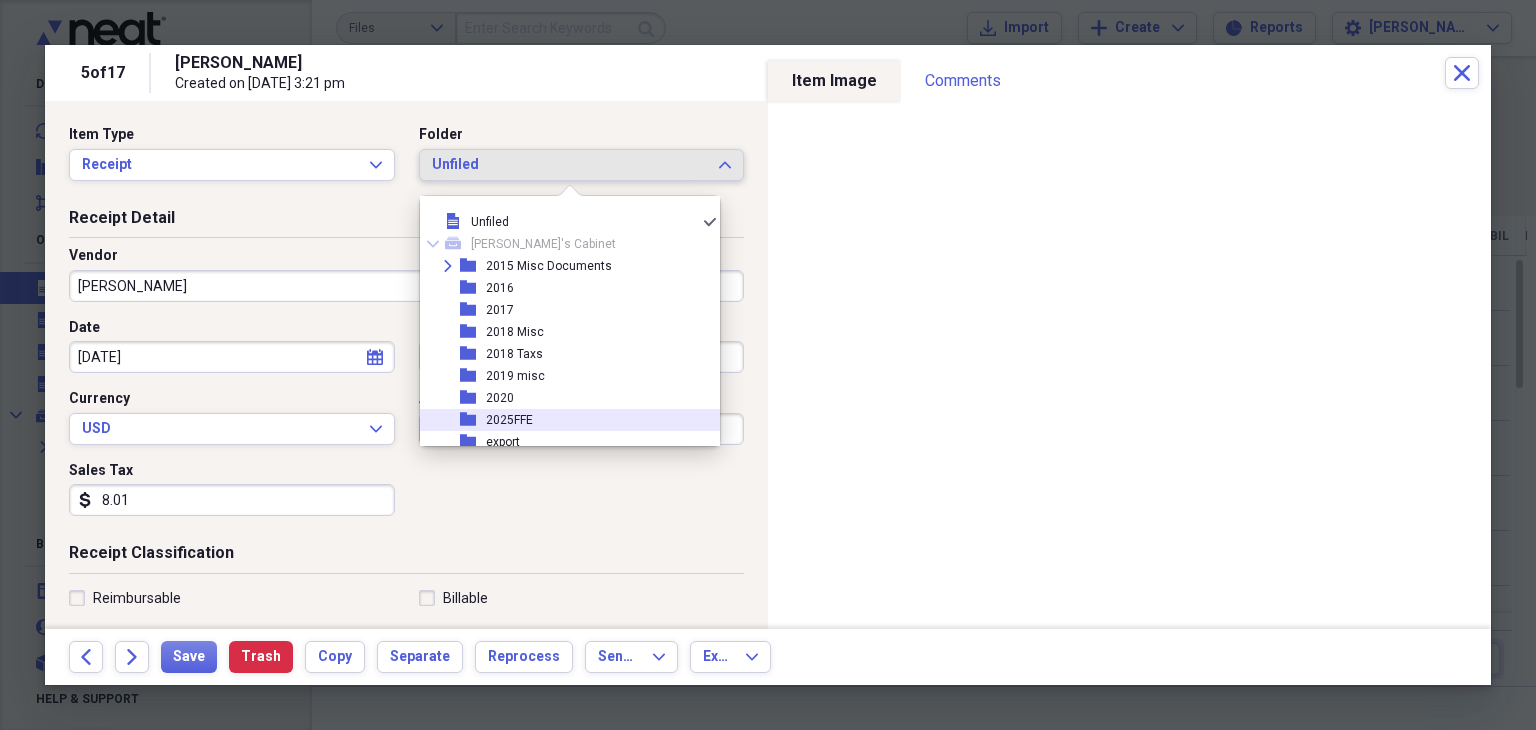 click on "folder 2025FFE" at bounding box center [562, 420] 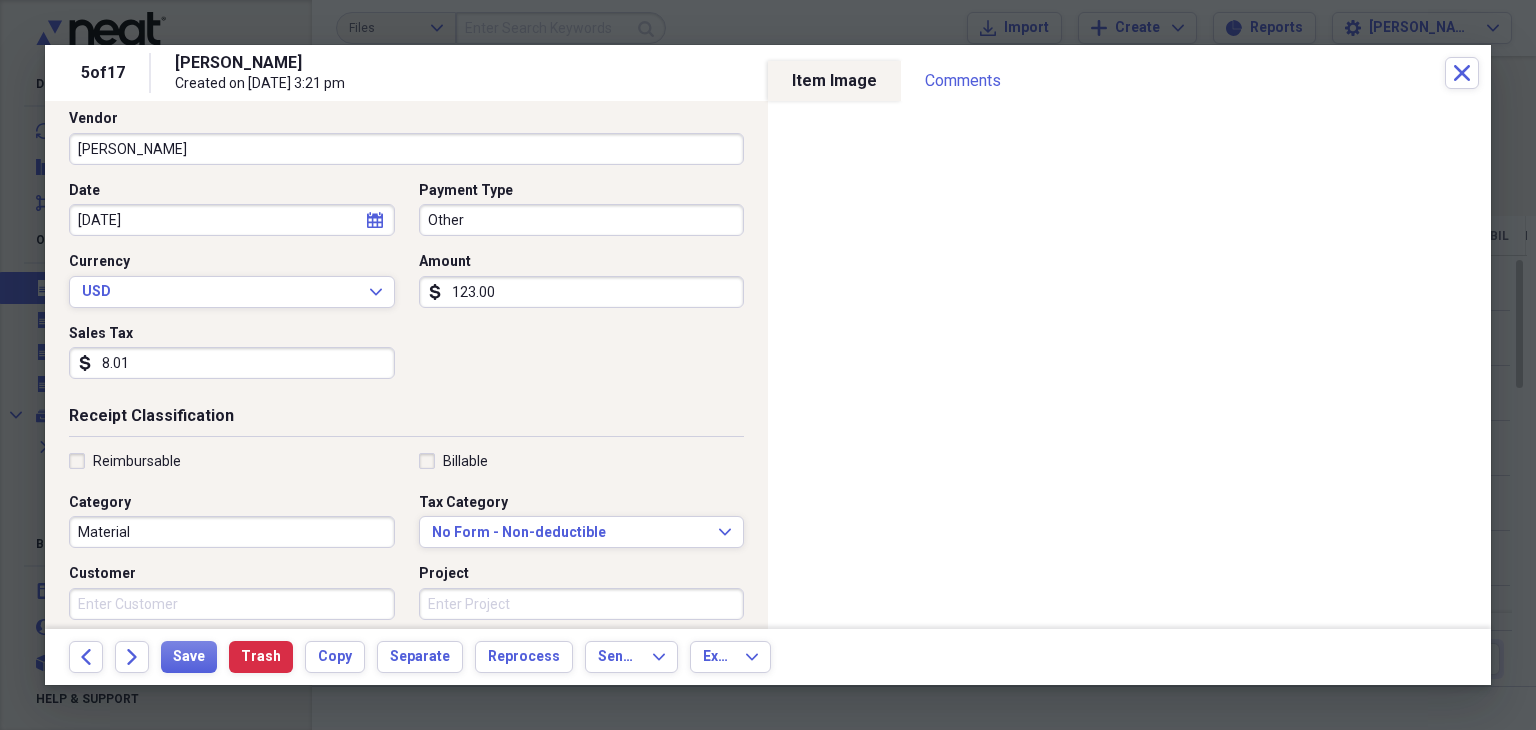 scroll, scrollTop: 400, scrollLeft: 0, axis: vertical 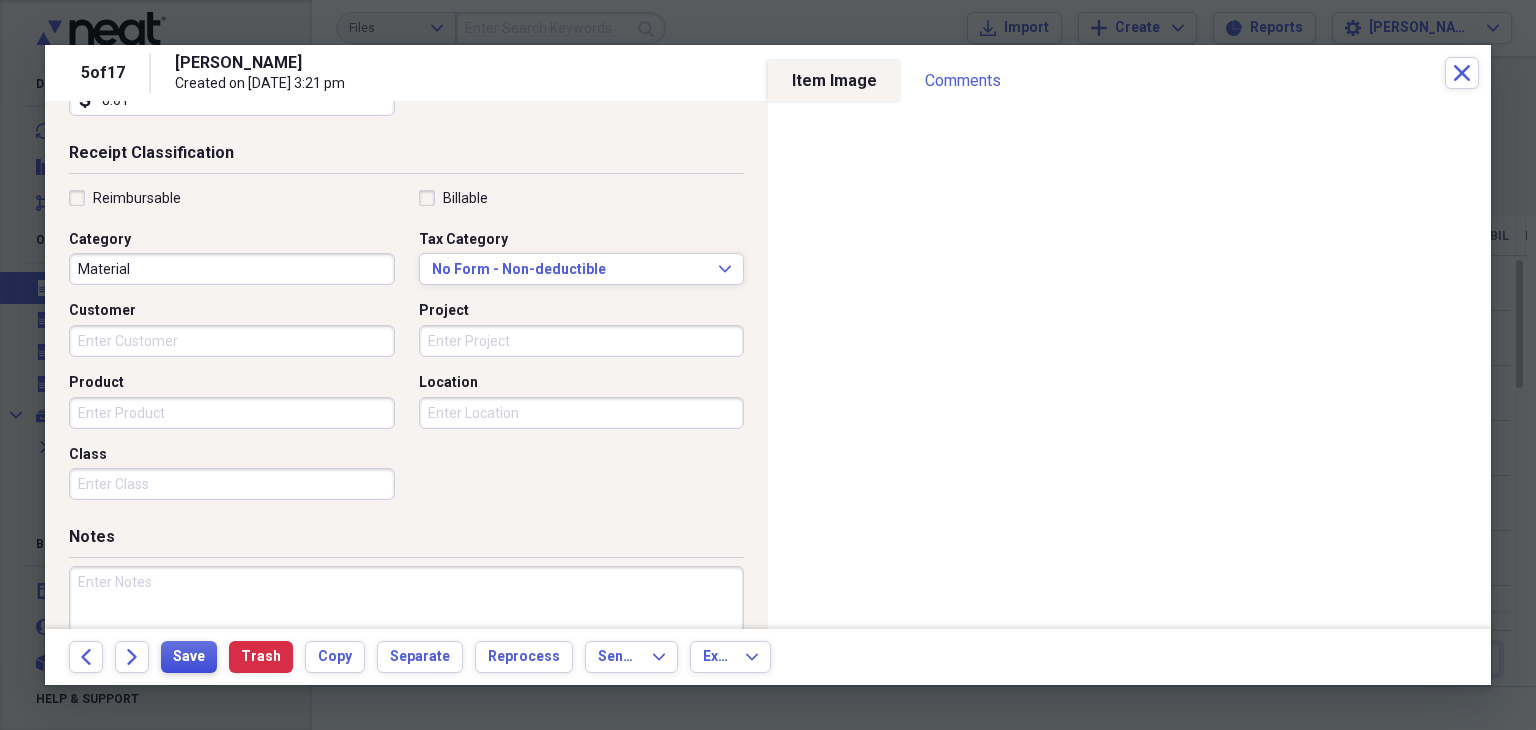 click on "Save" at bounding box center (189, 657) 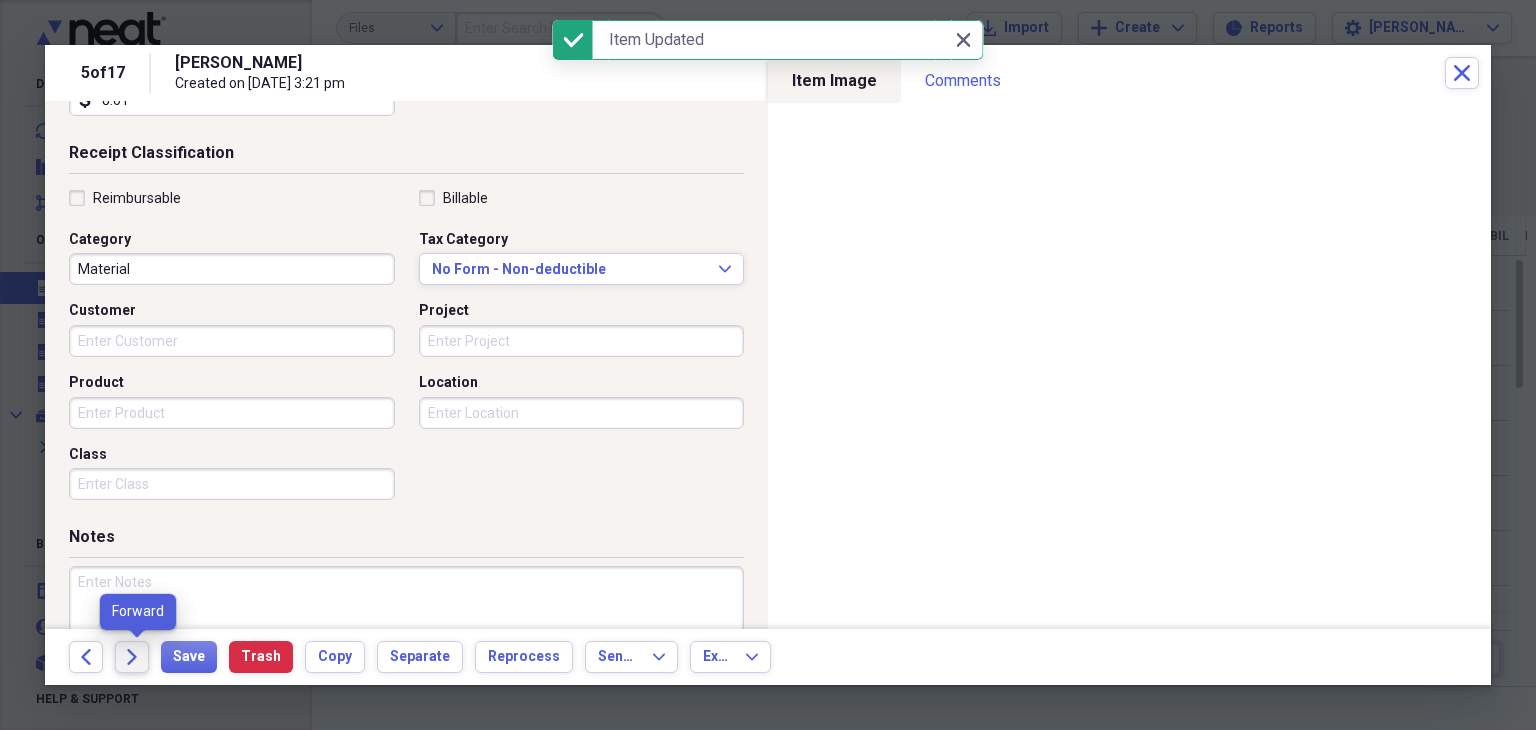 click on "Forward" 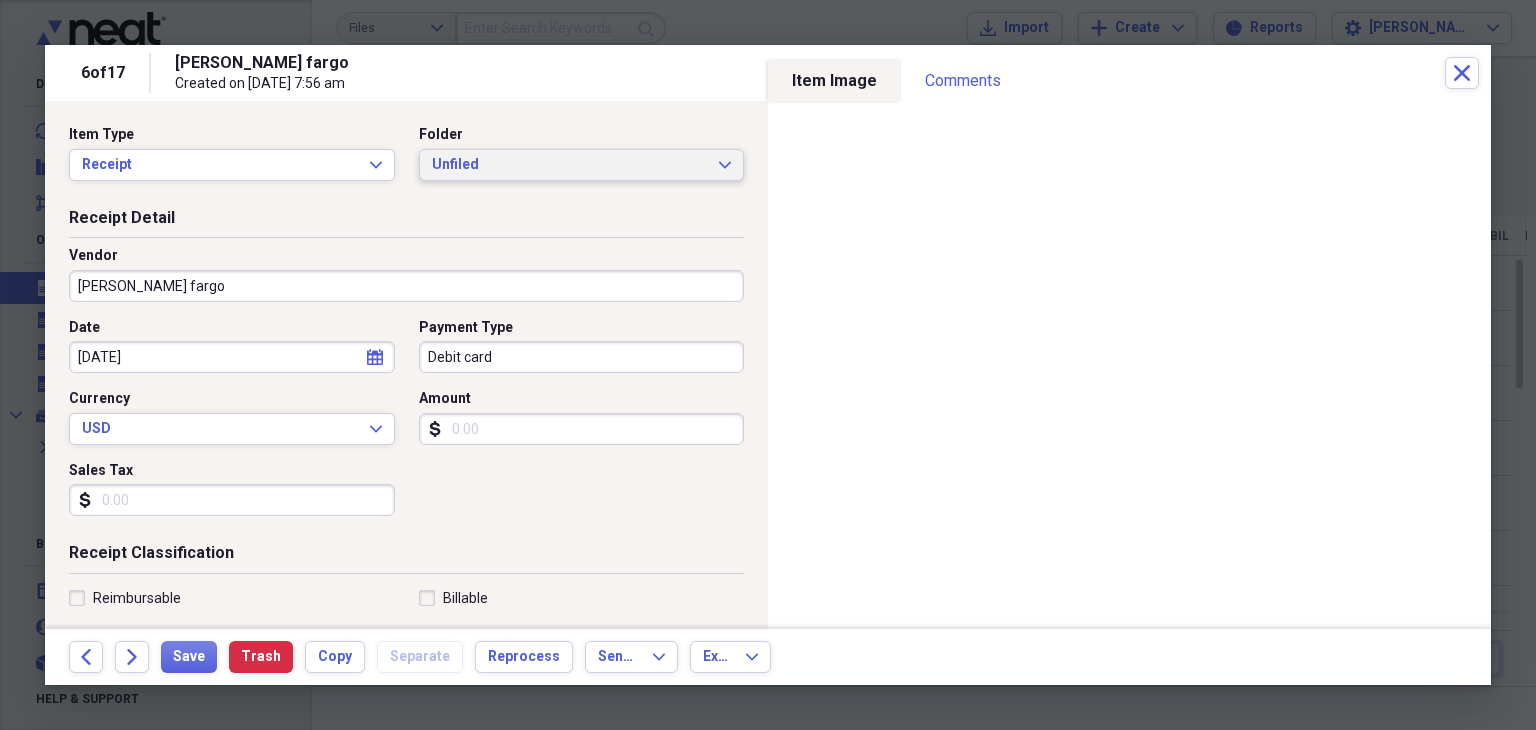 click on "Unfiled Expand" at bounding box center [582, 165] 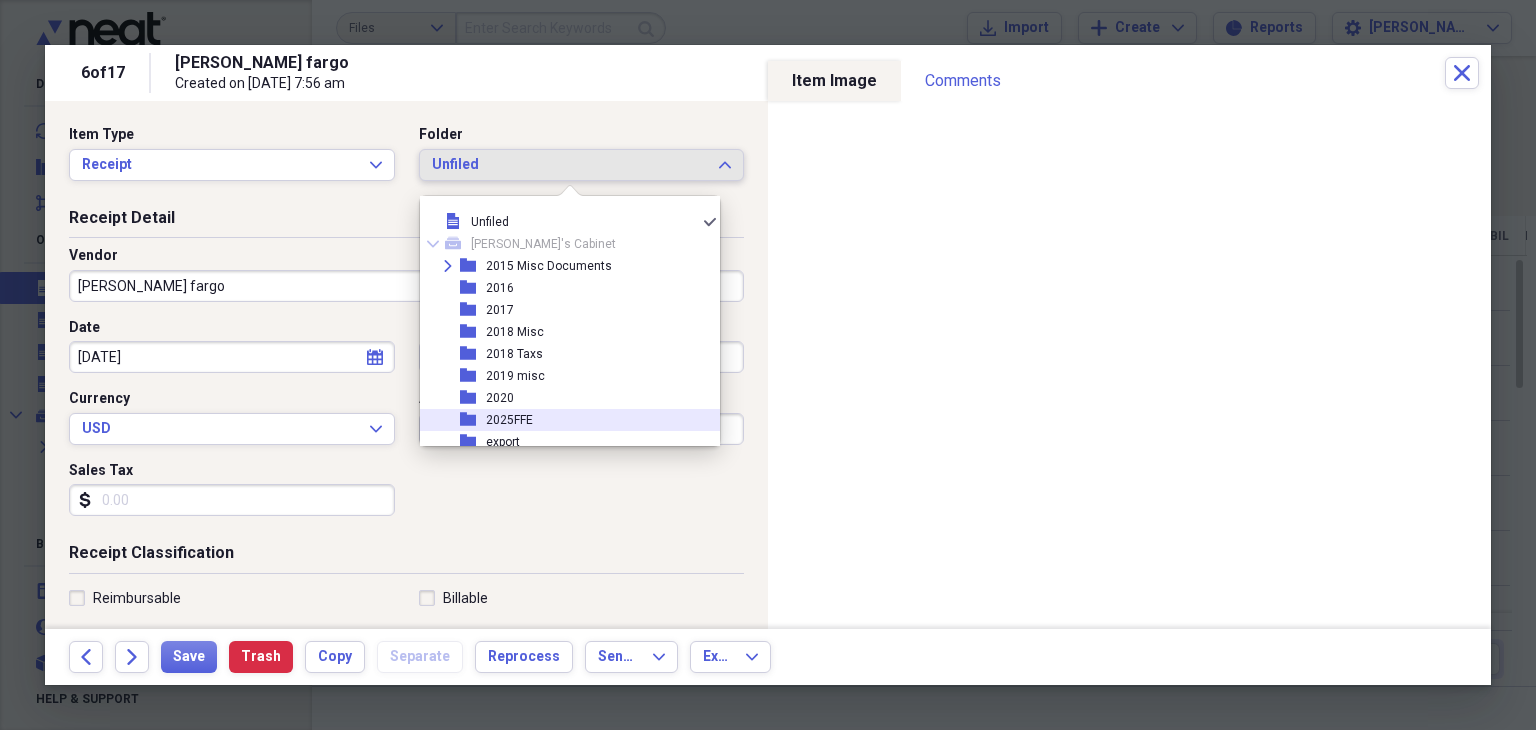 click on "folder 2025FFE" at bounding box center [562, 420] 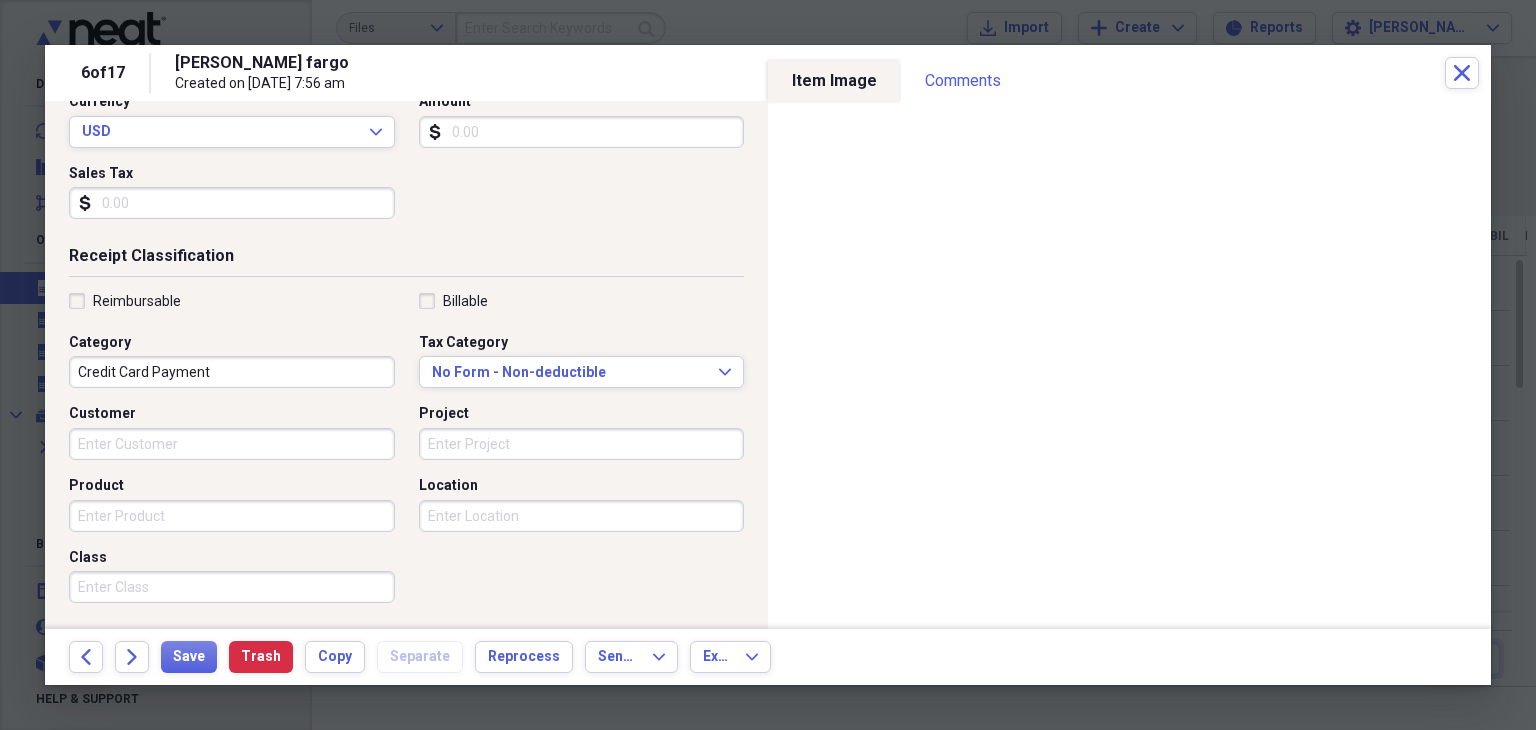 scroll, scrollTop: 300, scrollLeft: 0, axis: vertical 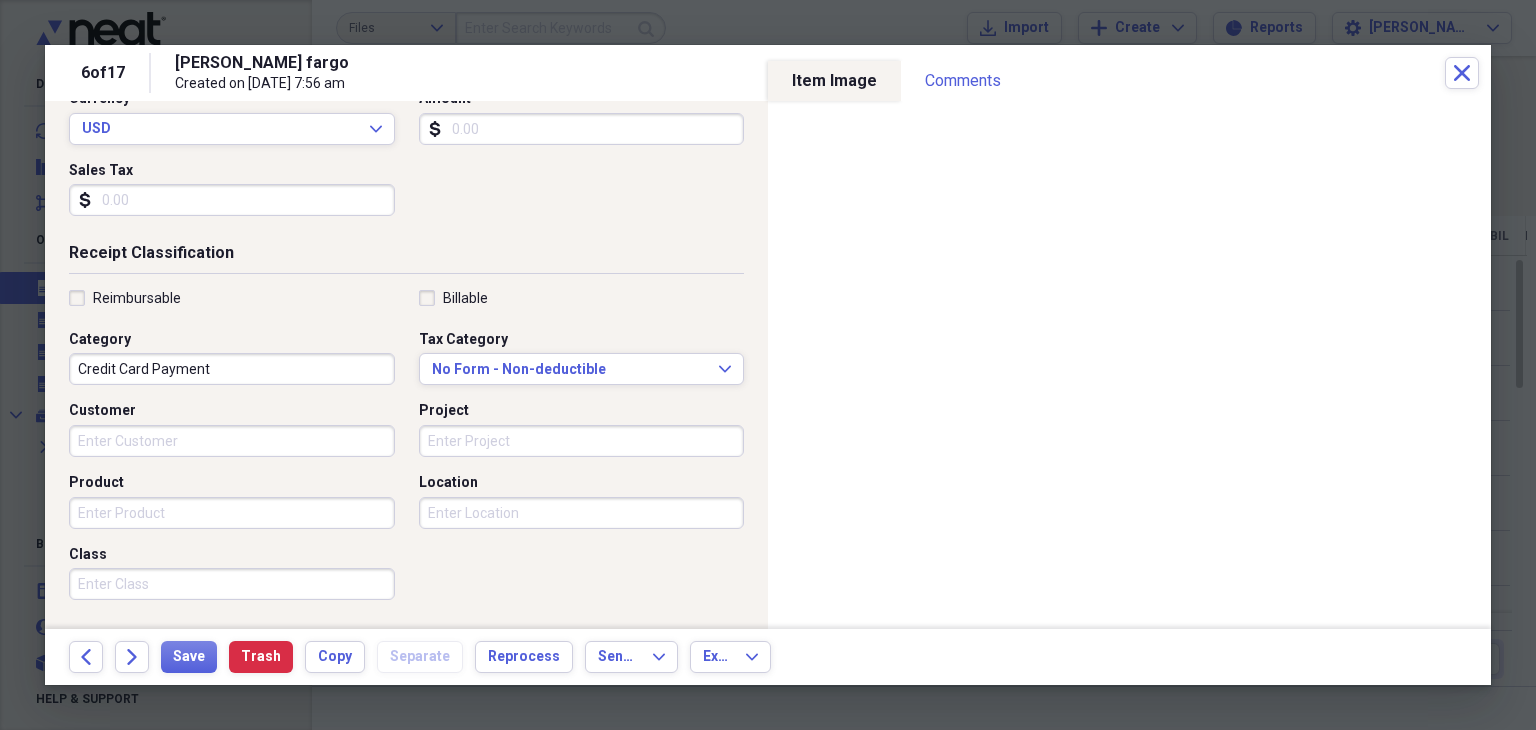 click on "Credit Card Payment" at bounding box center [232, 369] 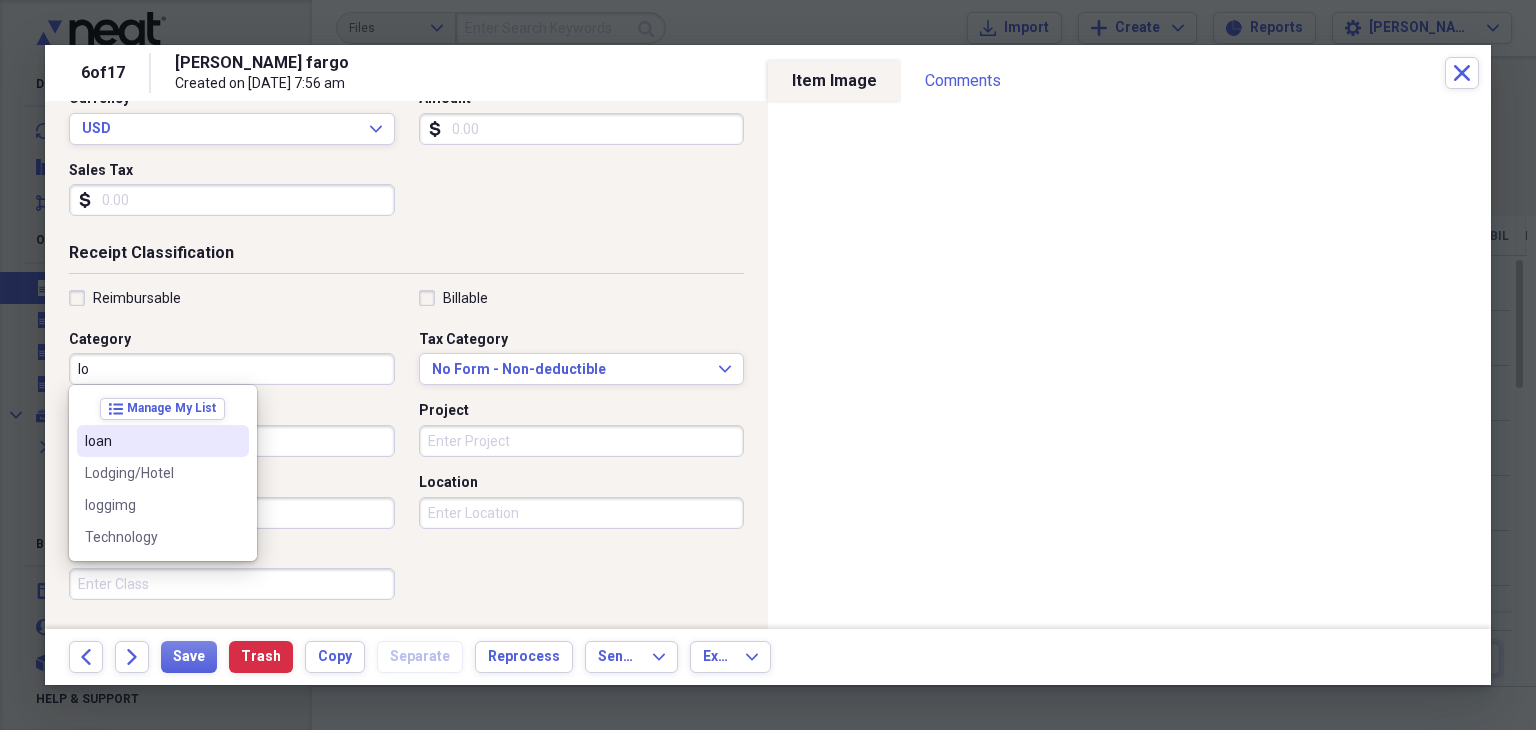 click on "loan" at bounding box center [151, 441] 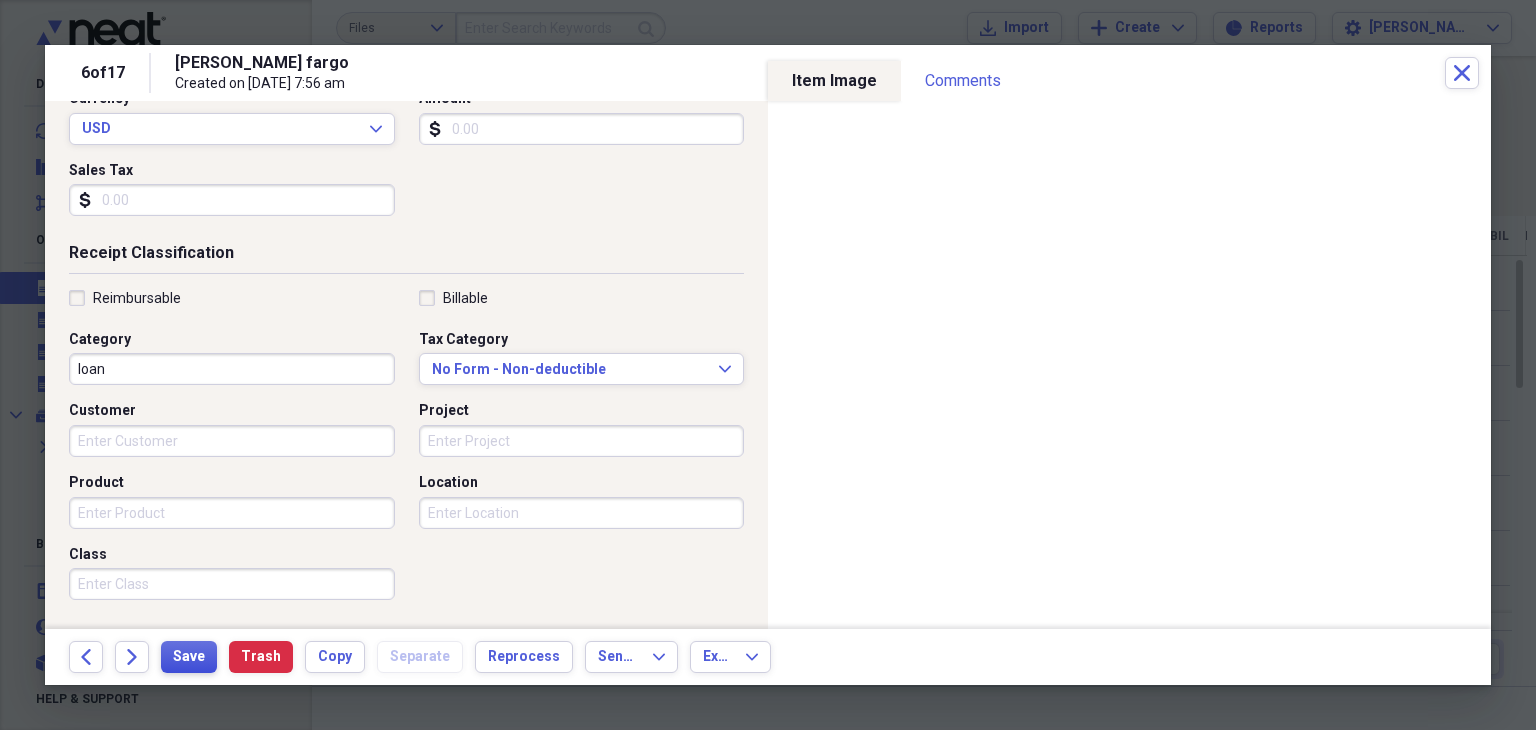 click on "Save" at bounding box center (189, 657) 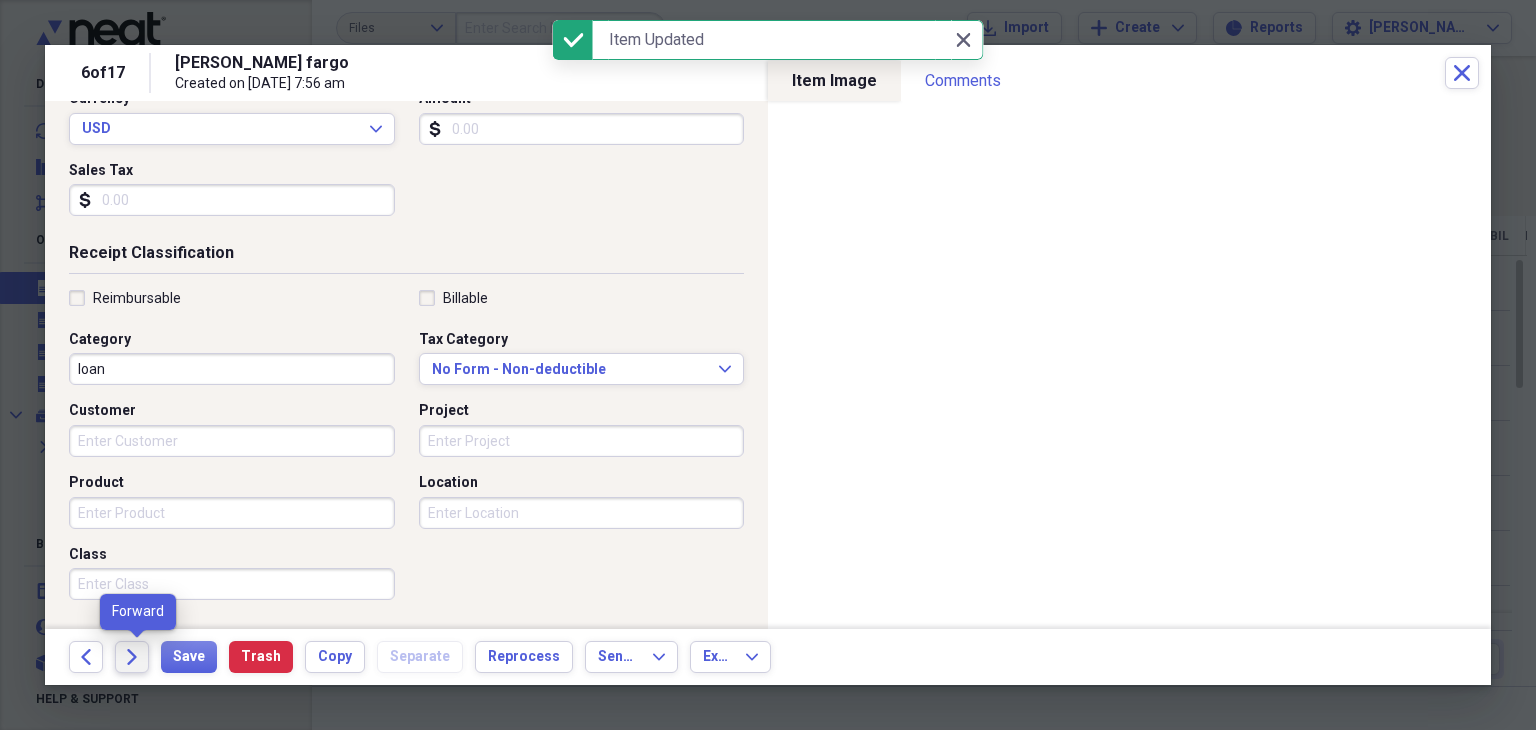 click on "Forward" at bounding box center [132, 657] 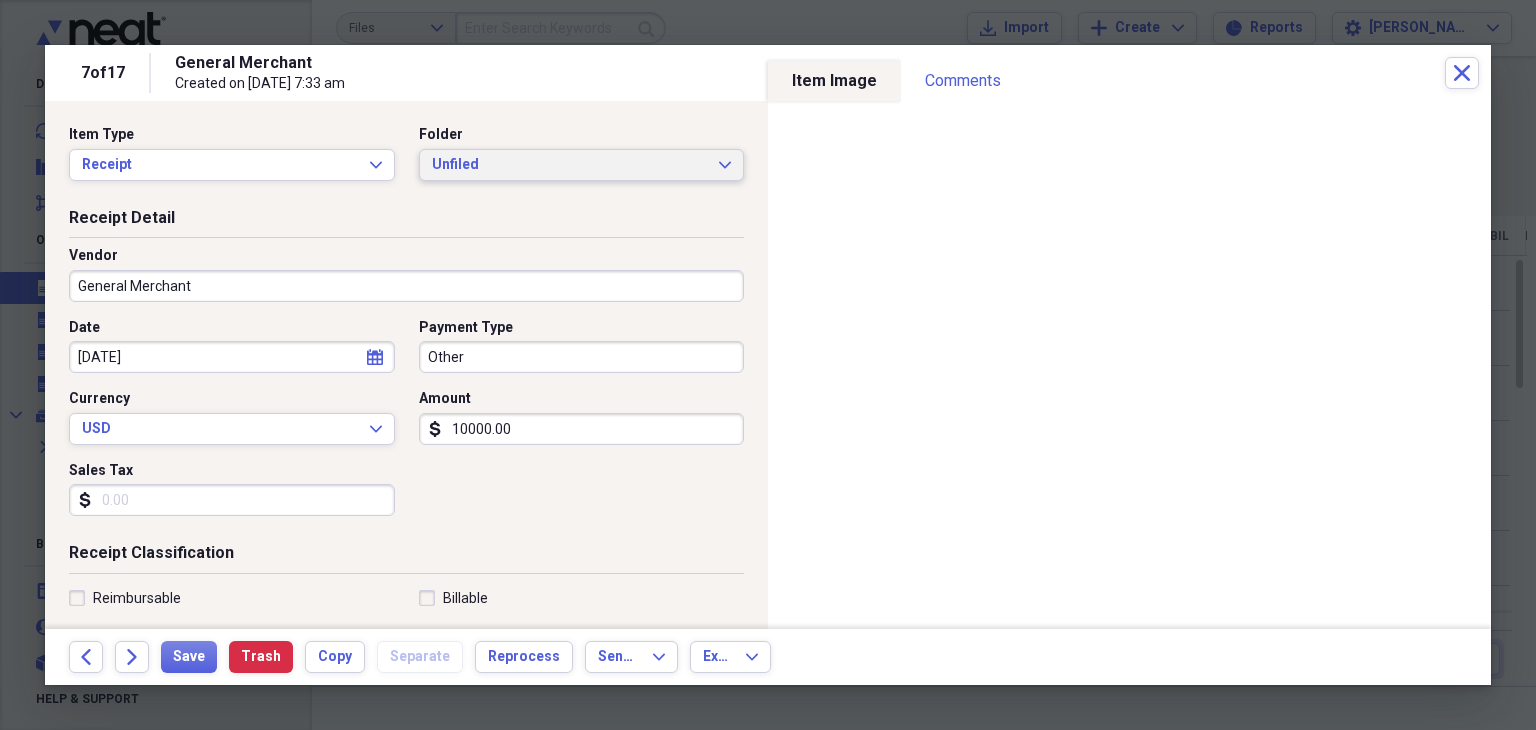 click on "Unfiled Expand" at bounding box center (582, 165) 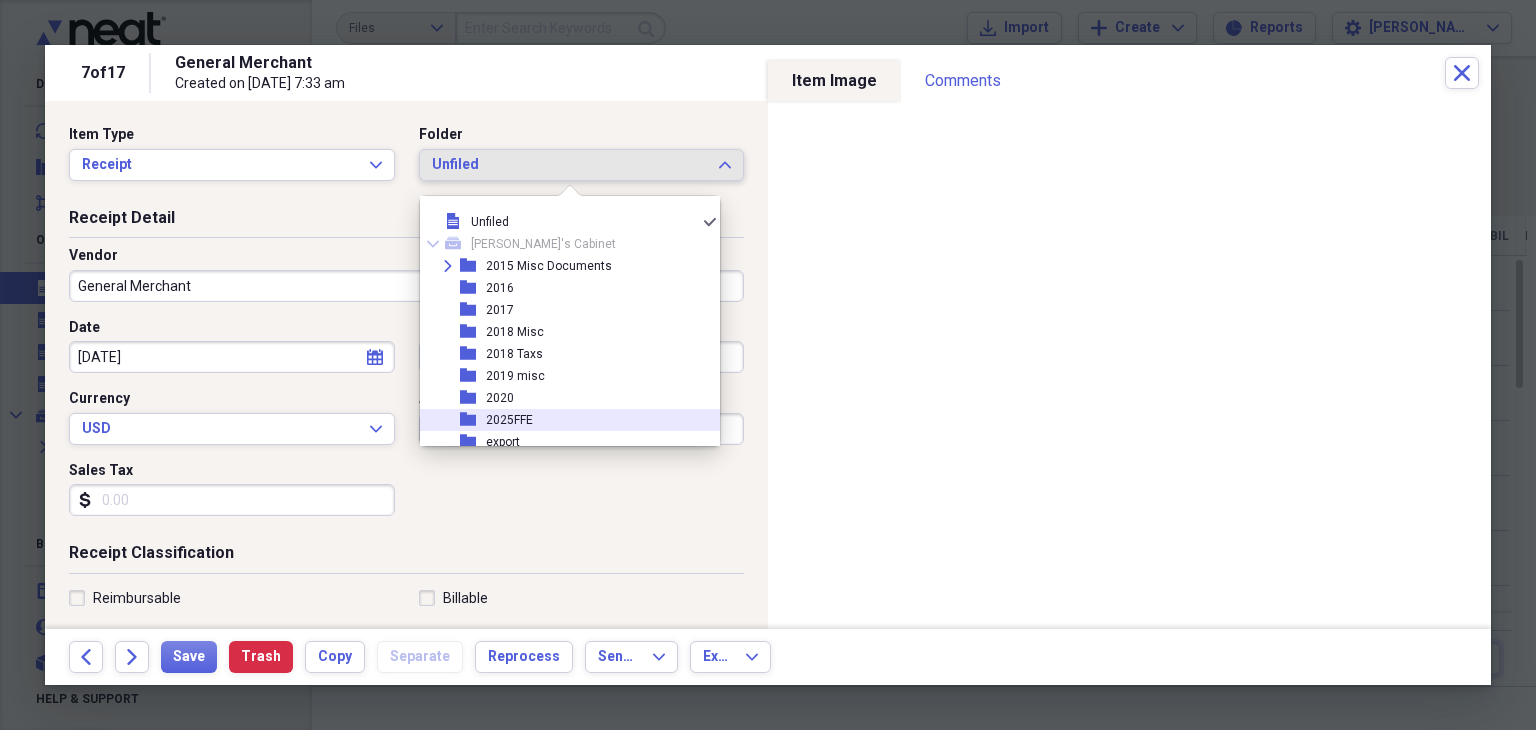click on "folder 2025FFE" at bounding box center [562, 420] 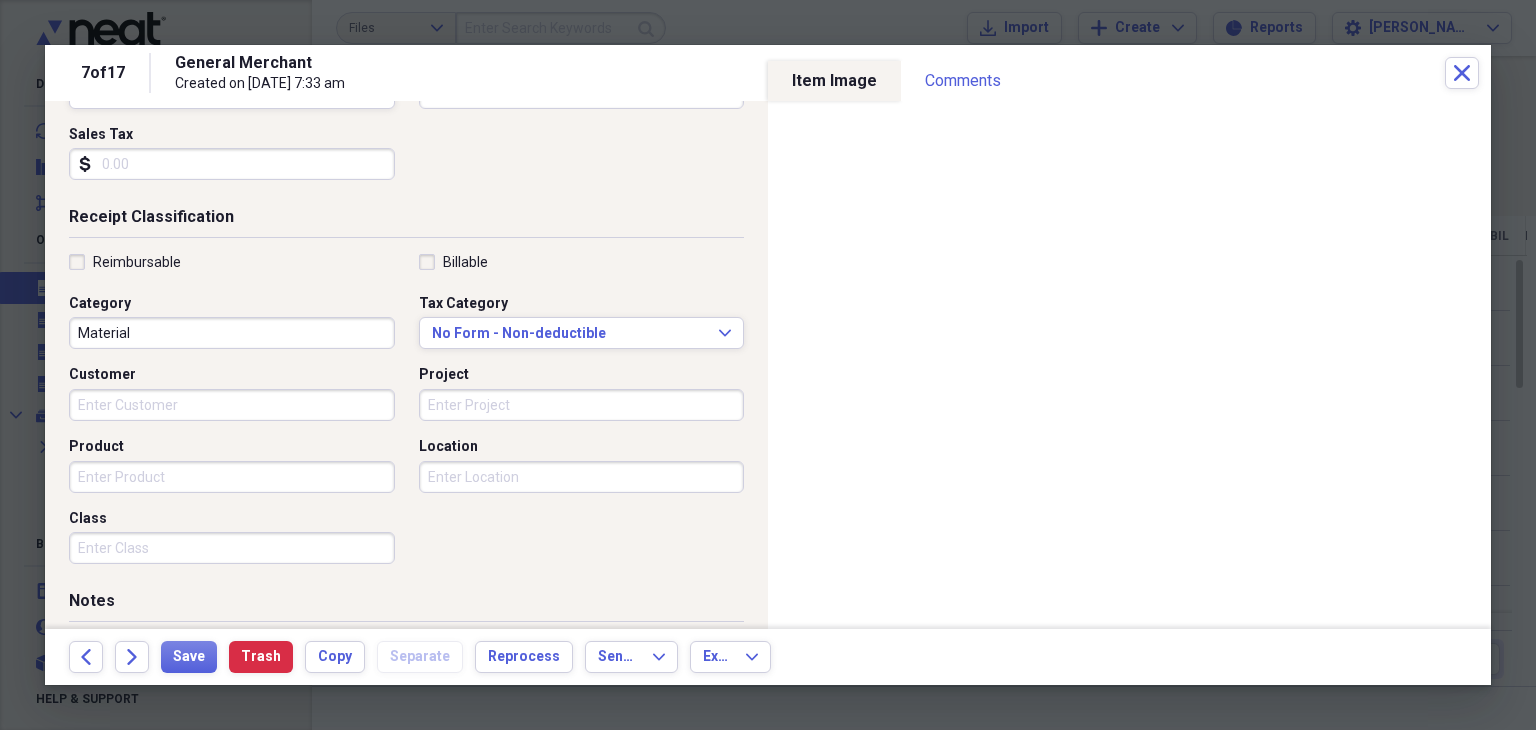 scroll, scrollTop: 292, scrollLeft: 0, axis: vertical 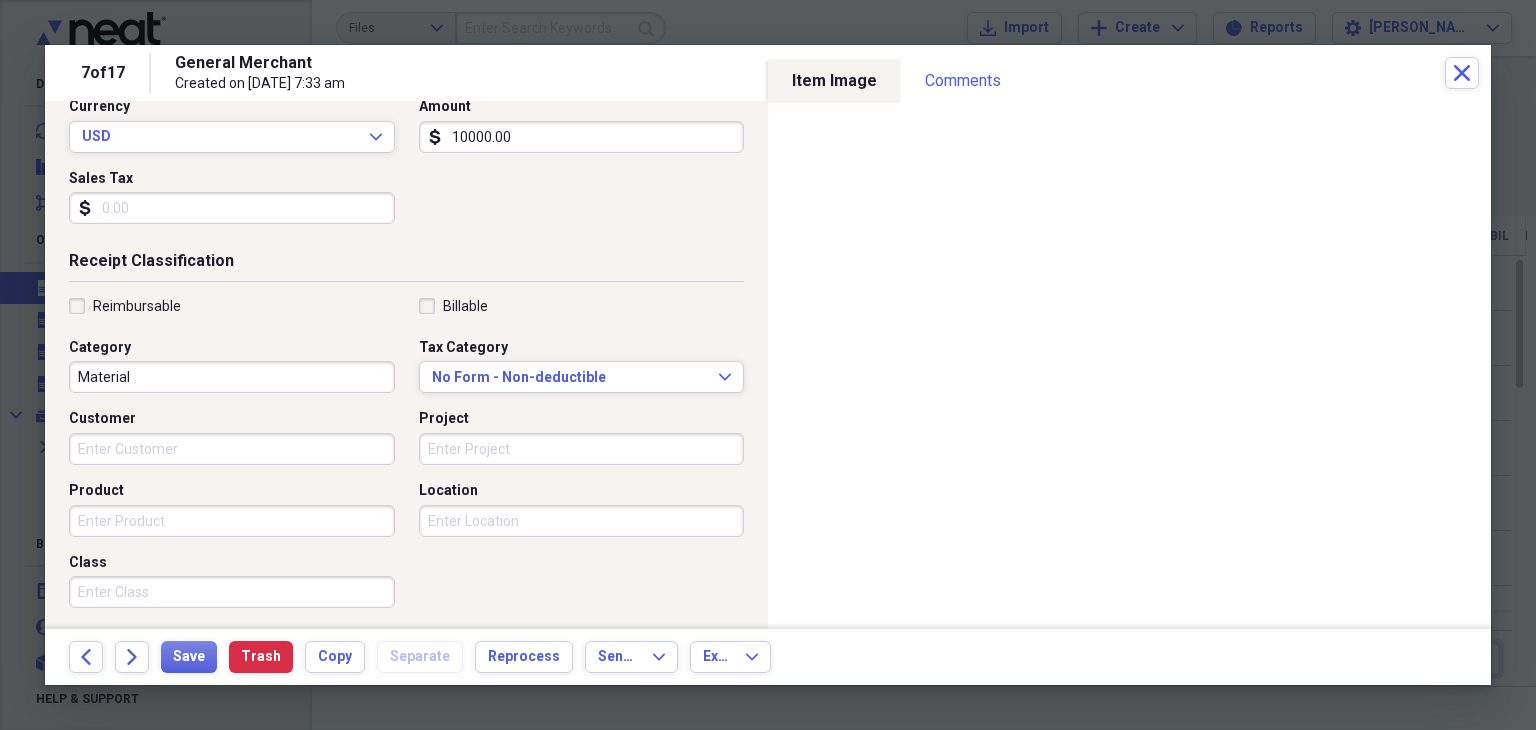 click on "Material" at bounding box center (232, 377) 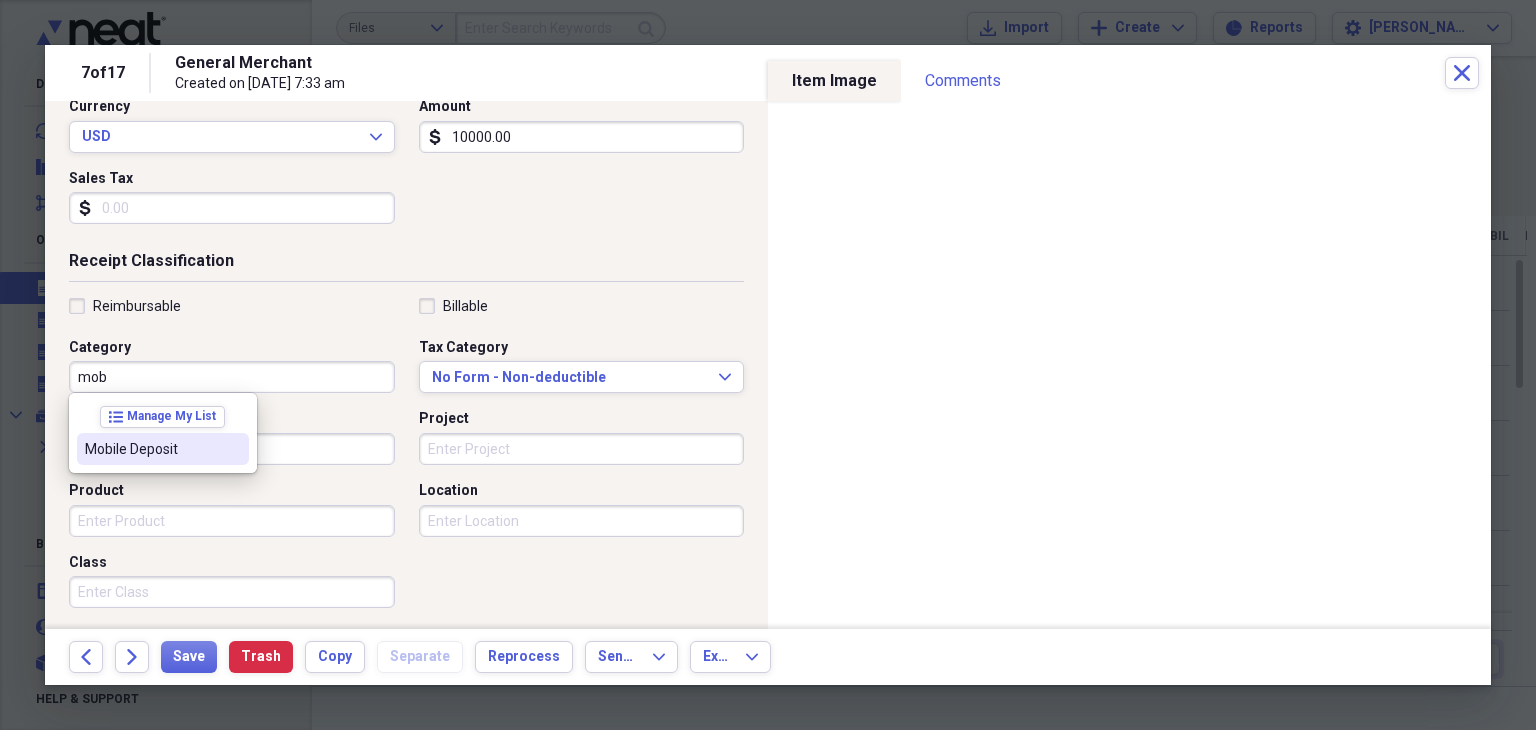 click on "Mobile Deposit" at bounding box center [151, 449] 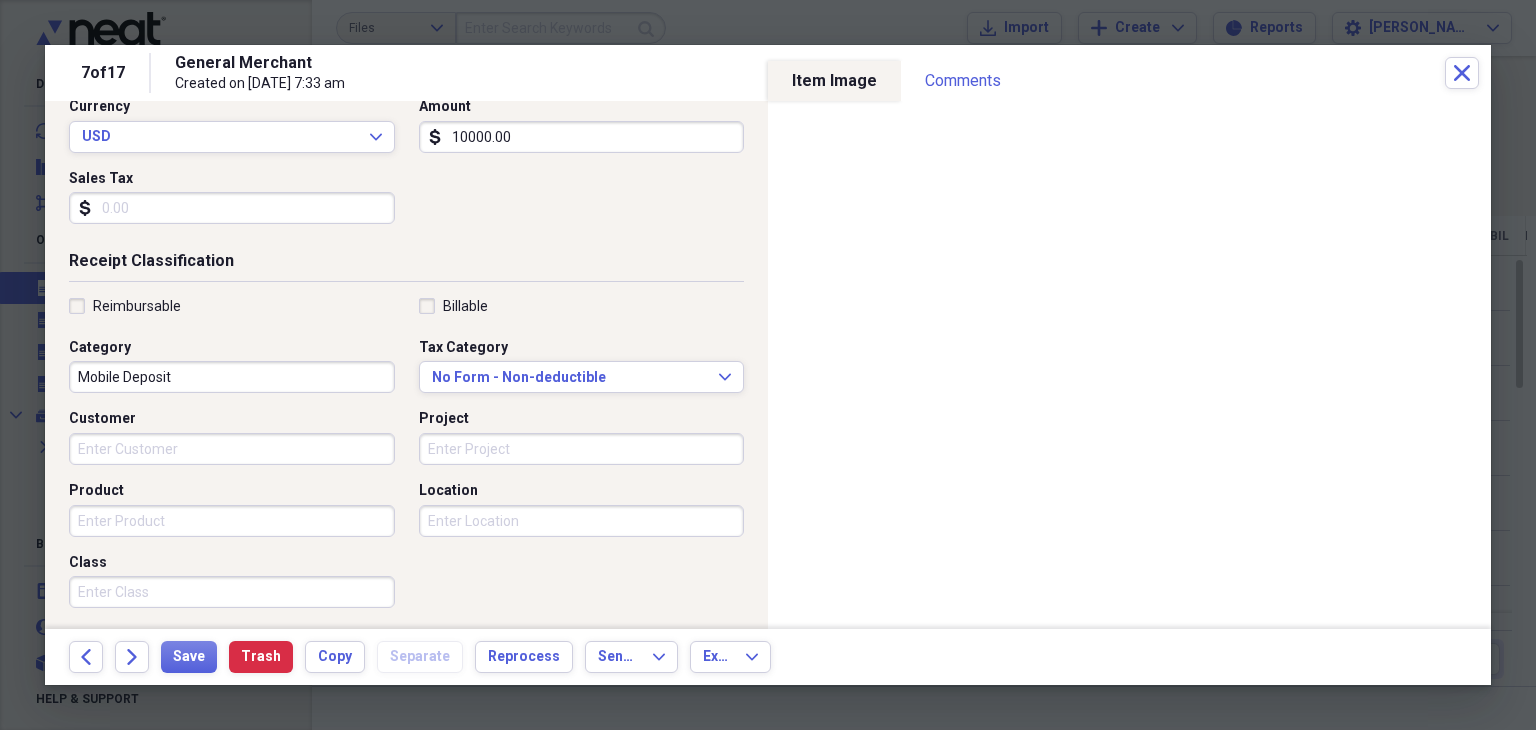 click on "Customer" at bounding box center (232, 449) 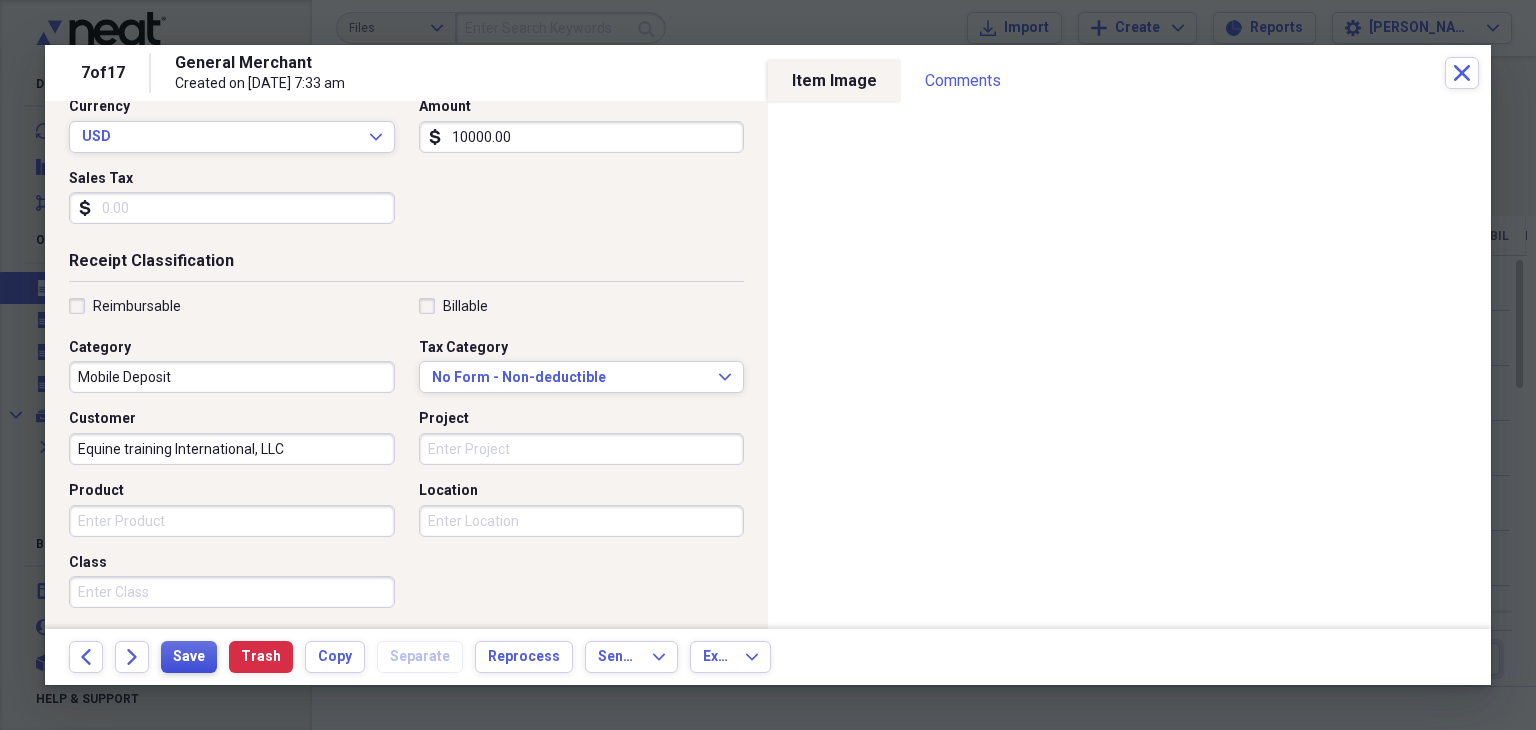 type on "Equine training International, LLC" 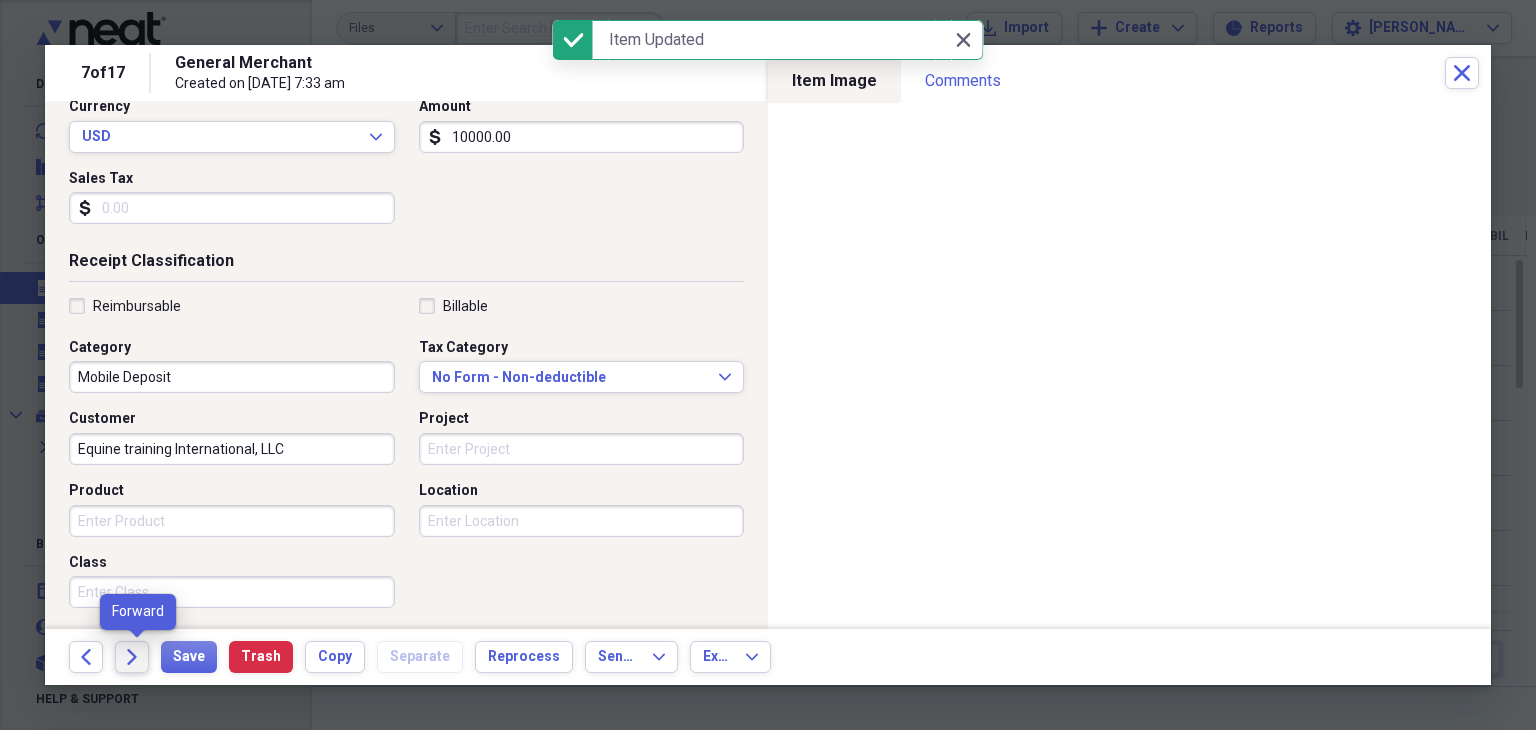click on "Forward" 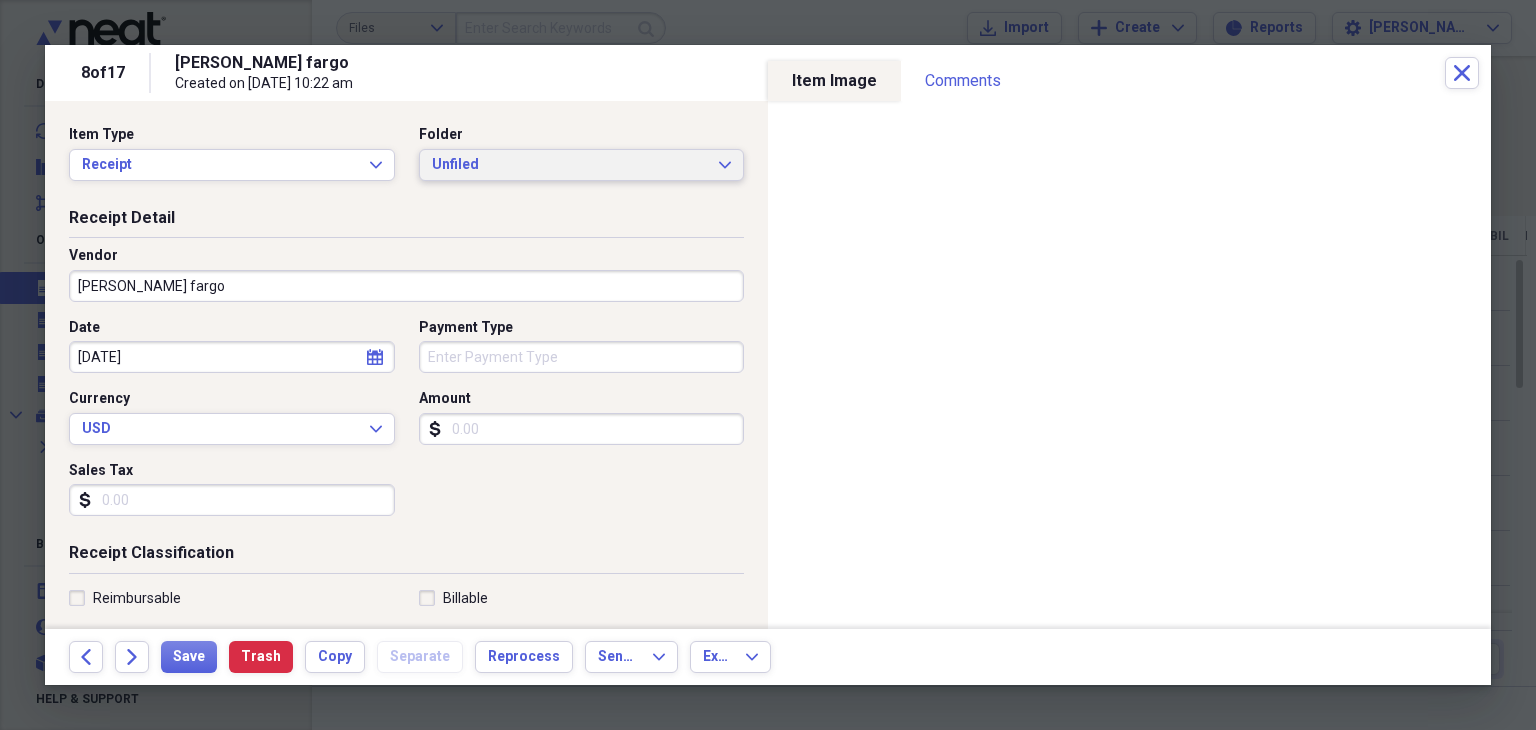 click on "Unfiled" at bounding box center [570, 165] 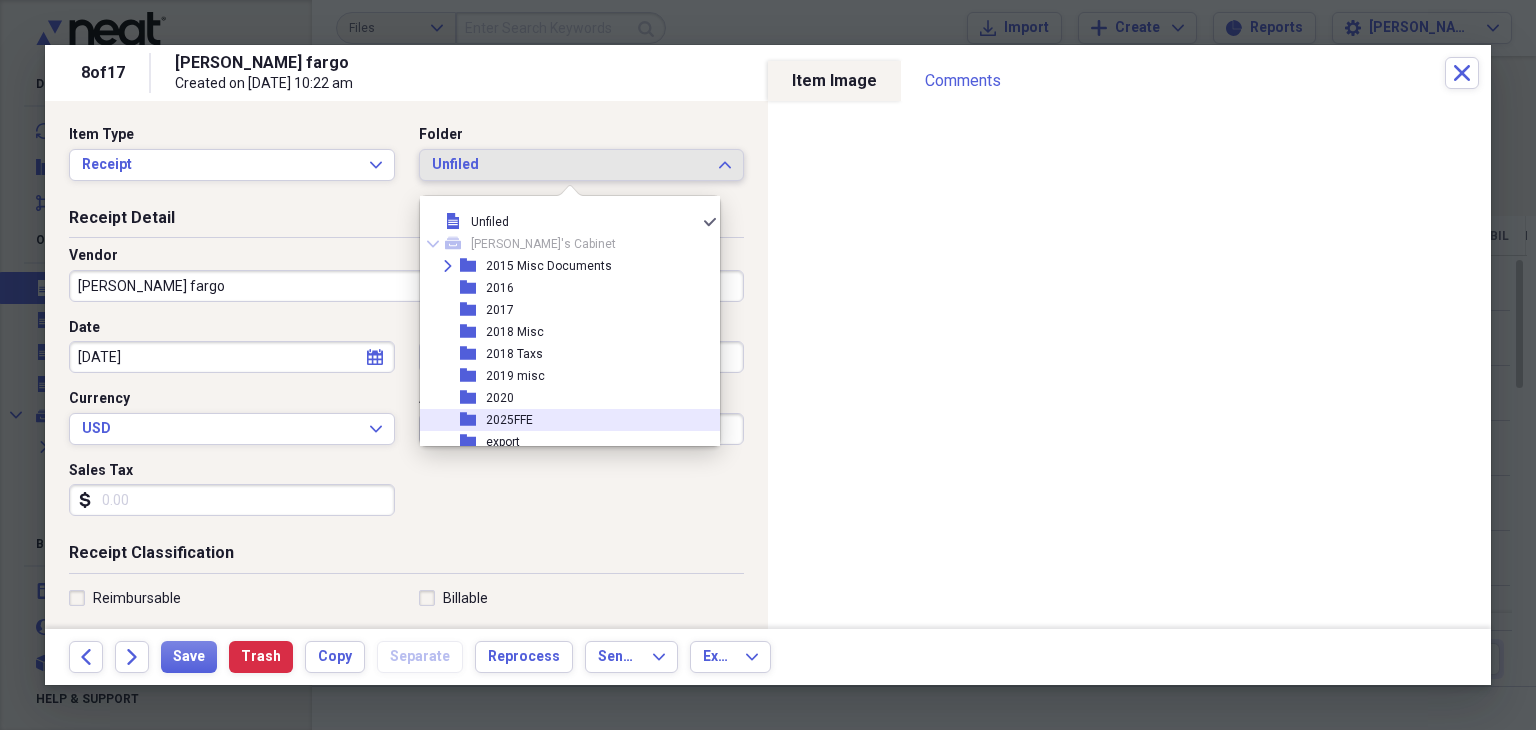 click on "folder 2025FFE" at bounding box center (562, 420) 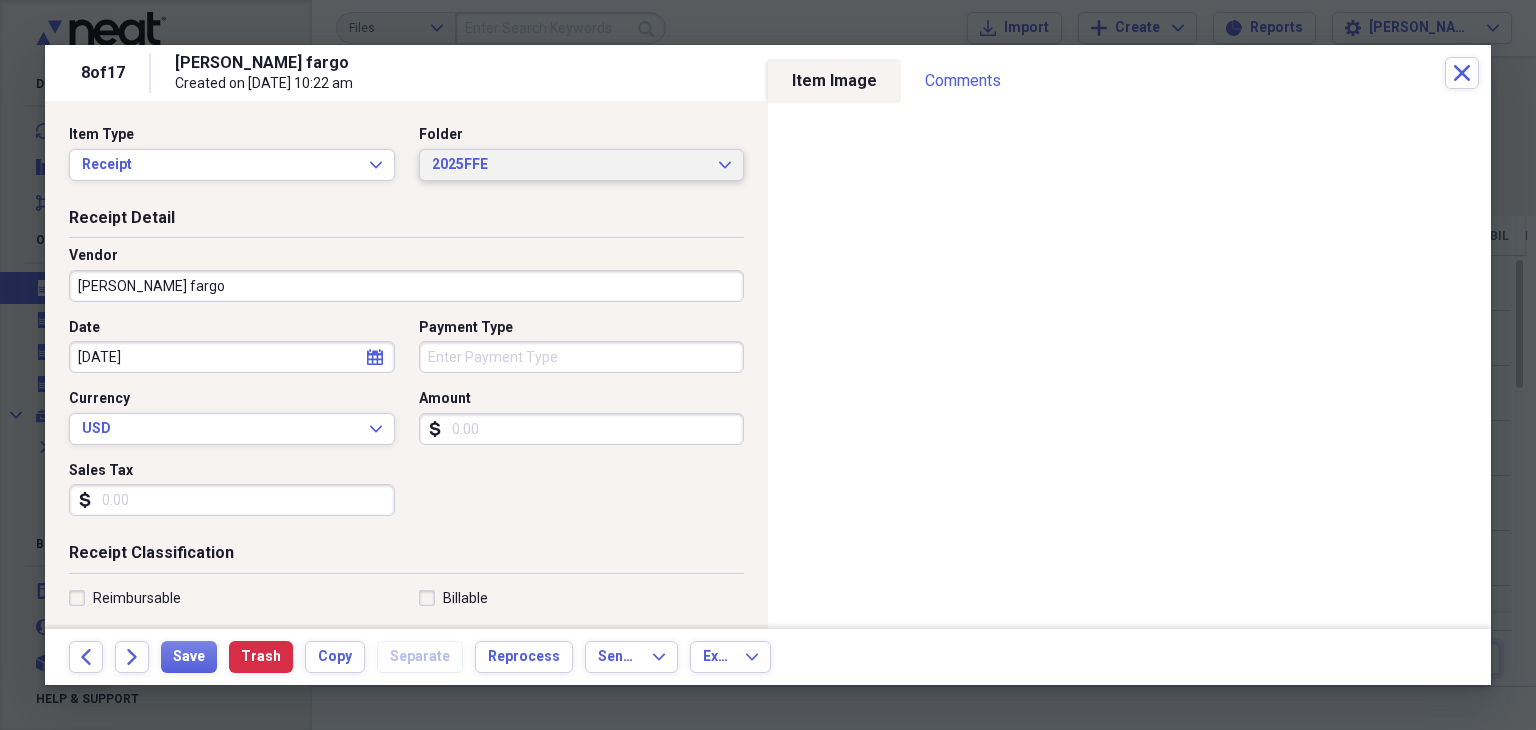 scroll, scrollTop: 300, scrollLeft: 0, axis: vertical 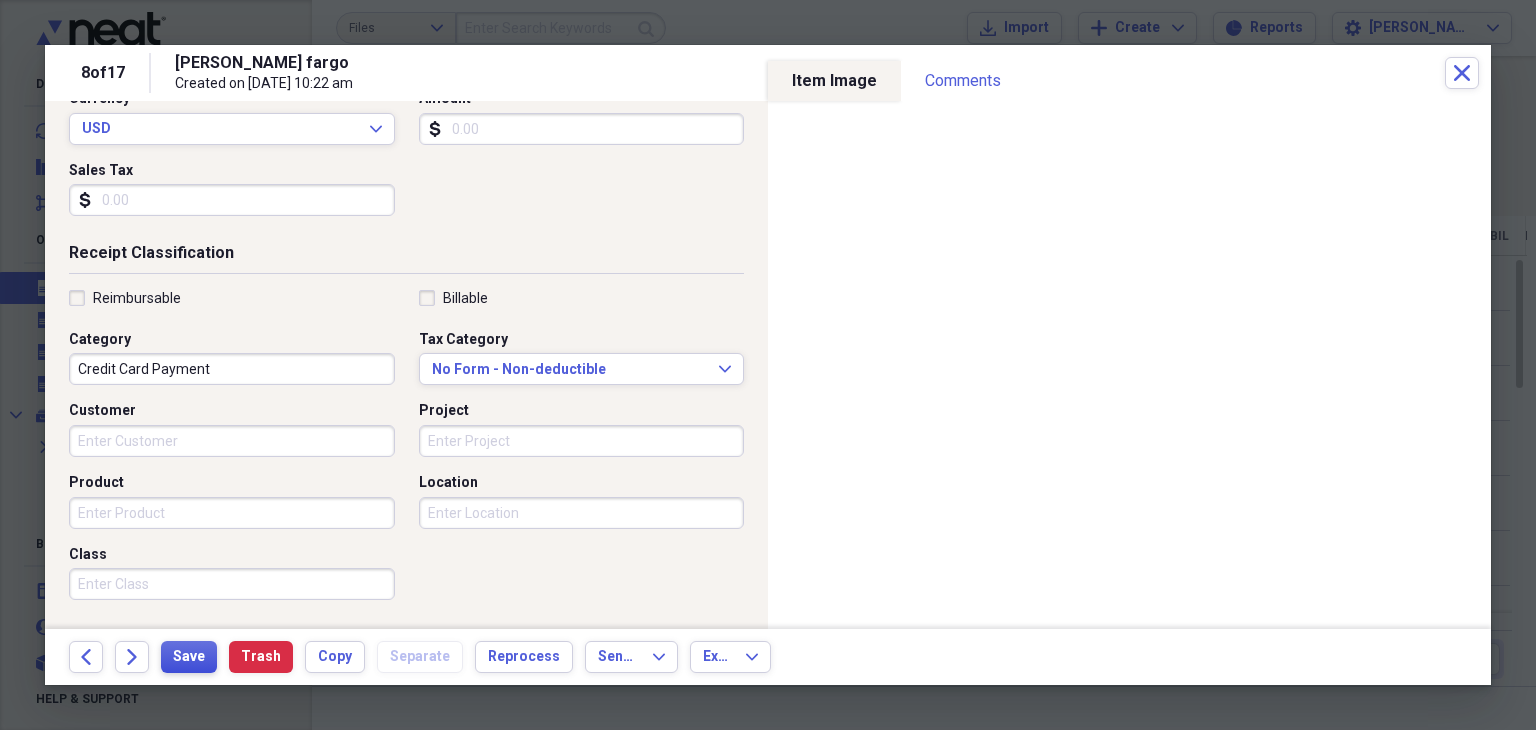 click on "Save" at bounding box center (189, 657) 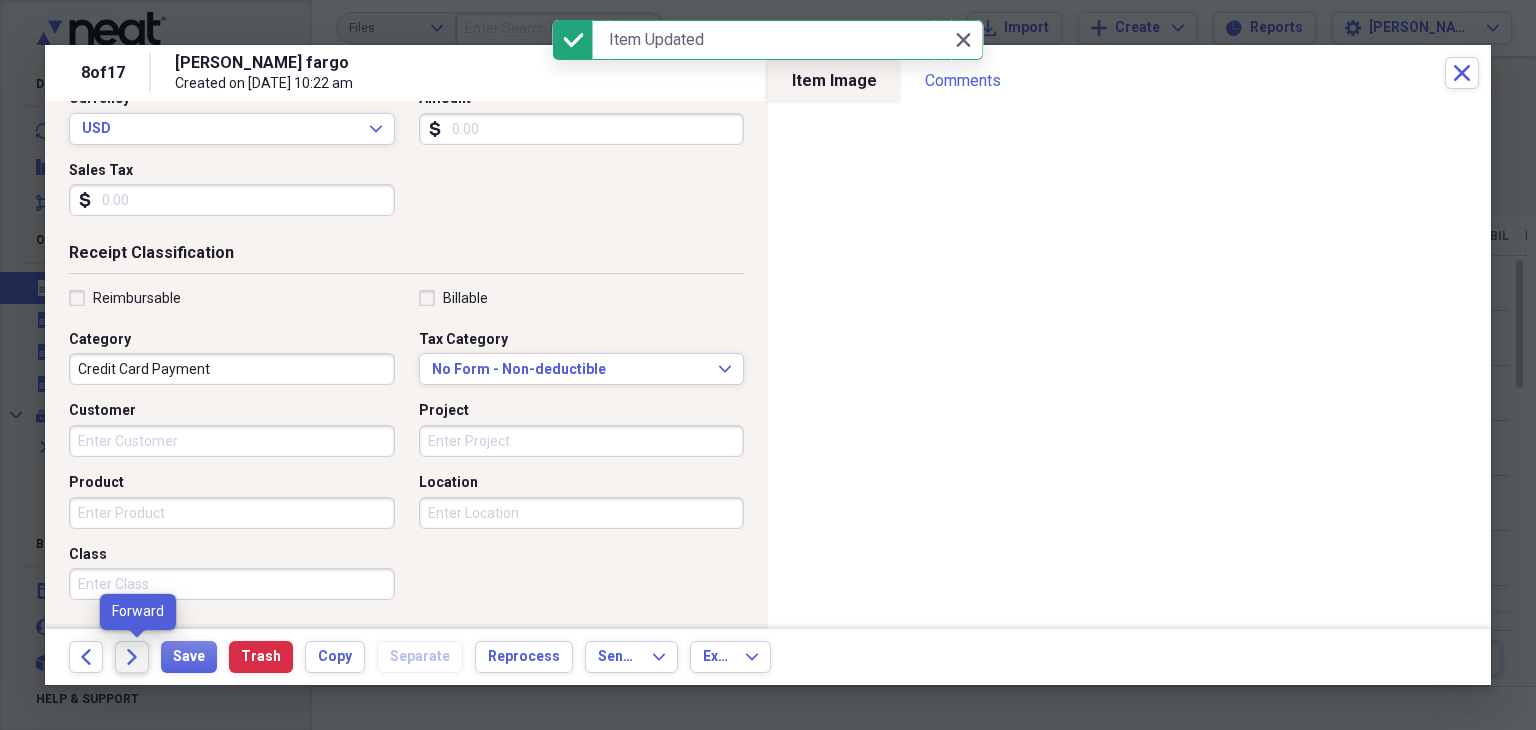 click 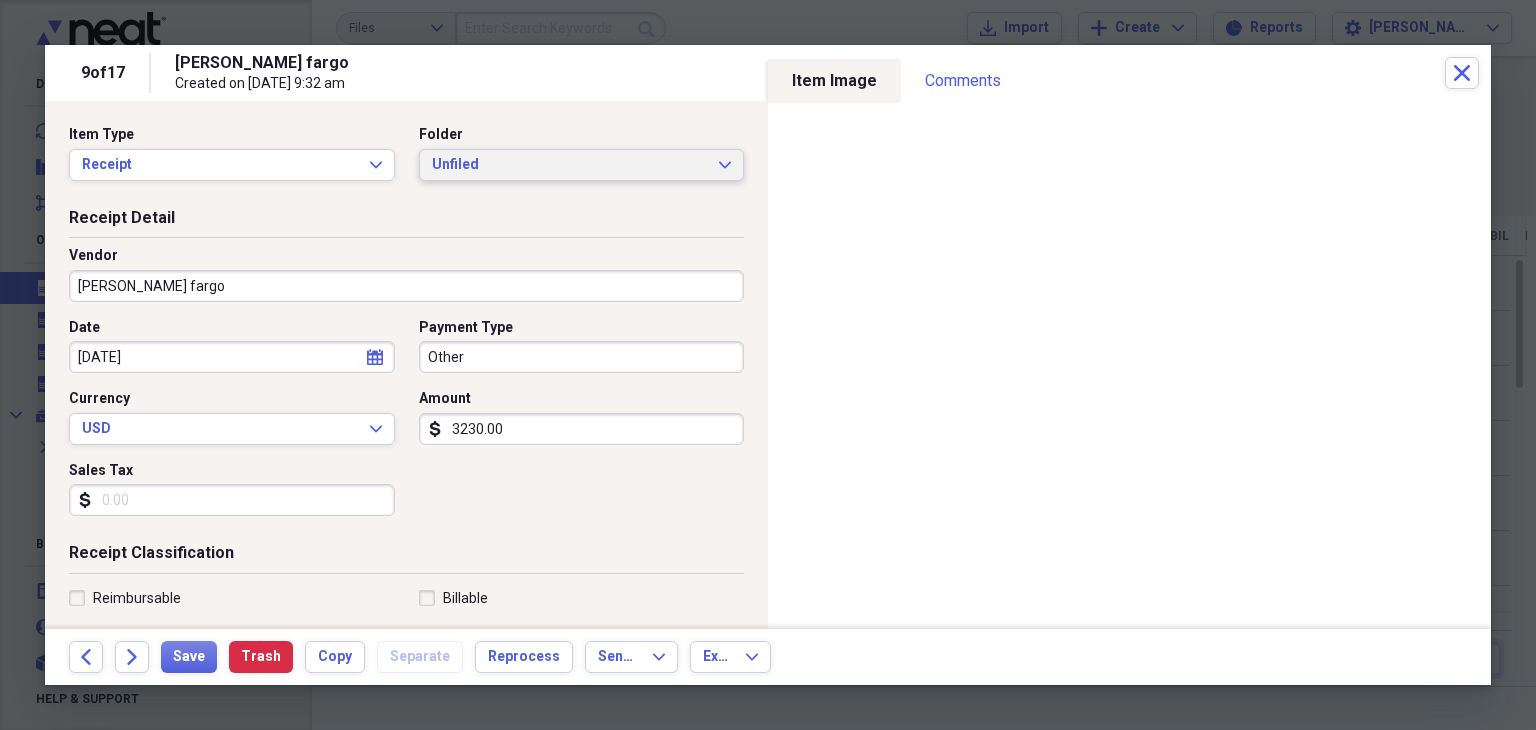 click on "Expand" 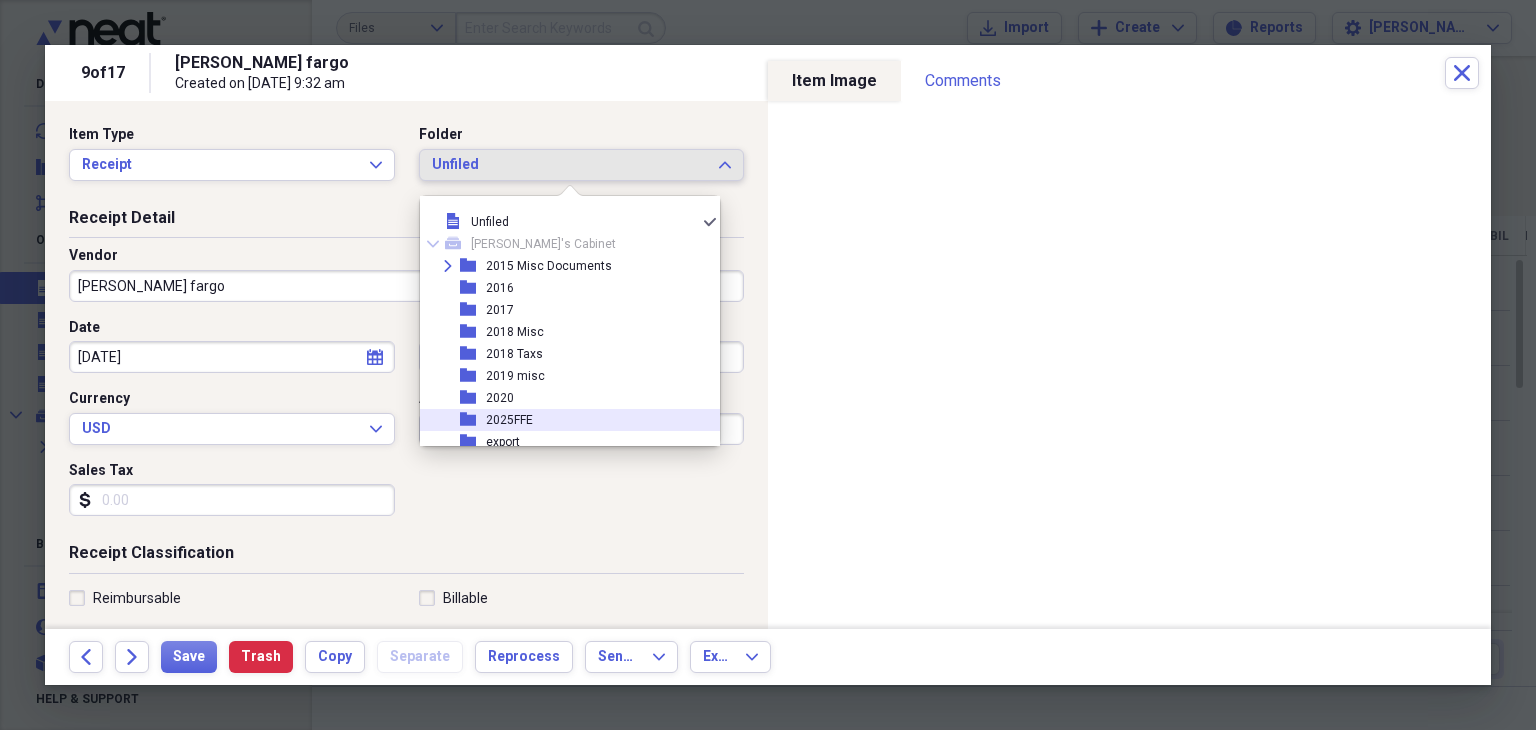 click on "folder 2025FFE" at bounding box center [562, 420] 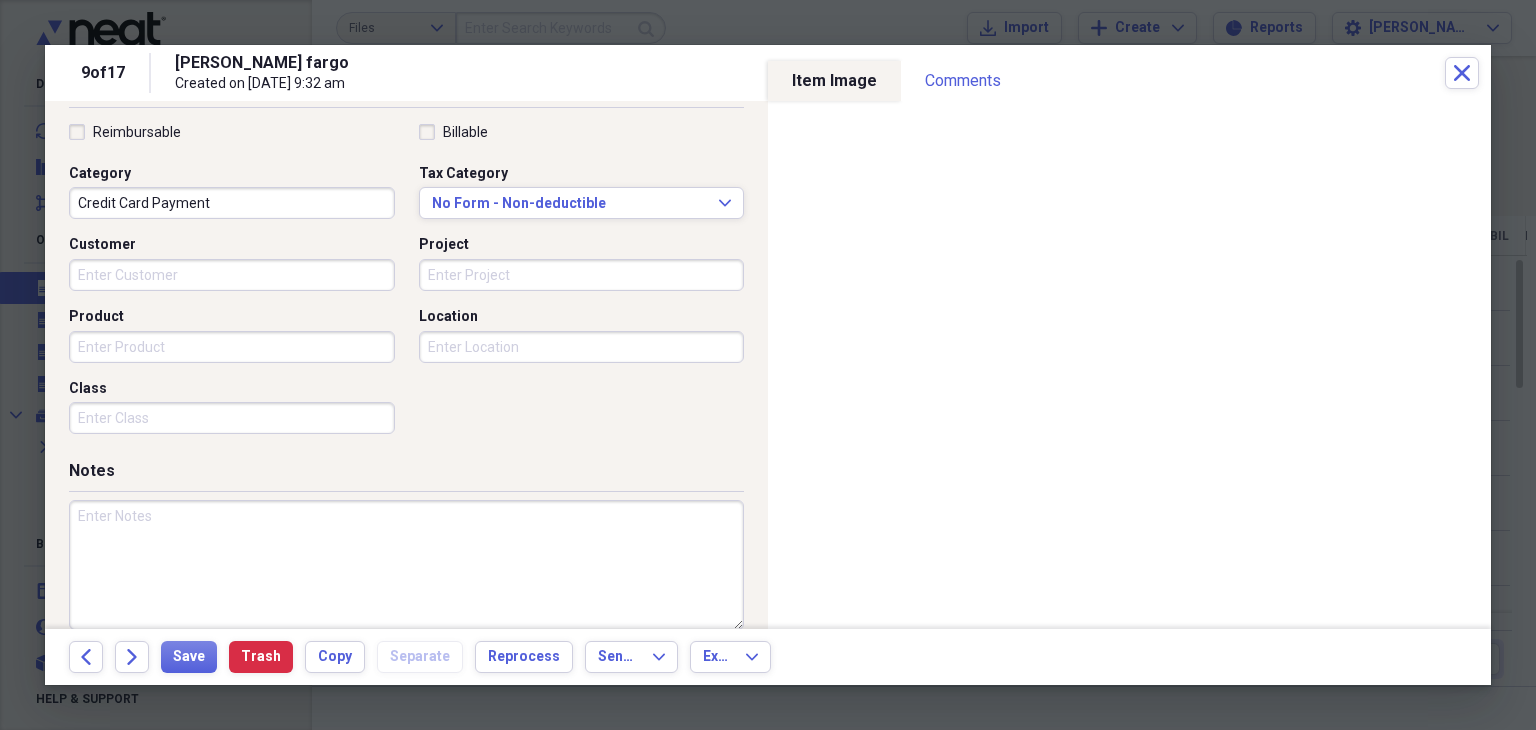 scroll, scrollTop: 492, scrollLeft: 0, axis: vertical 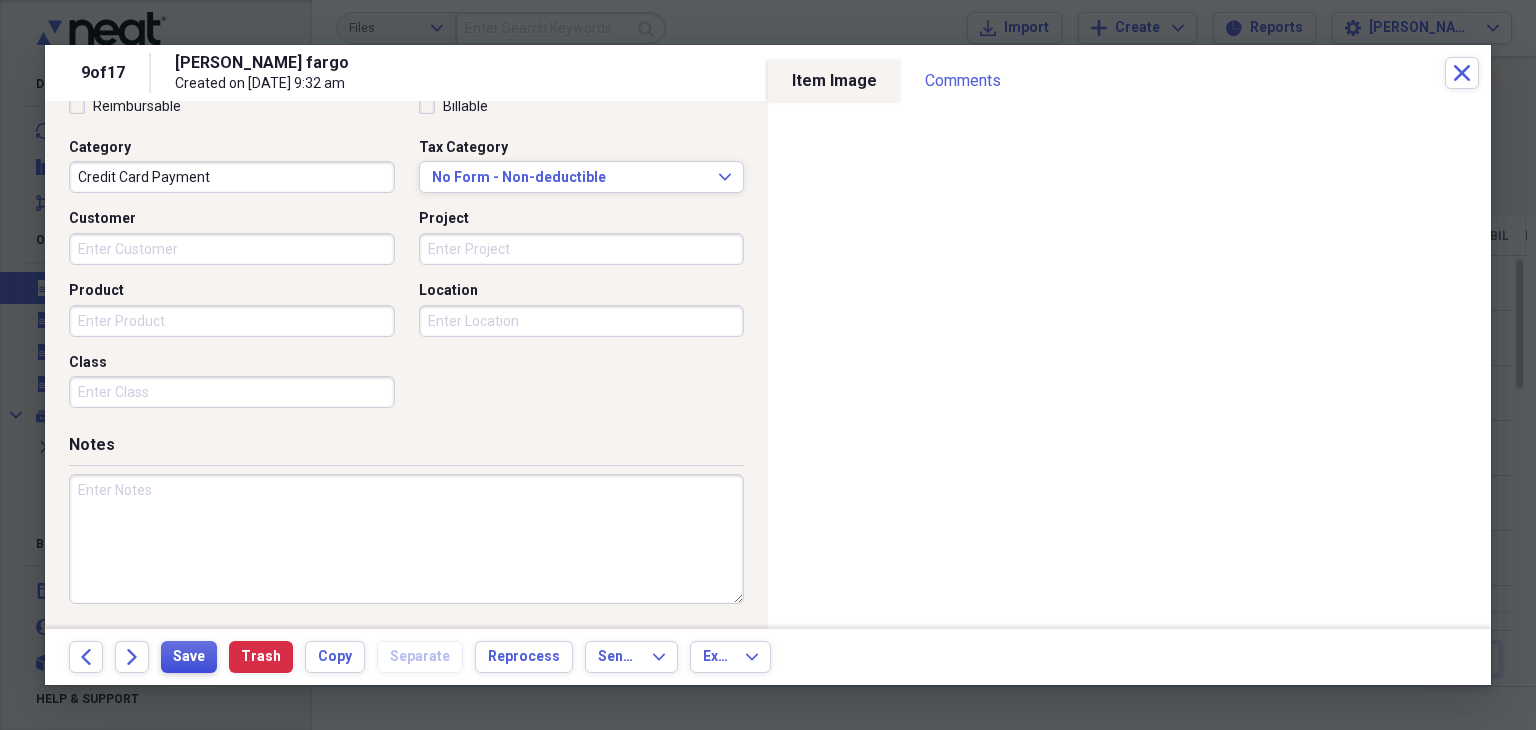 click on "Save" at bounding box center [189, 657] 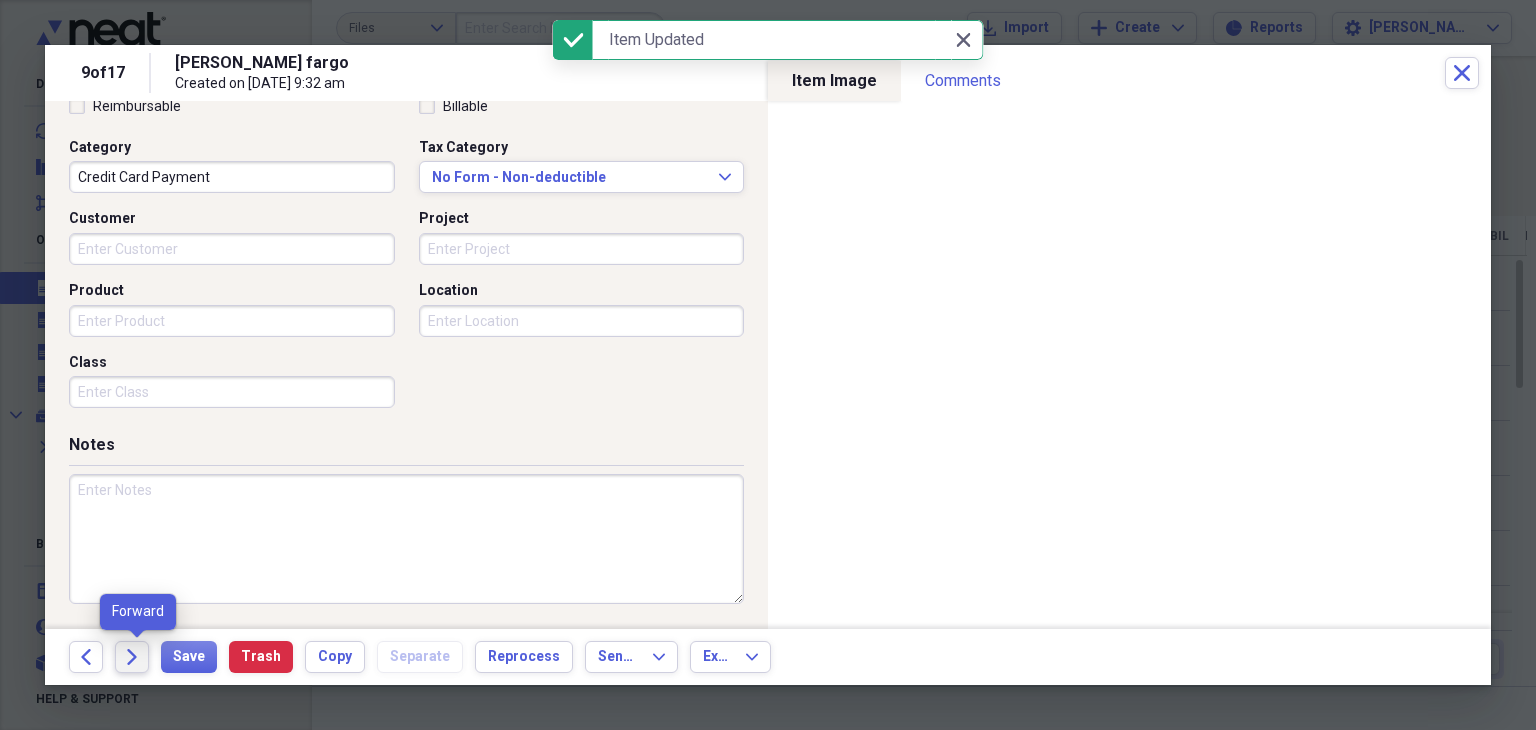 click on "Forward" 